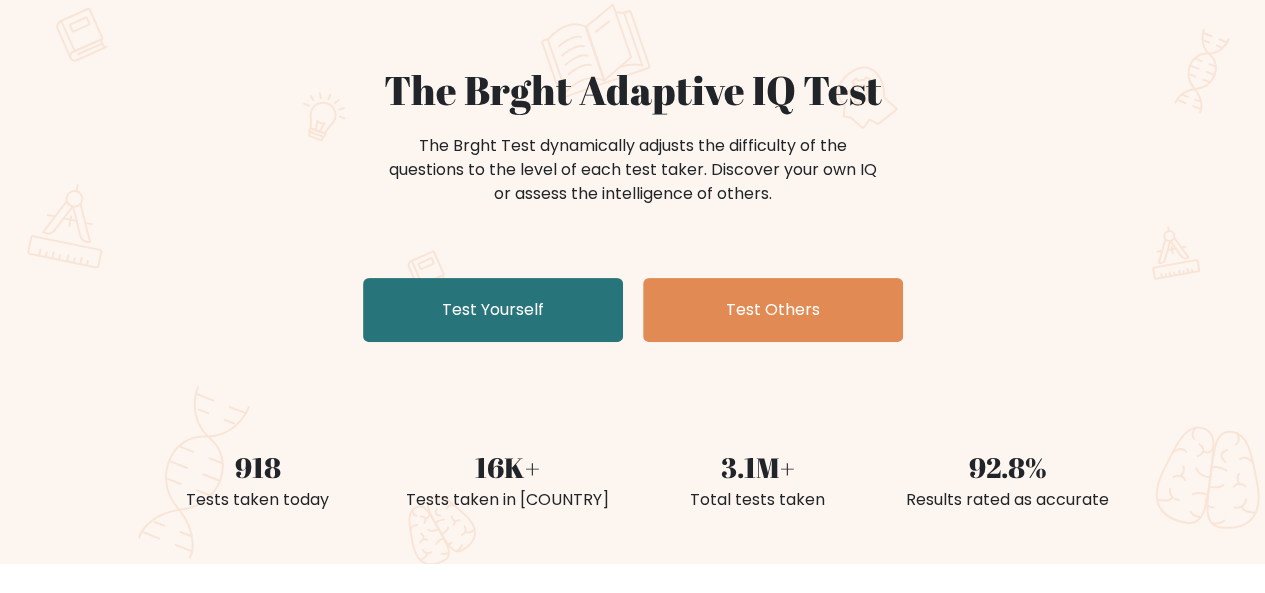 scroll, scrollTop: 143, scrollLeft: 0, axis: vertical 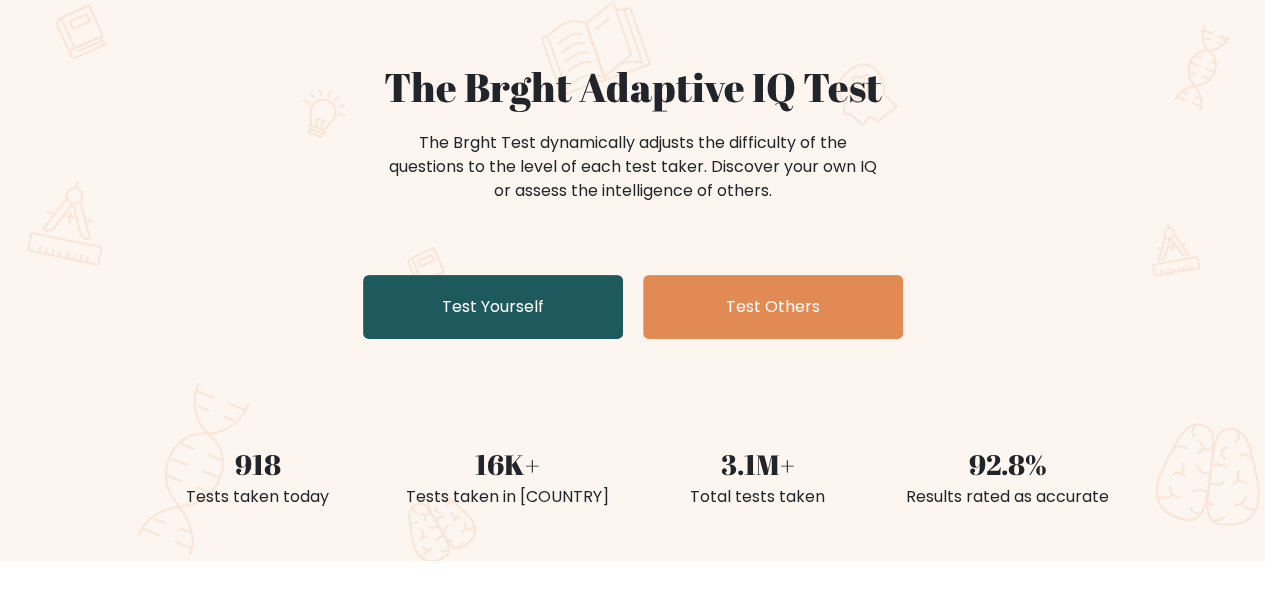 click on "Test Yourself" at bounding box center [493, 307] 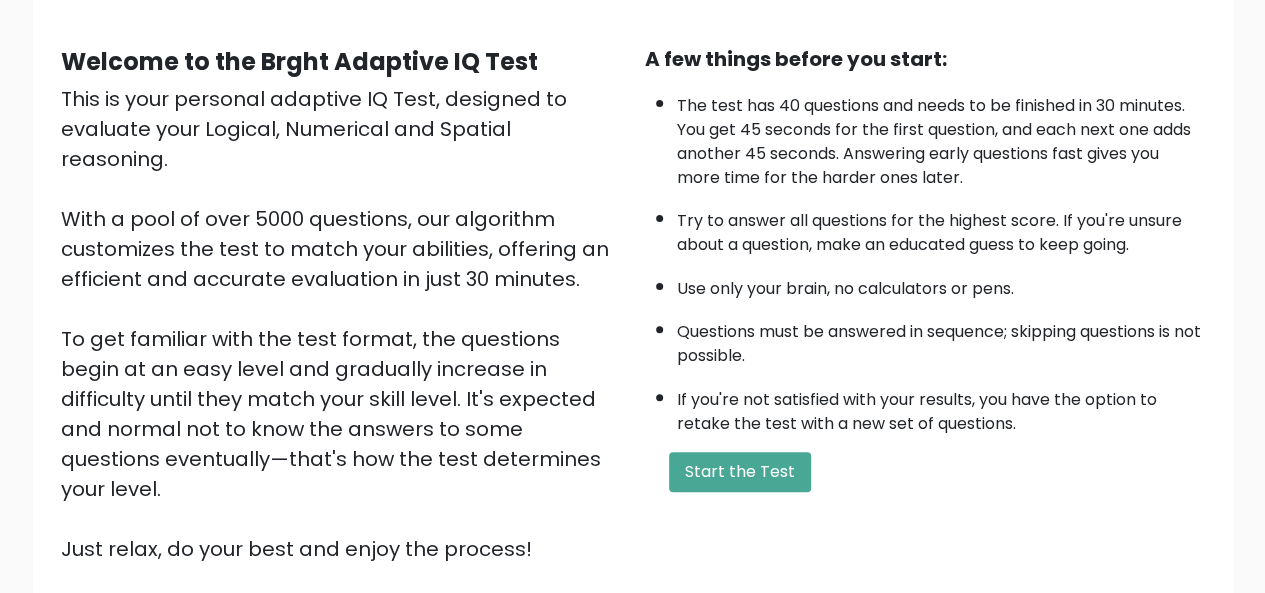 scroll, scrollTop: 162, scrollLeft: 0, axis: vertical 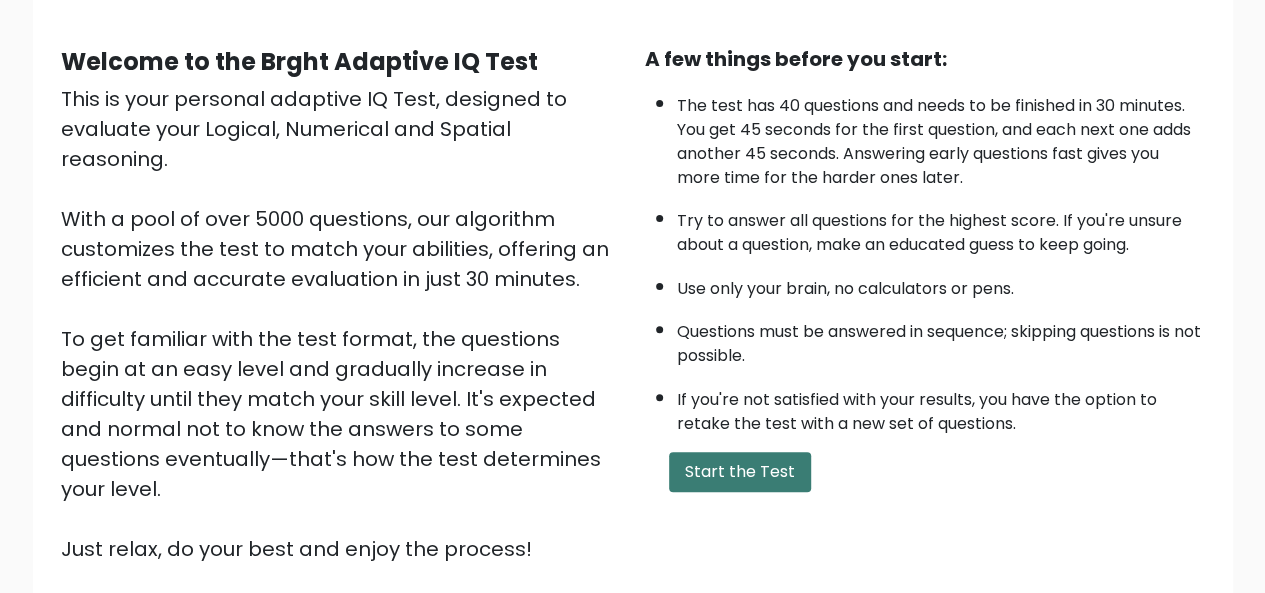 click on "Start the Test" at bounding box center [740, 472] 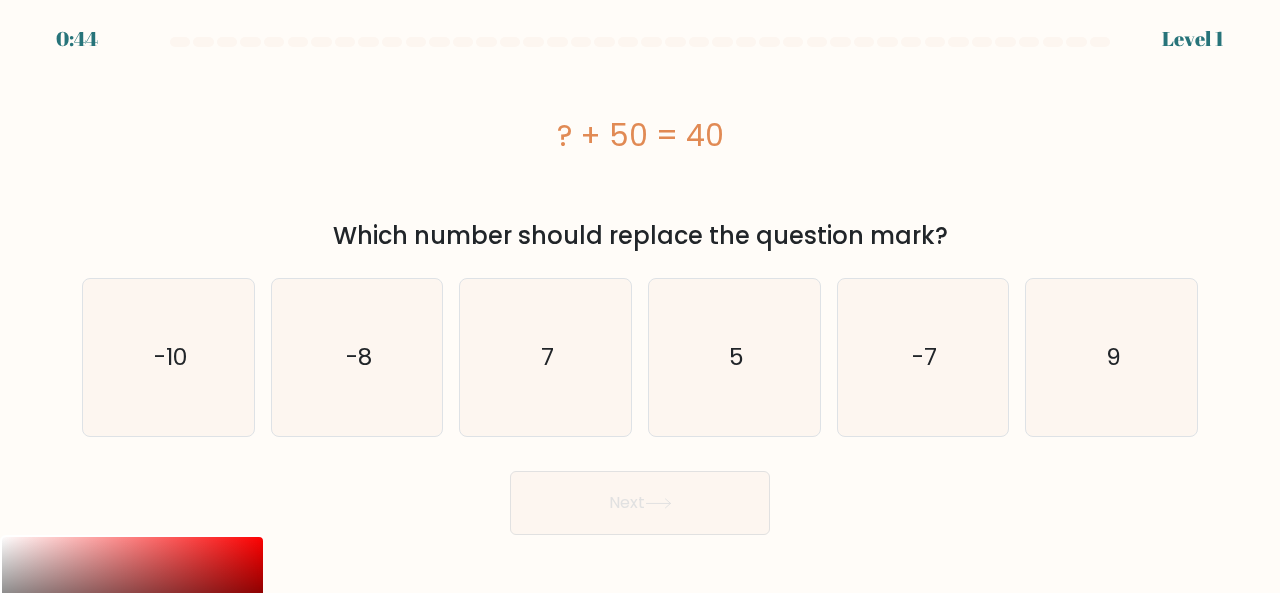 click on "0:44
Level 1
a." at bounding box center (640, 416) 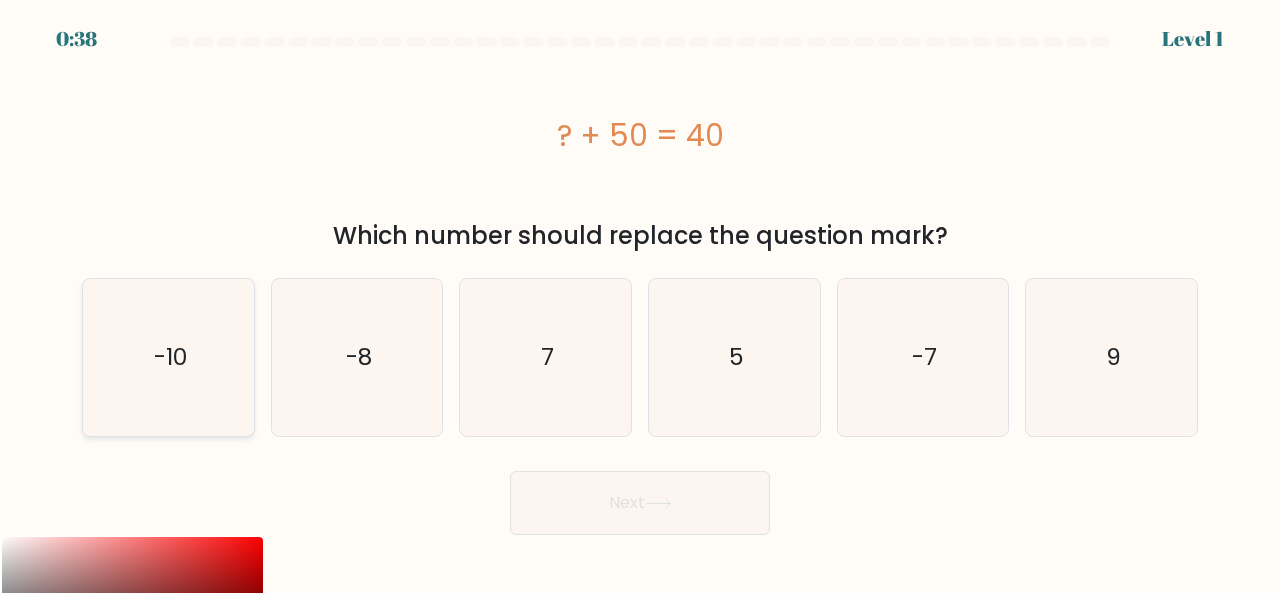 click on "-10" 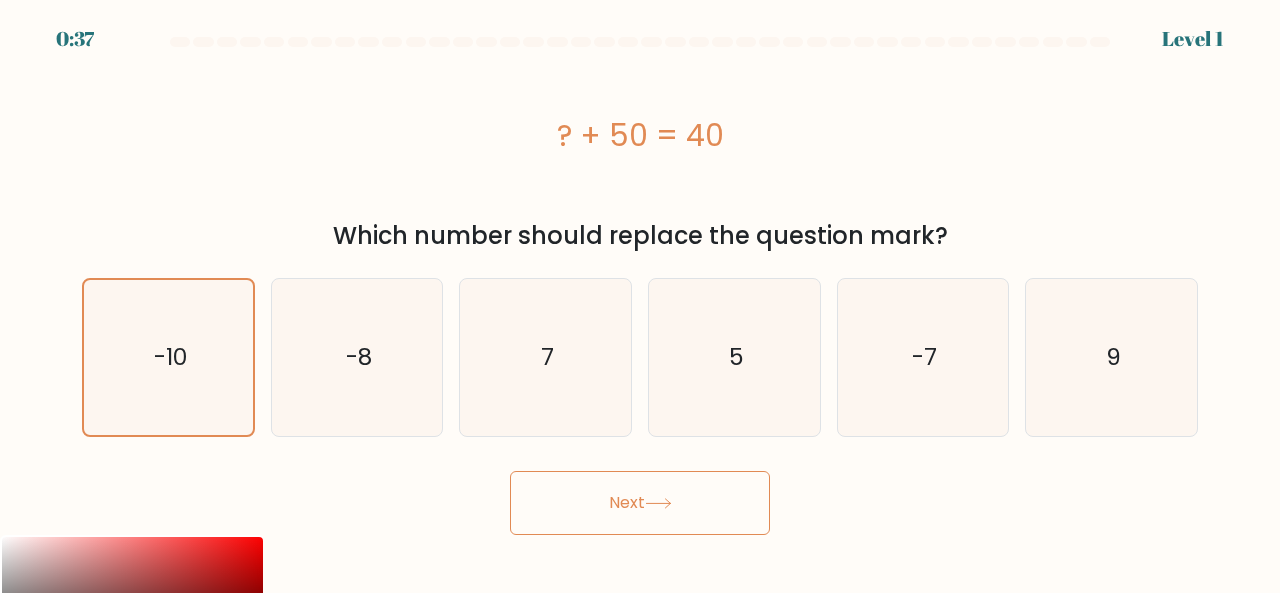 click on "Next" at bounding box center (640, 503) 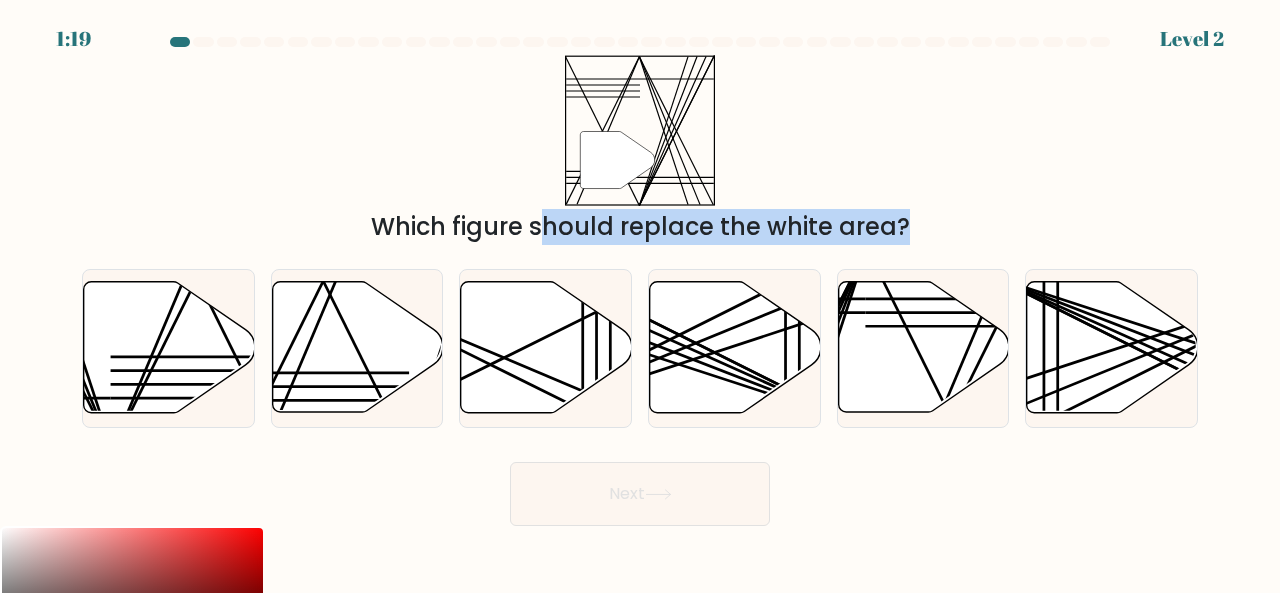 drag, startPoint x: 527, startPoint y: 77, endPoint x: 643, endPoint y: 279, distance: 232.93776 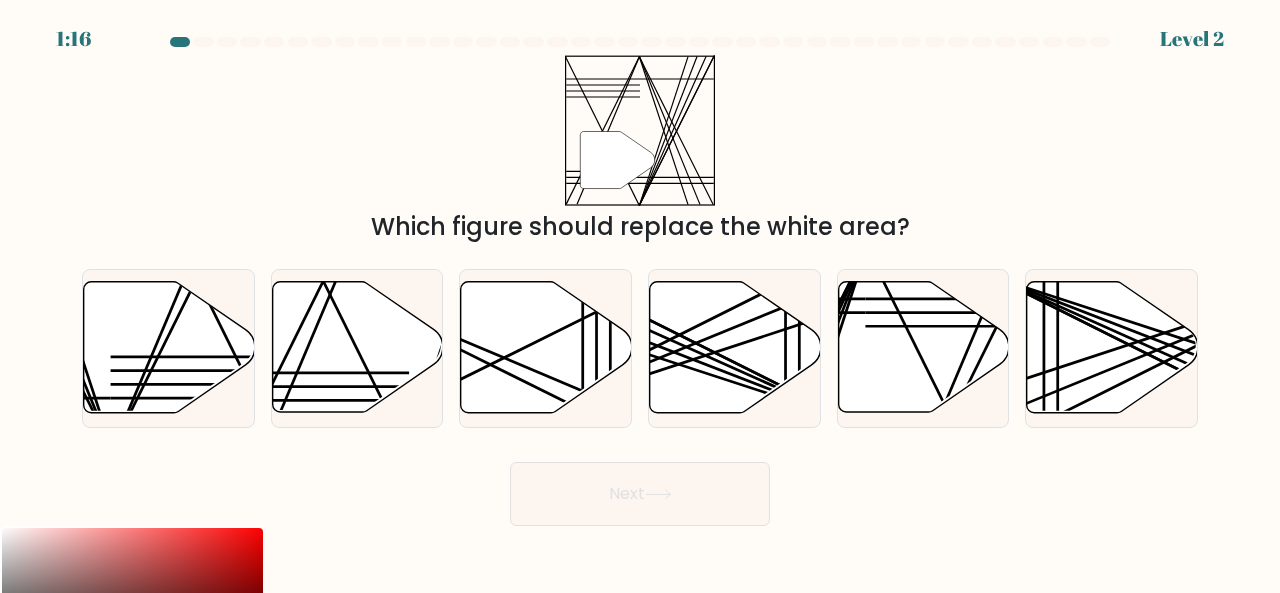 click on ""
Which figure should replace the white area?" at bounding box center (640, 150) 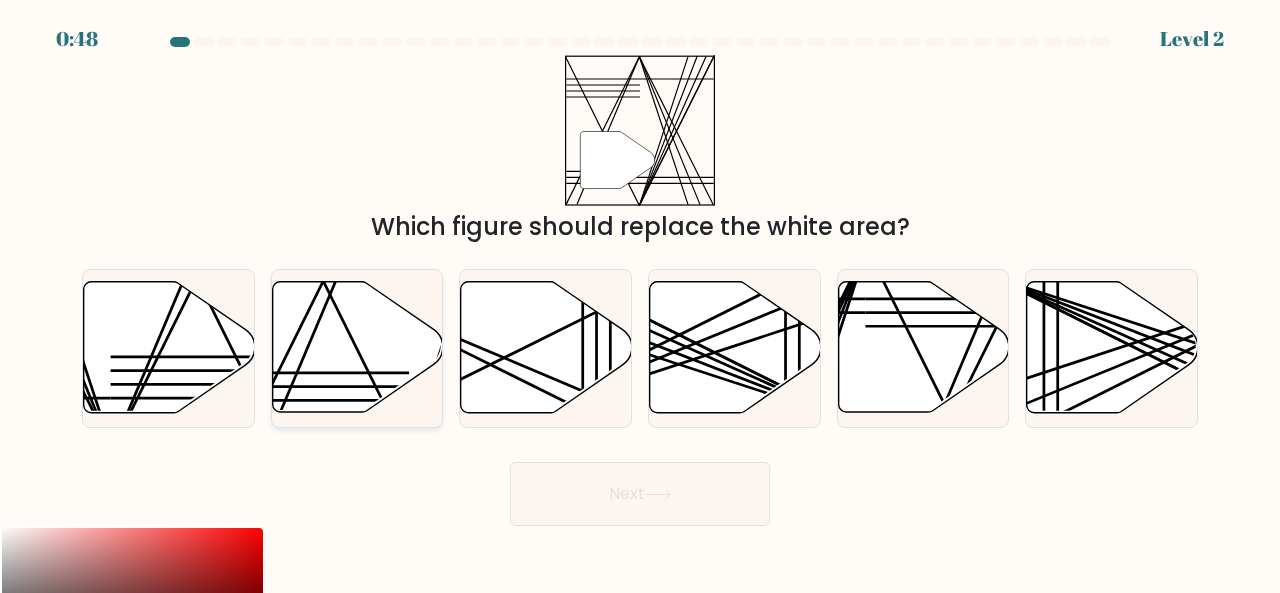 click 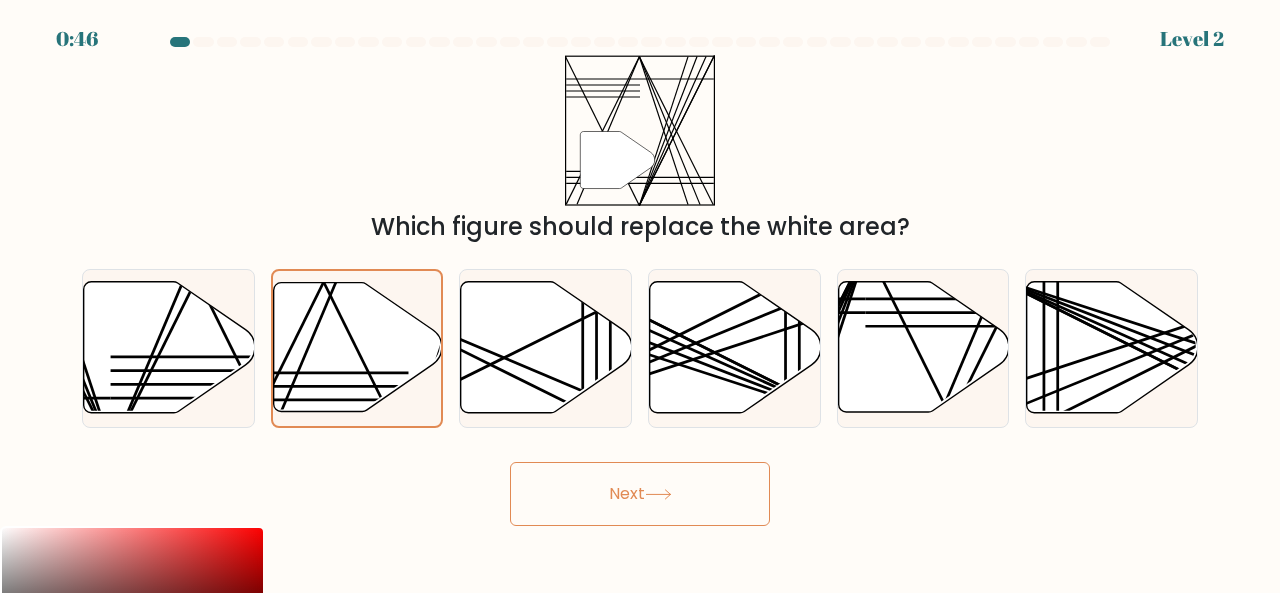 click on "Next" at bounding box center (640, 494) 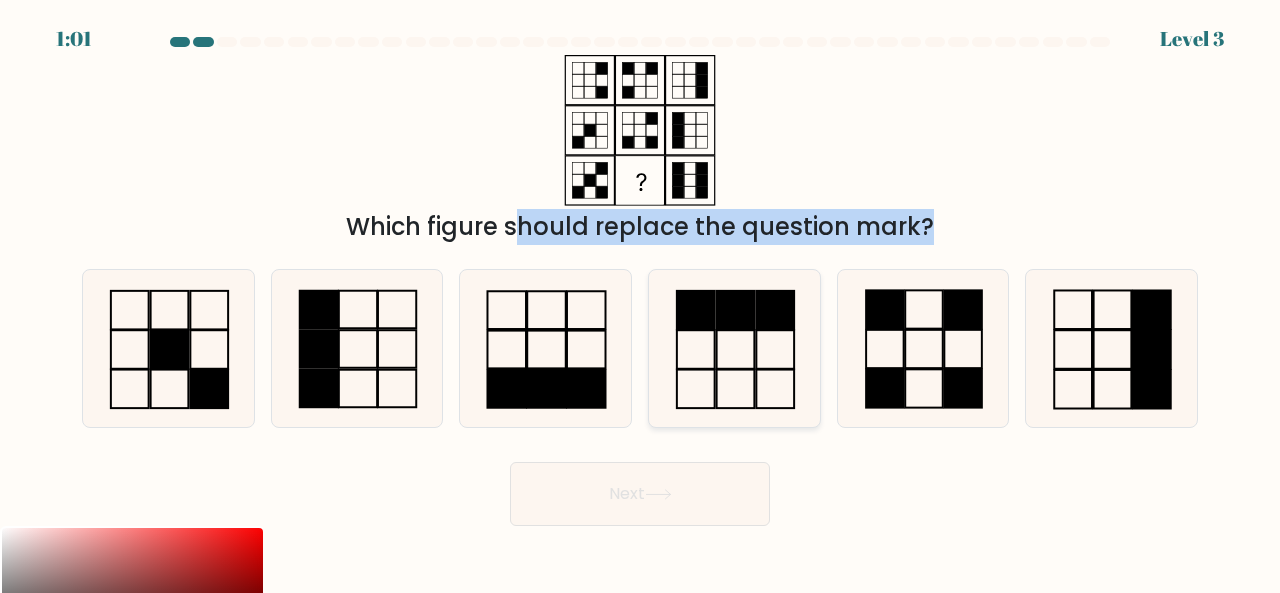 drag, startPoint x: 569, startPoint y: 71, endPoint x: 762, endPoint y: 414, distance: 393.57083 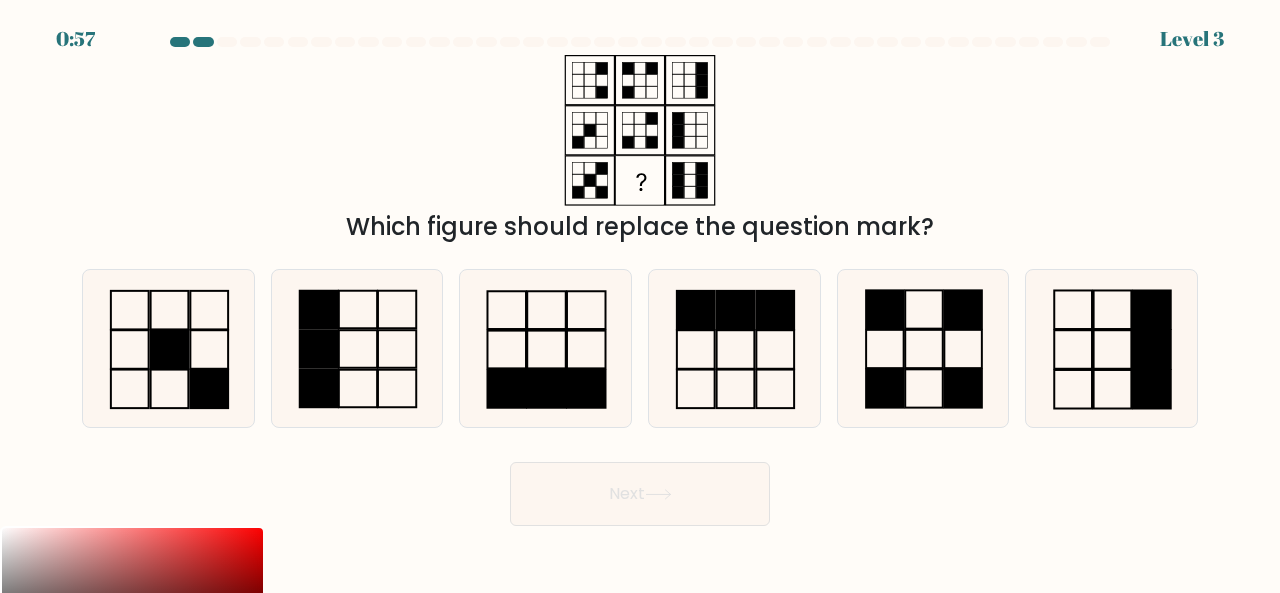 click 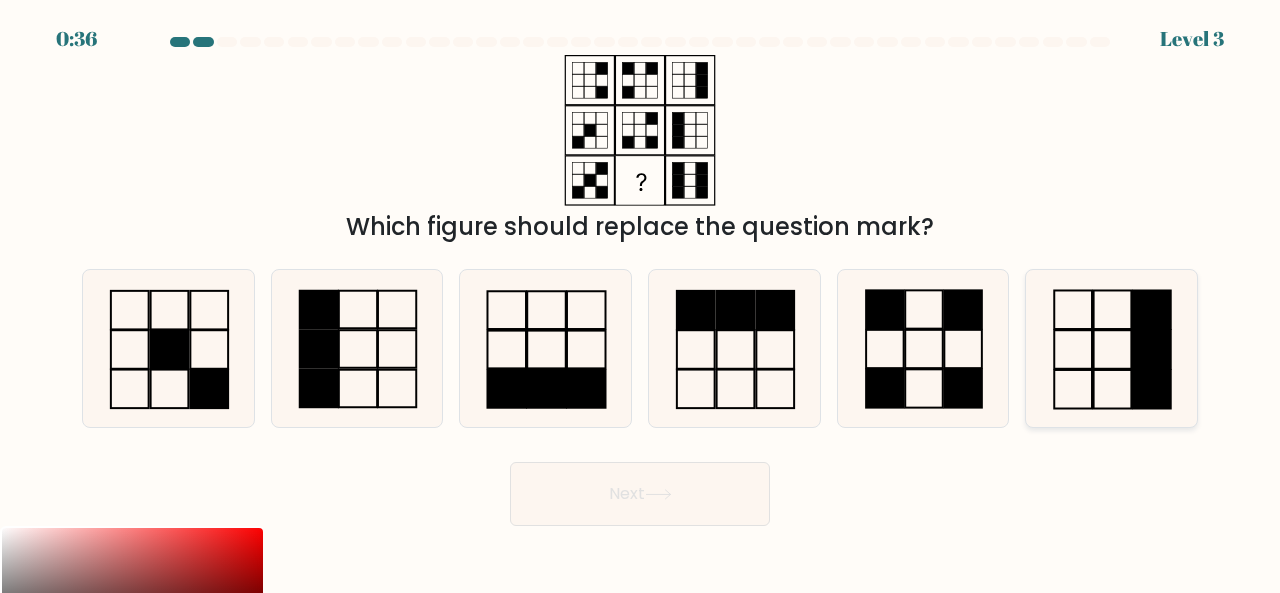click 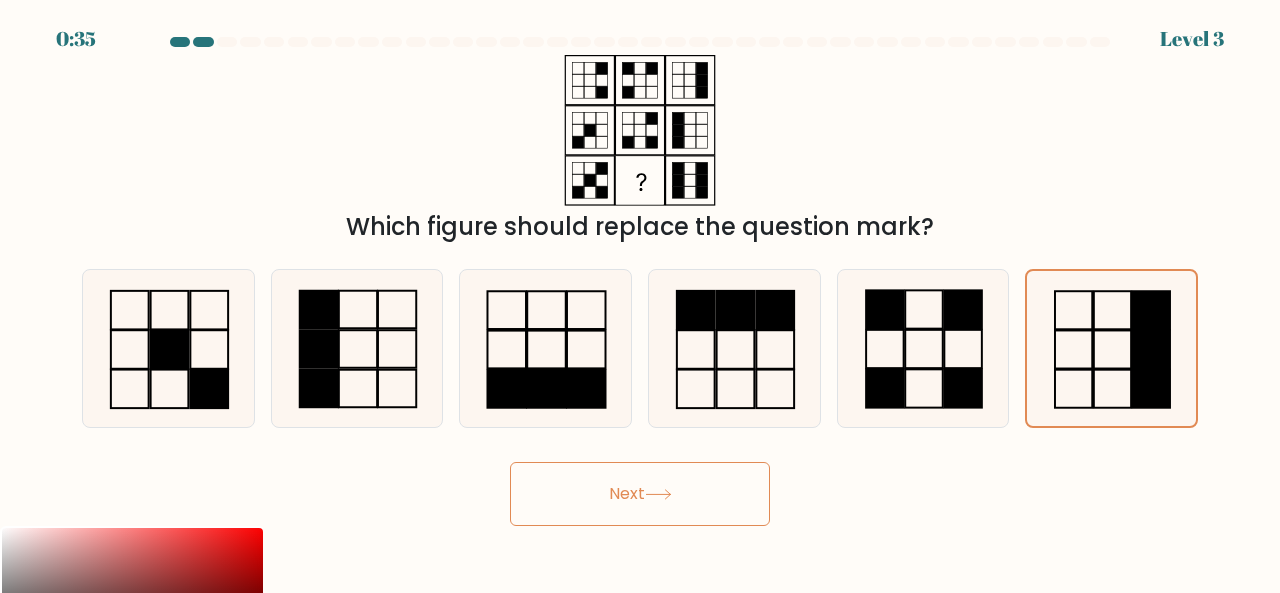 click on "Next" at bounding box center [640, 494] 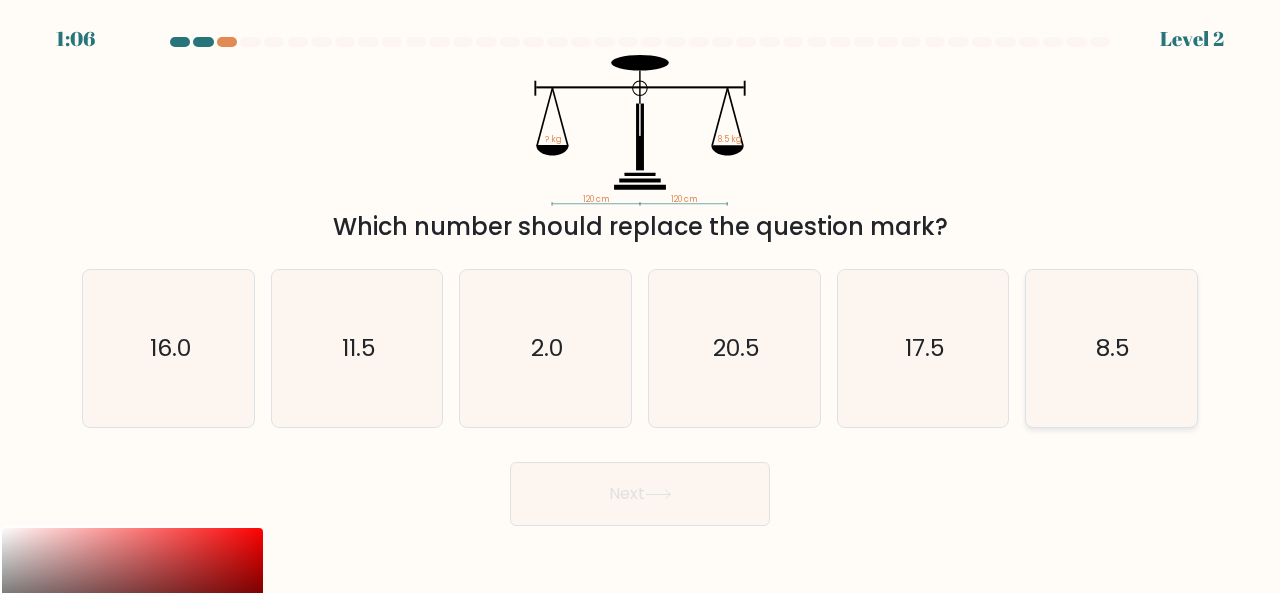 click on "8.5" 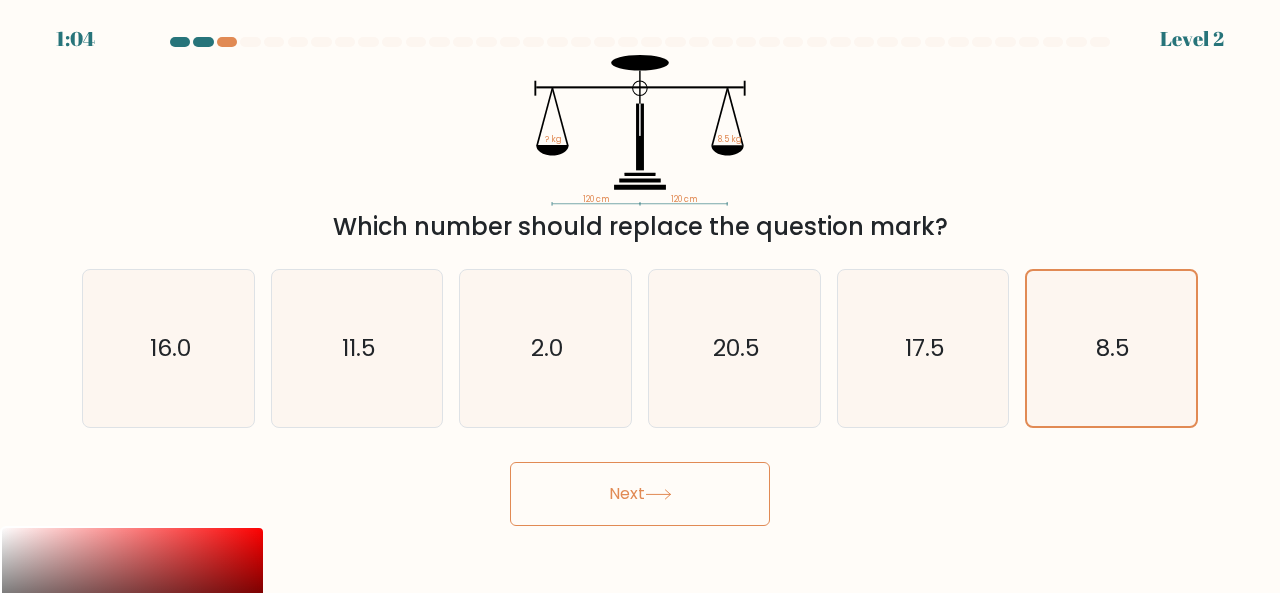 click 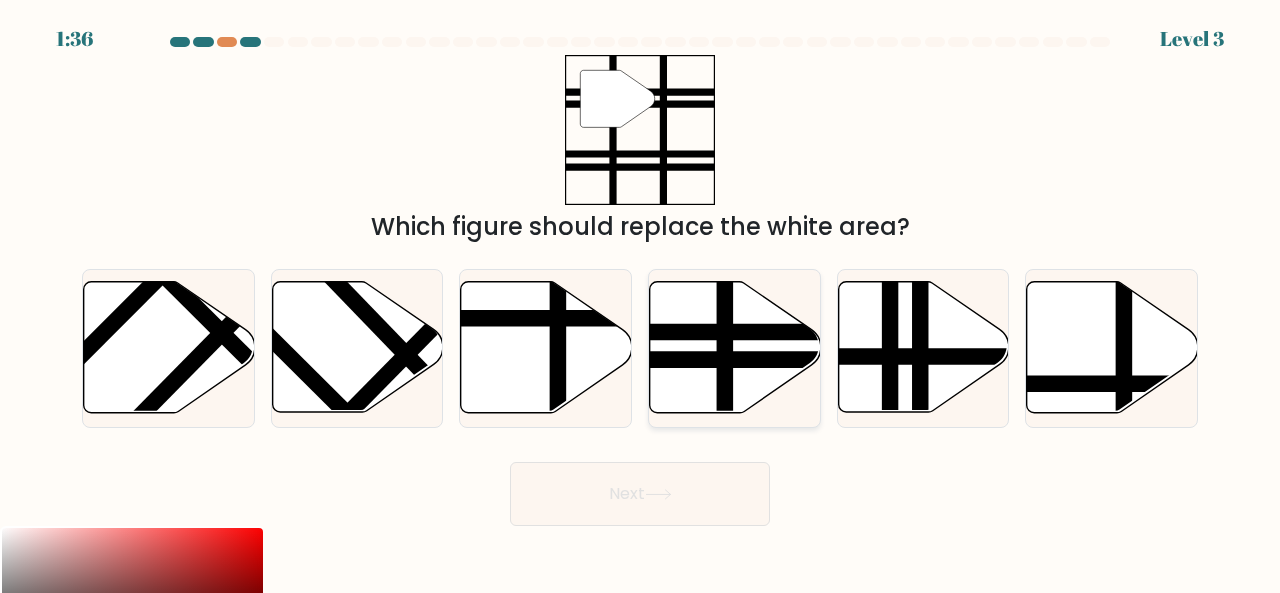 click 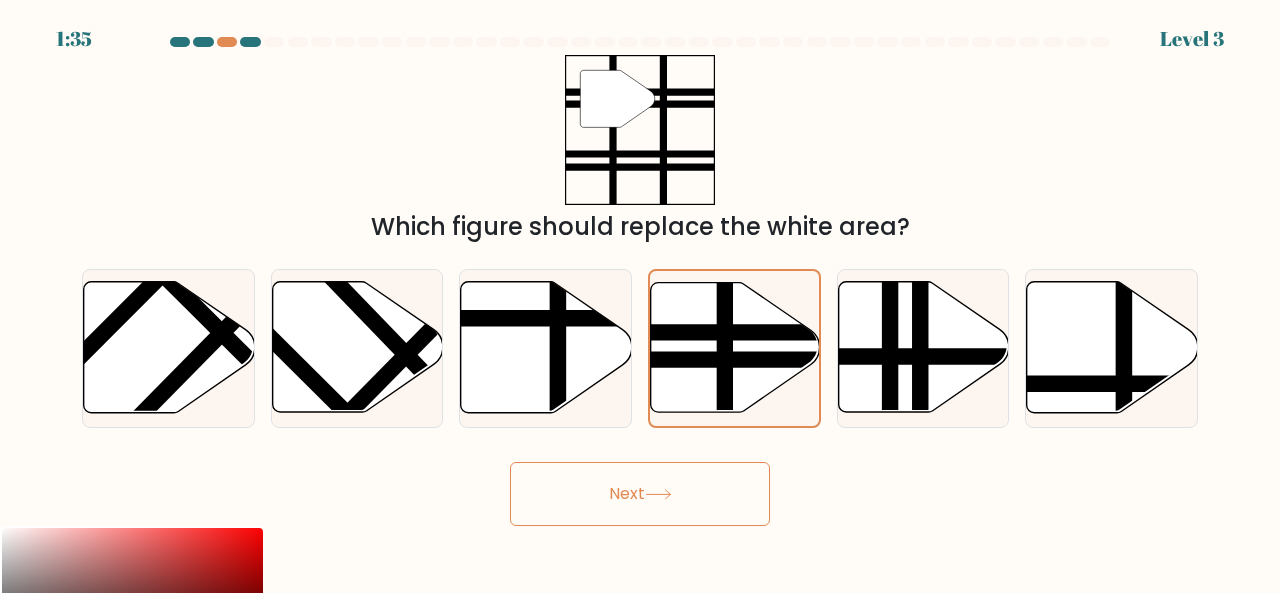 click on "Next" at bounding box center [640, 494] 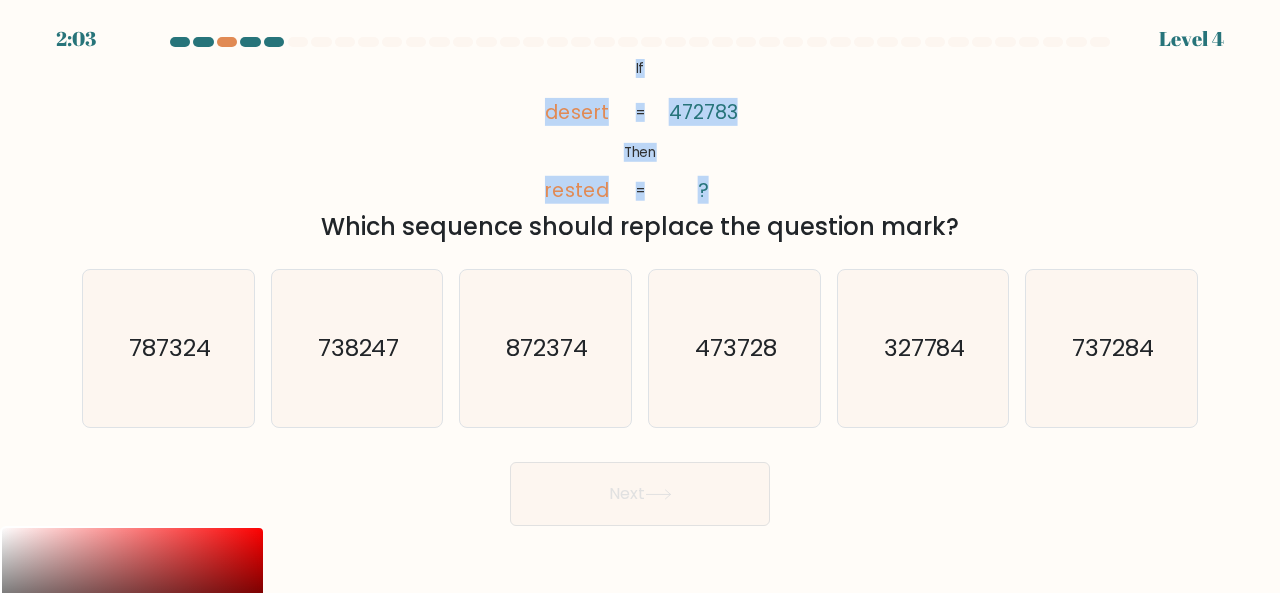drag, startPoint x: 626, startPoint y: 70, endPoint x: 656, endPoint y: 182, distance: 115.948265 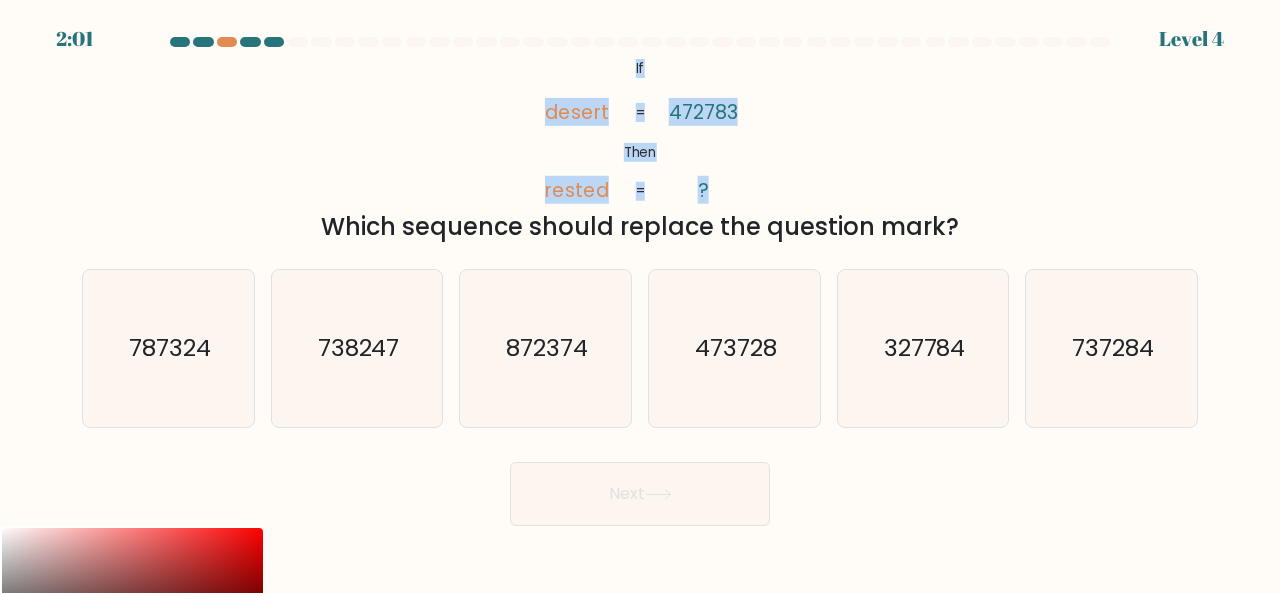 copy on "If       Then       desert       rested       472783       ?       =       =" 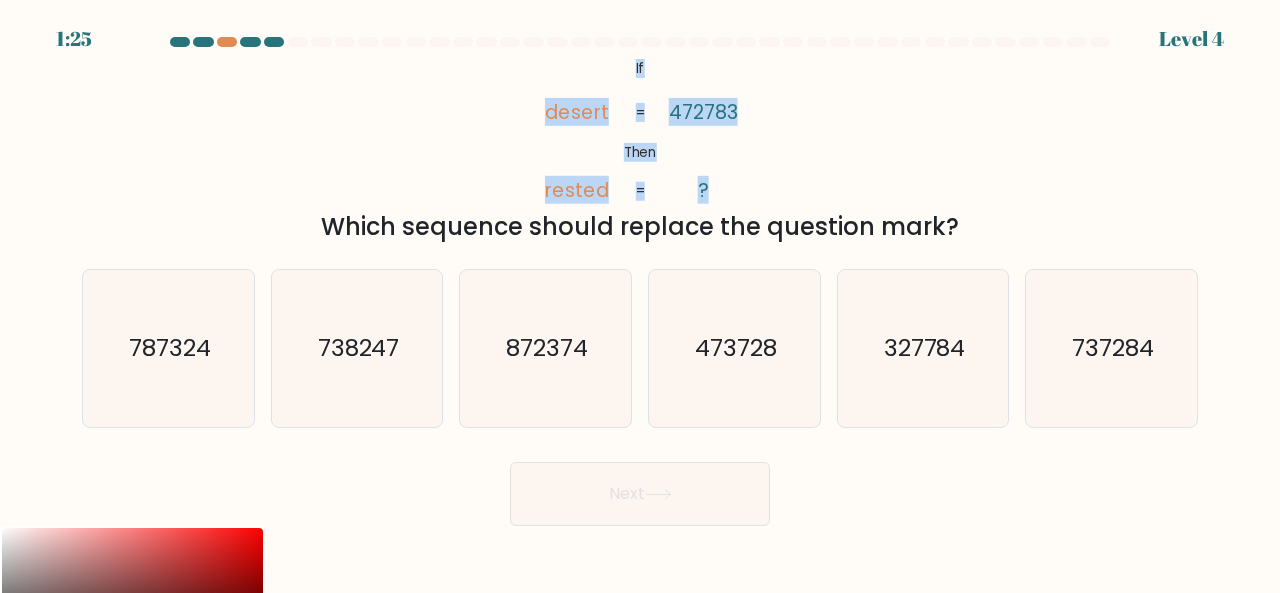 click on "@import url('https://fonts.googleapis.com/css?family=Abril+Fatface:400,100,100italic,300,300italic,400italic,500,500italic,700,700italic,900,900italic');           If       Then       desert       rested       472783       ?       =       =" 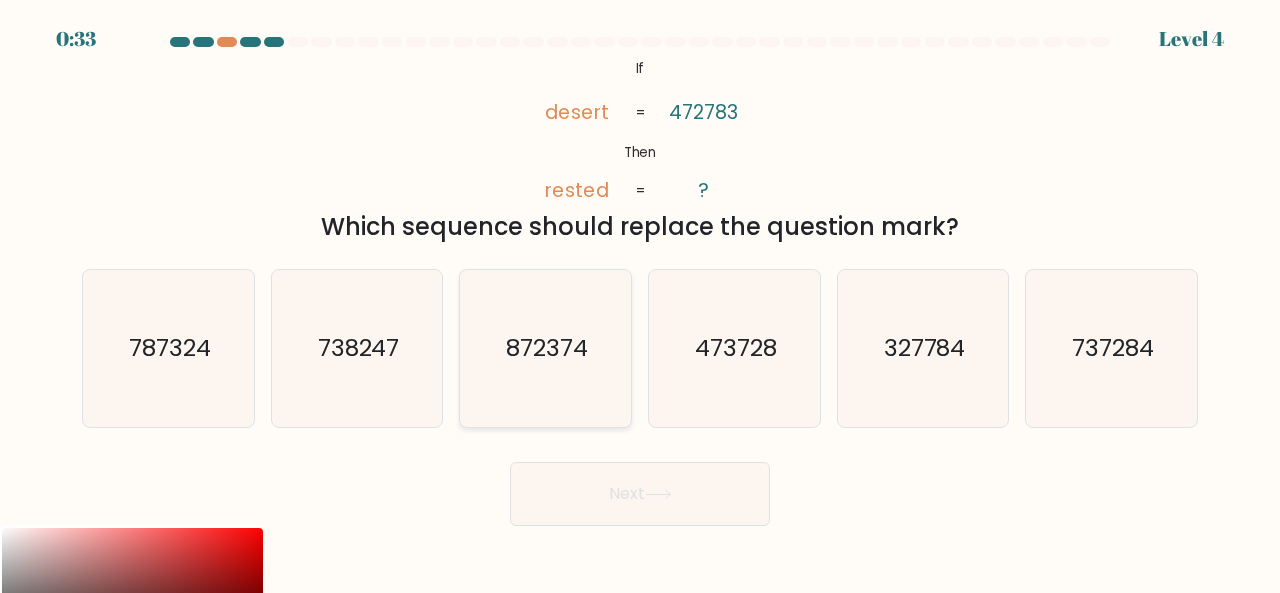 click on "872374" 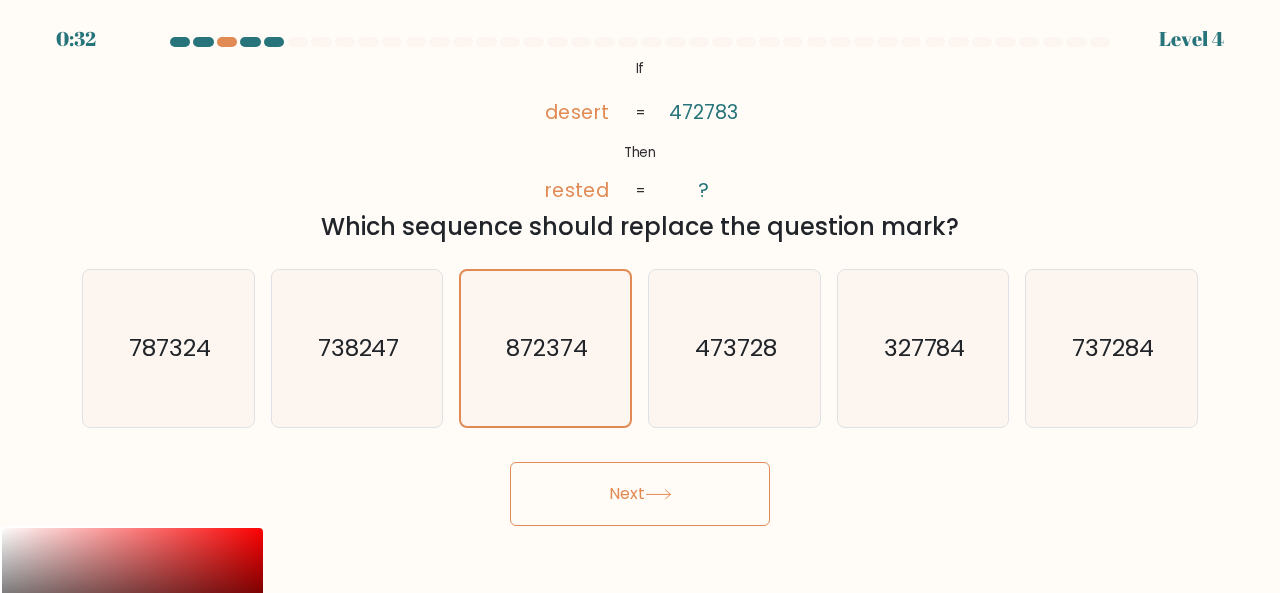 click 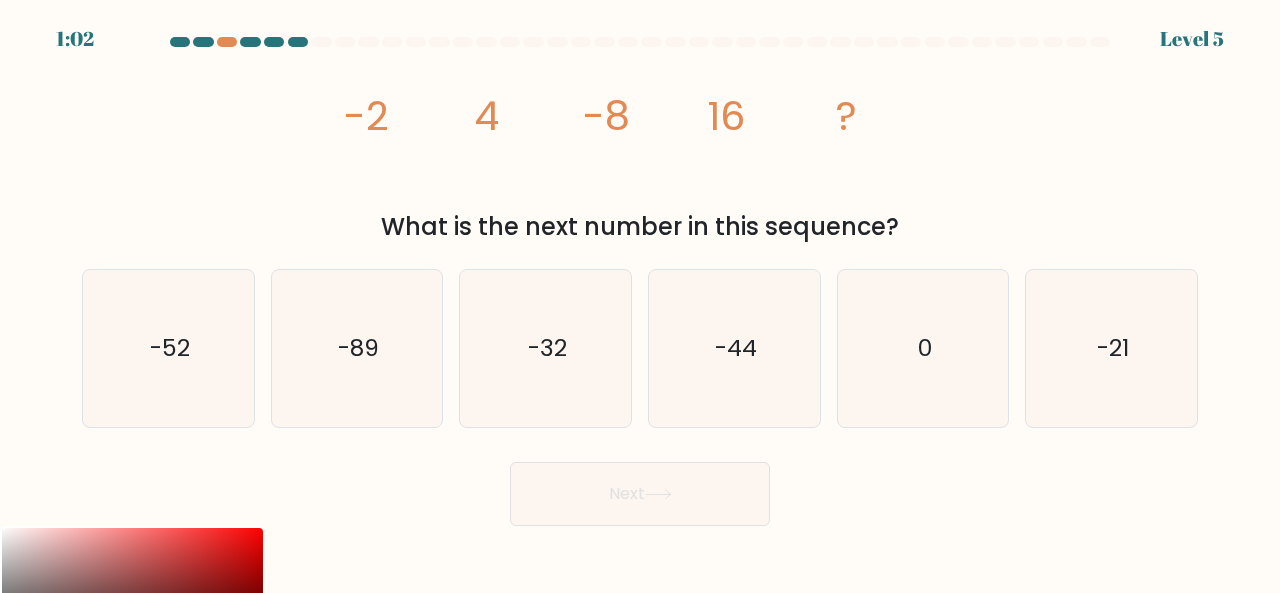 drag, startPoint x: 346, startPoint y: 117, endPoint x: 932, endPoint y: 230, distance: 596.7956 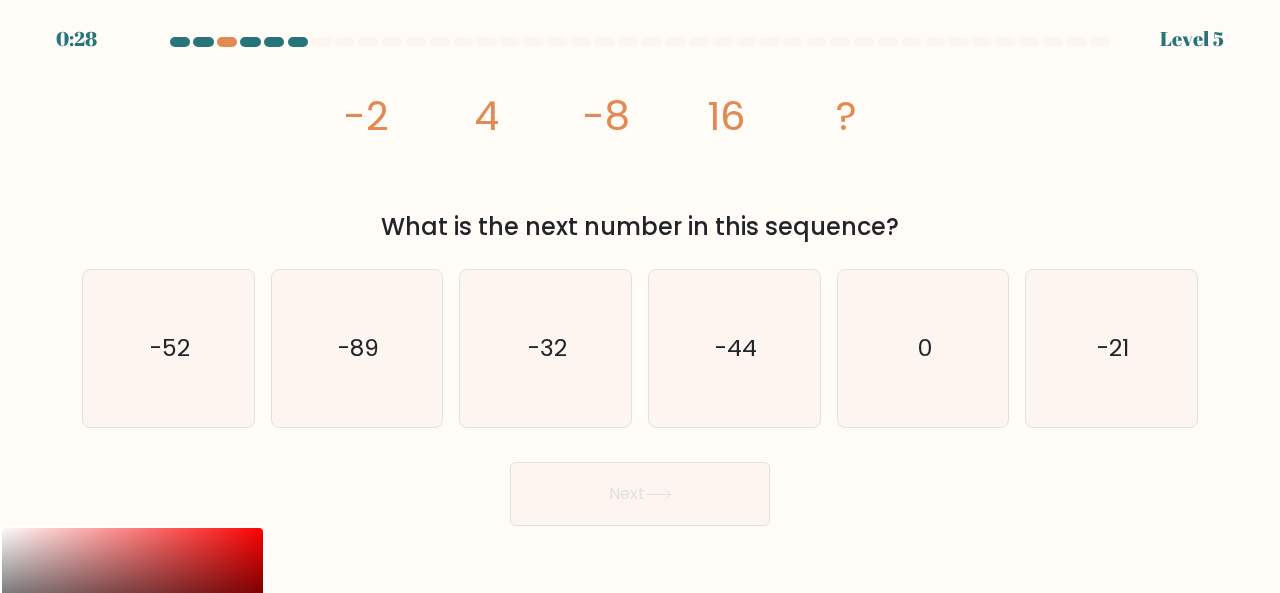 click on "image/svg+xml
-2
4
-8
16
?" 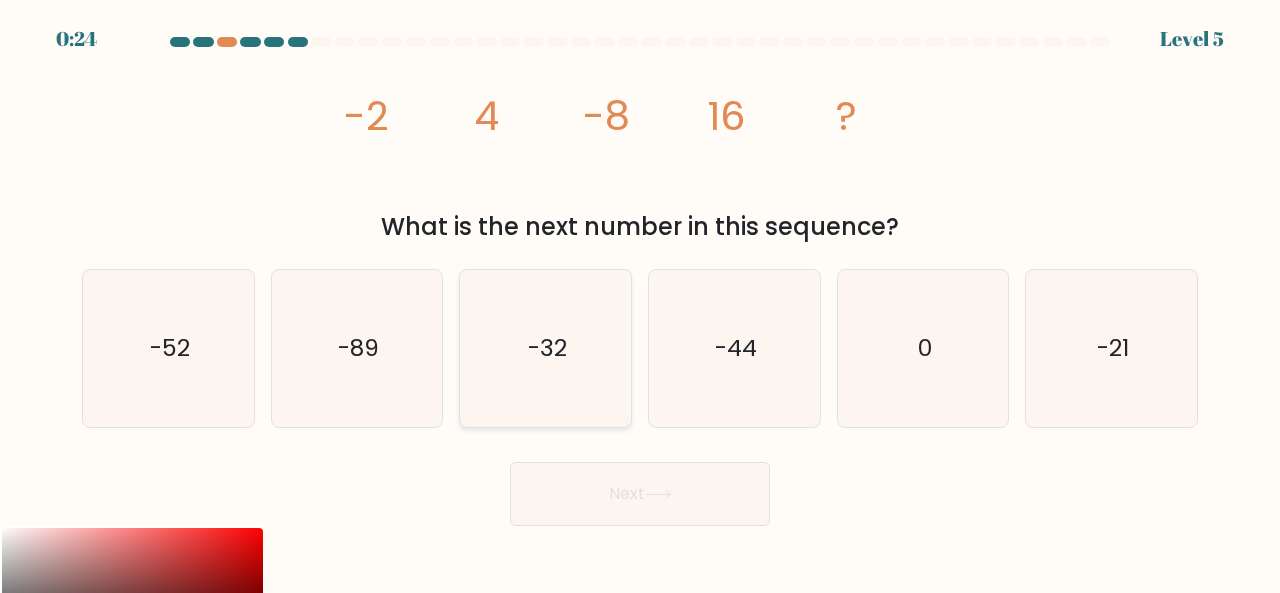 click on "-32" 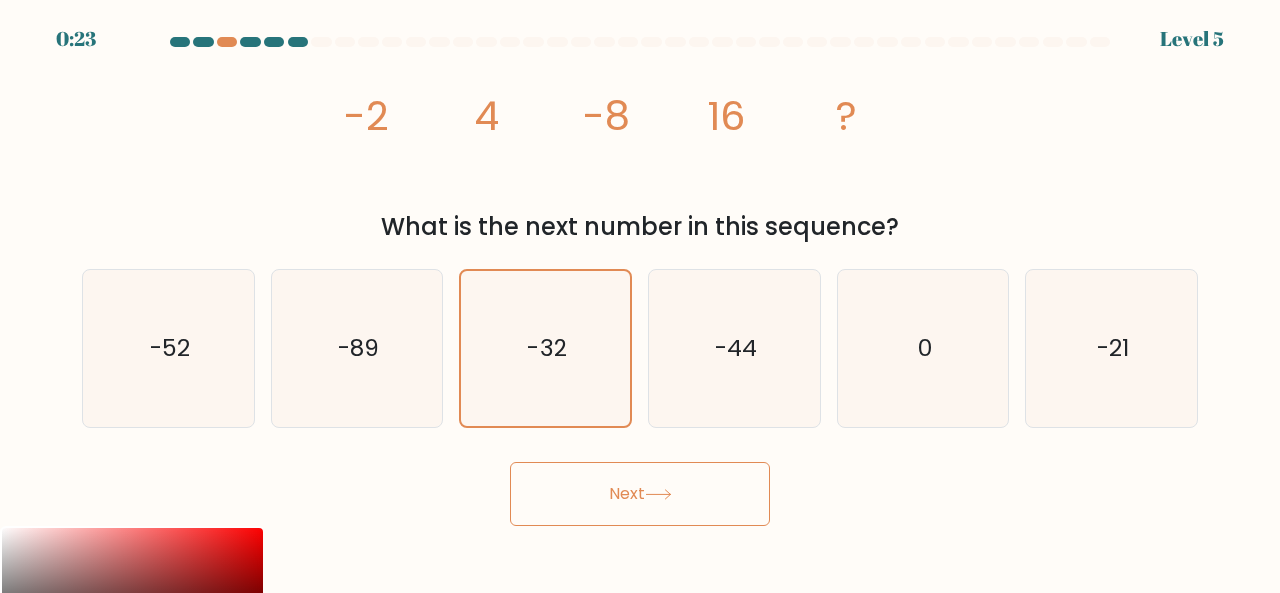 click on "Next" at bounding box center [640, 494] 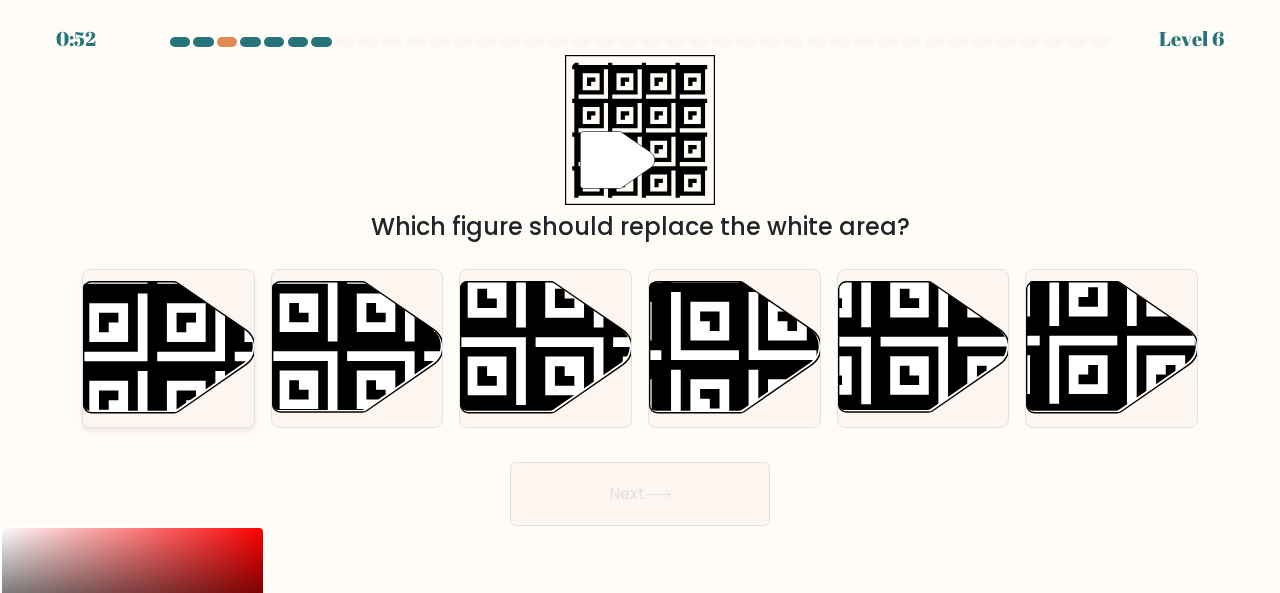 click 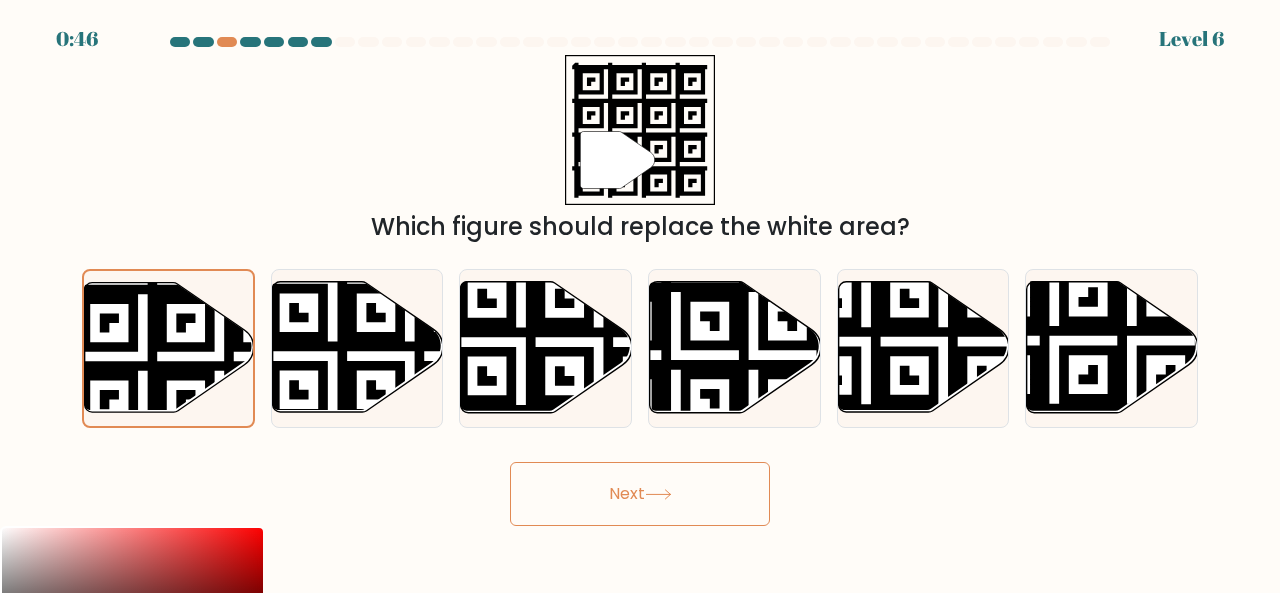 click on "Next" at bounding box center [640, 494] 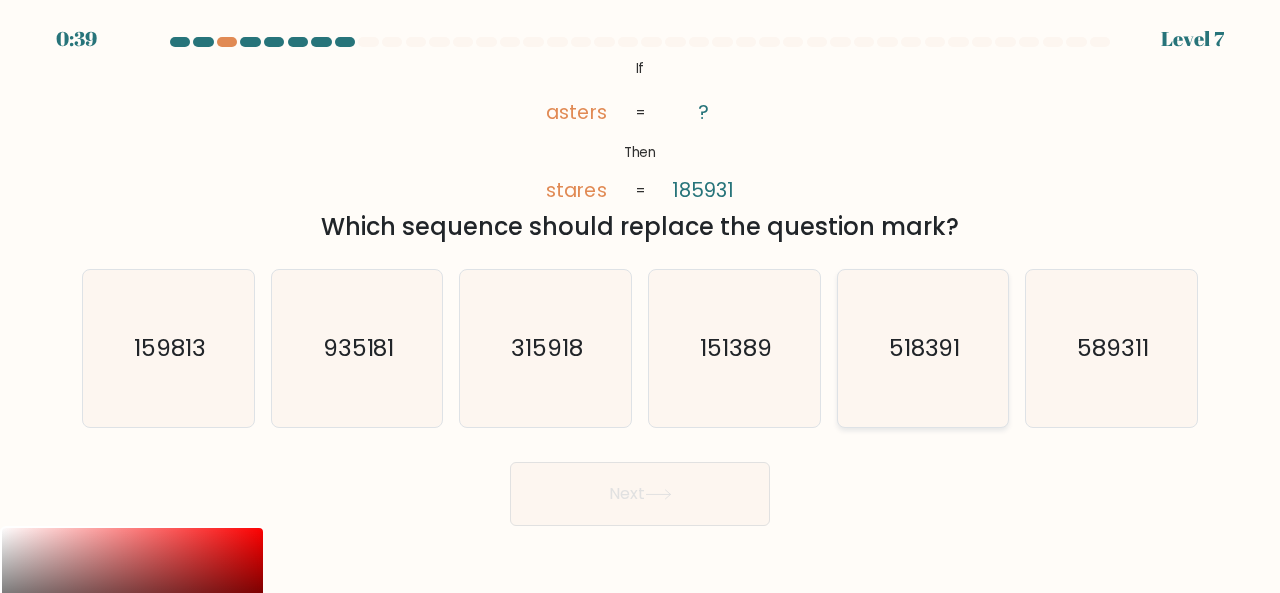 click on "518391" 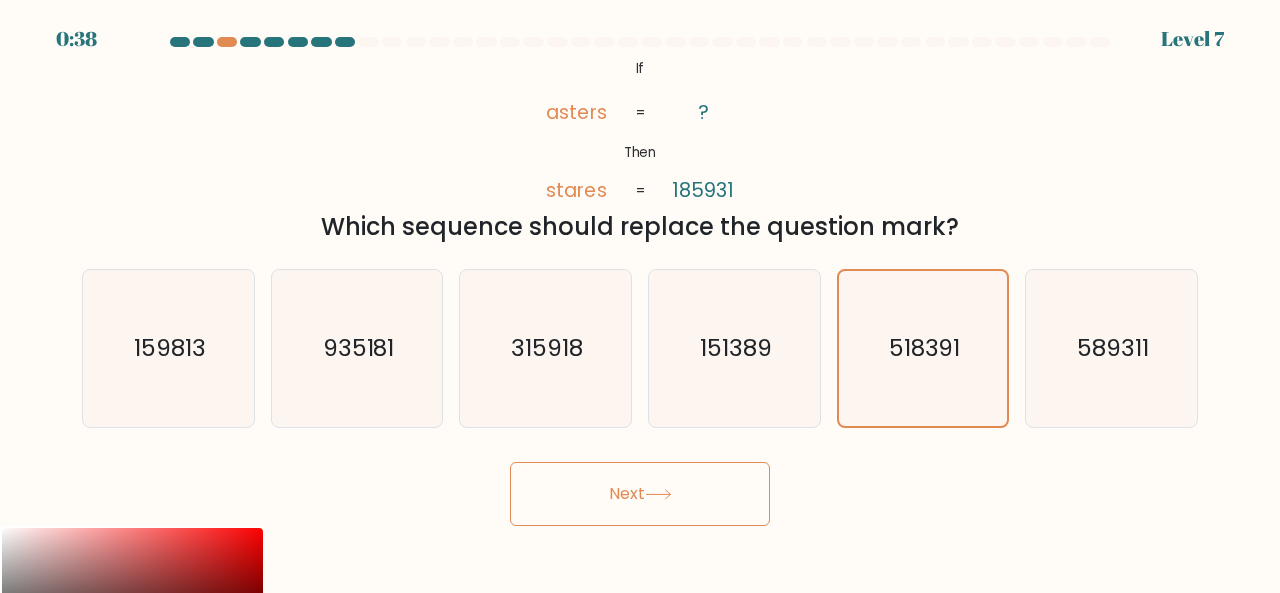 click on "Next" at bounding box center [640, 494] 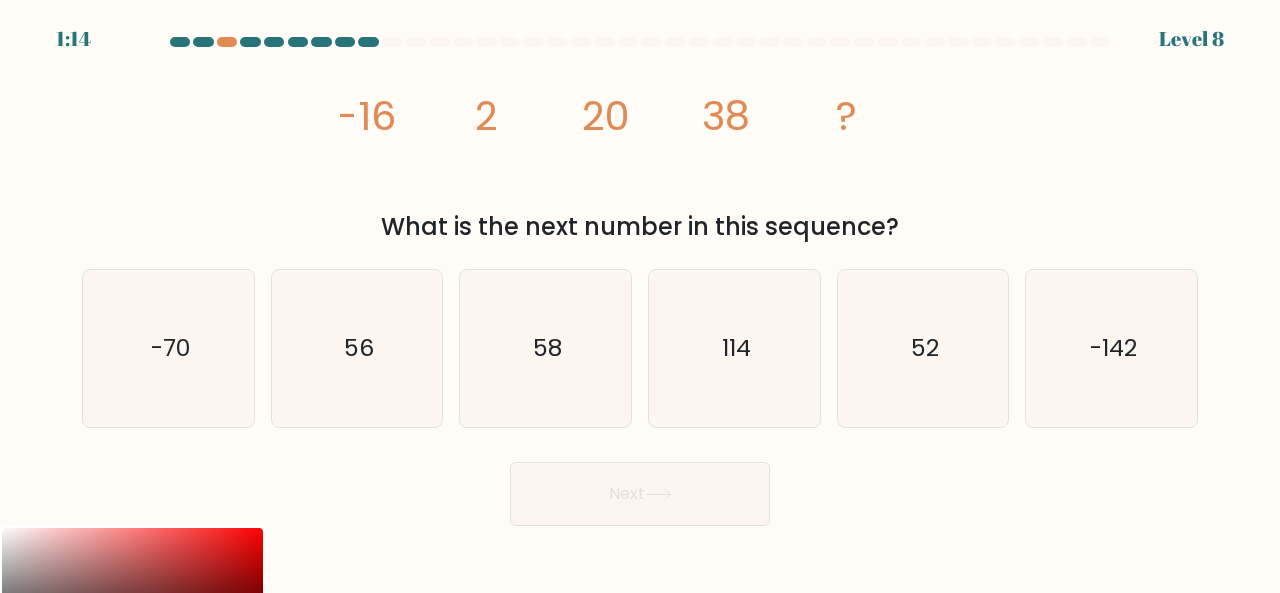 drag, startPoint x: 330, startPoint y: 119, endPoint x: 896, endPoint y: 216, distance: 574.2517 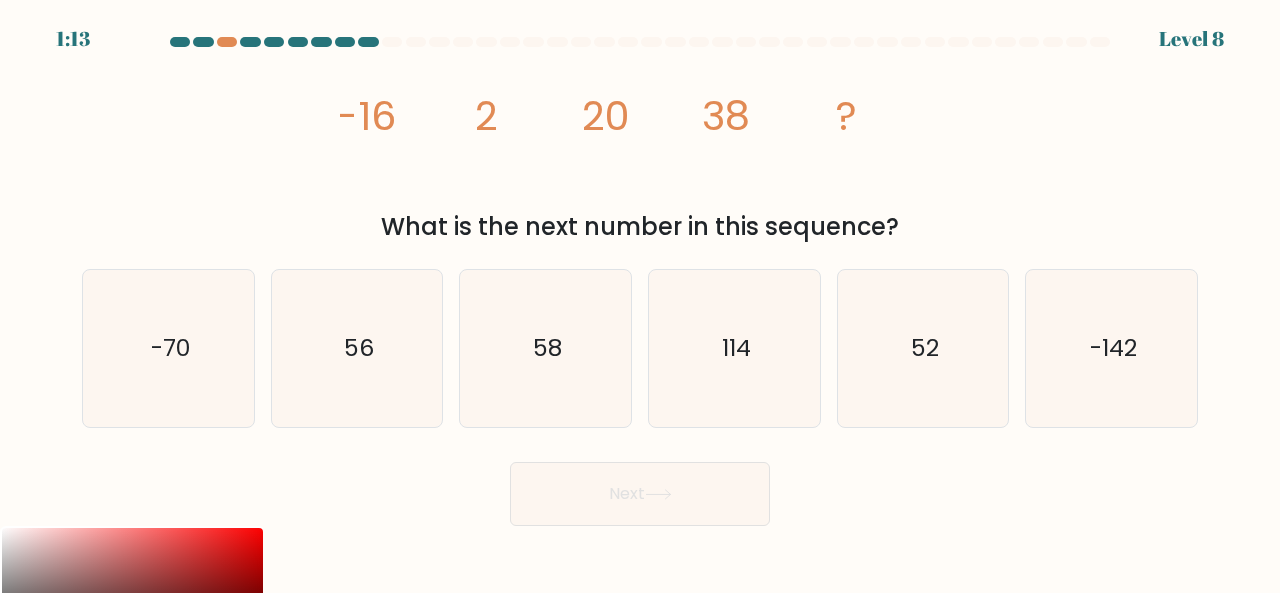 copy on "-16
2
20
38
?
What is the next number in this sequence?" 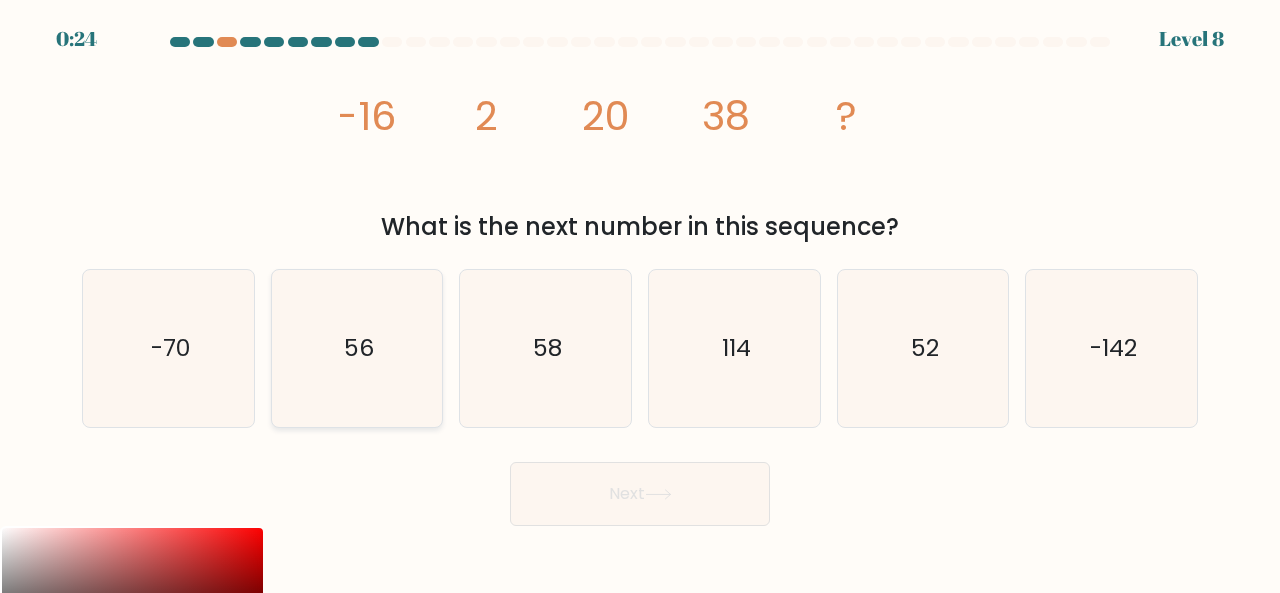 click on "56" 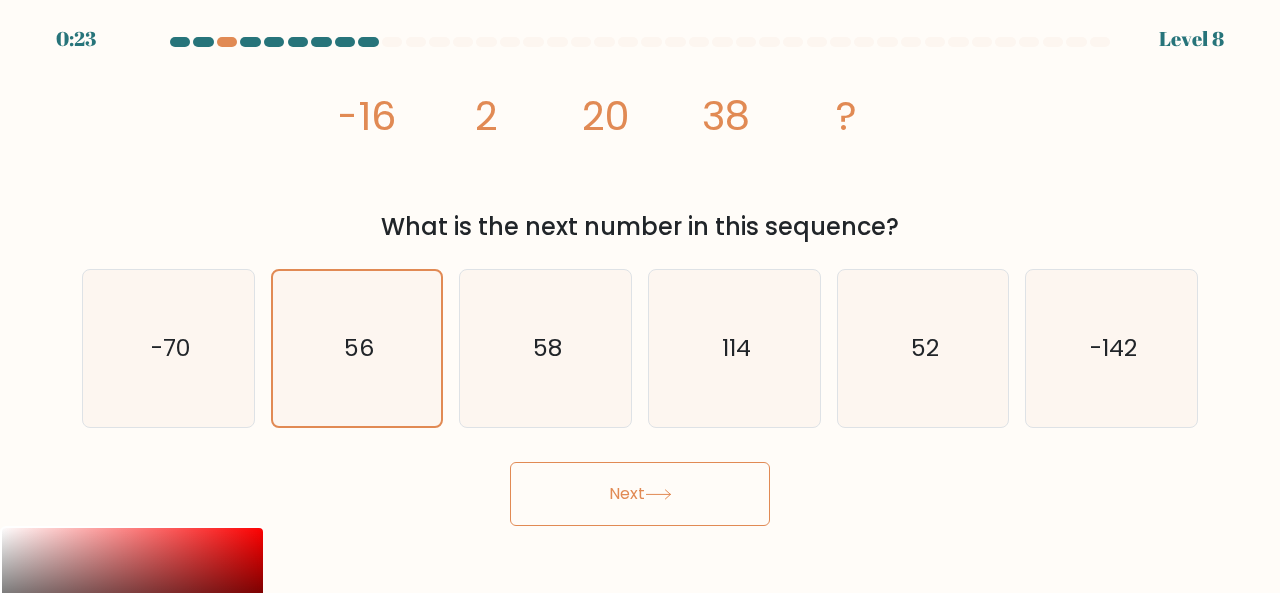 click on "Next" at bounding box center (640, 494) 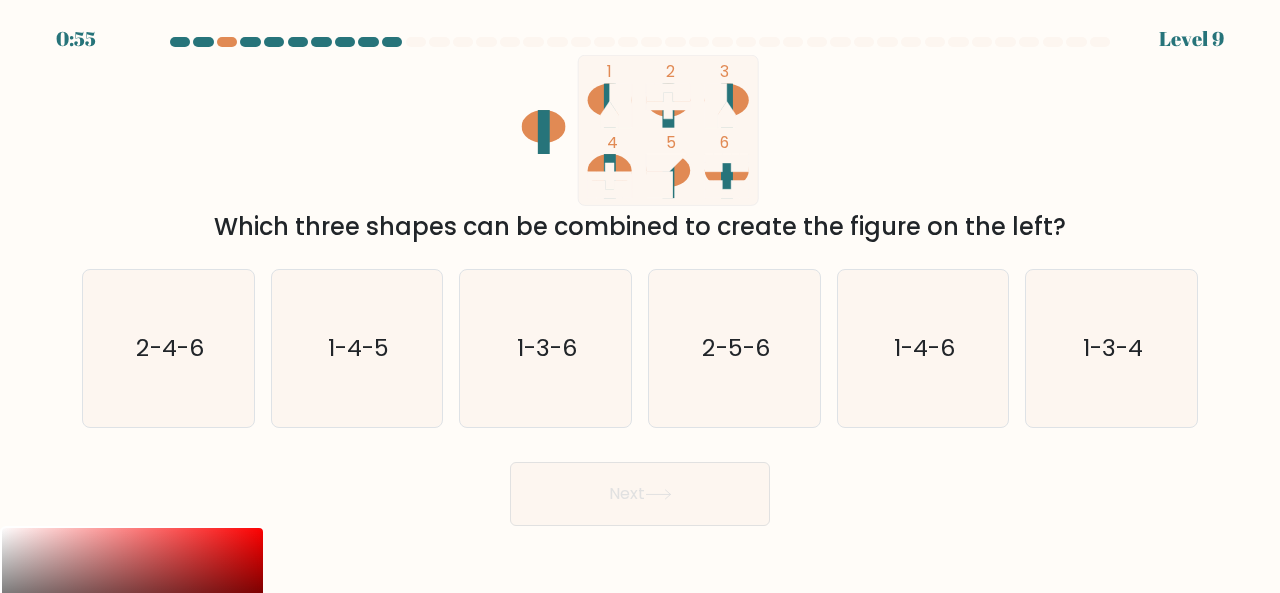 drag, startPoint x: 562, startPoint y: 51, endPoint x: 590, endPoint y: 89, distance: 47.201694 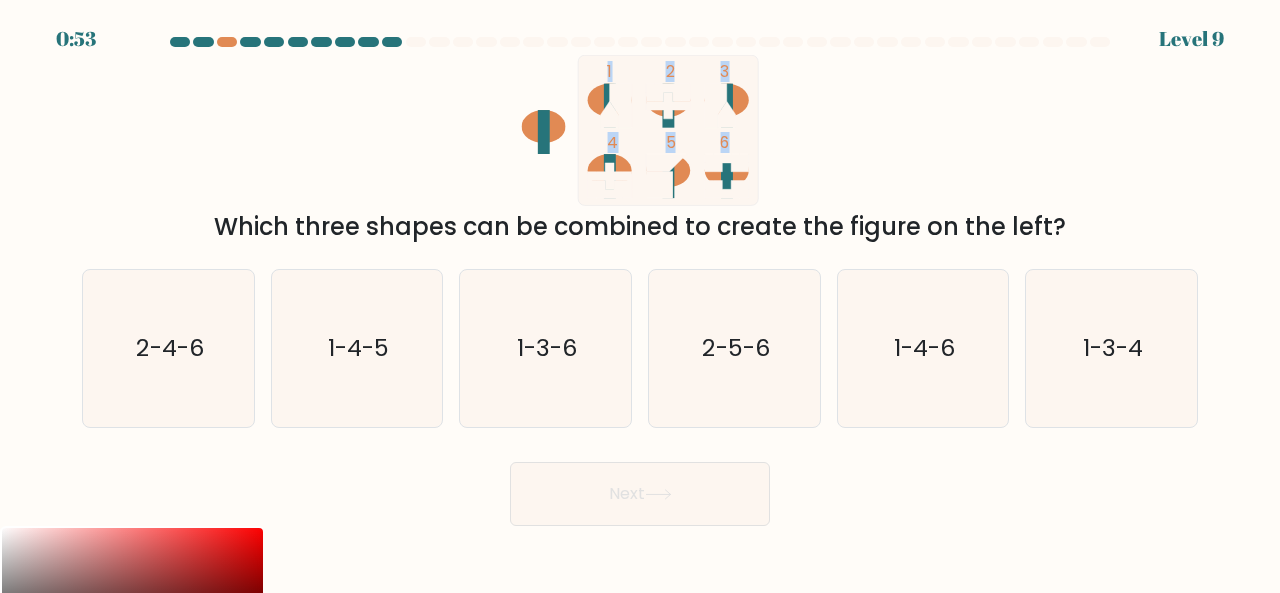 drag, startPoint x: 590, startPoint y: 89, endPoint x: 791, endPoint y: 157, distance: 212.19095 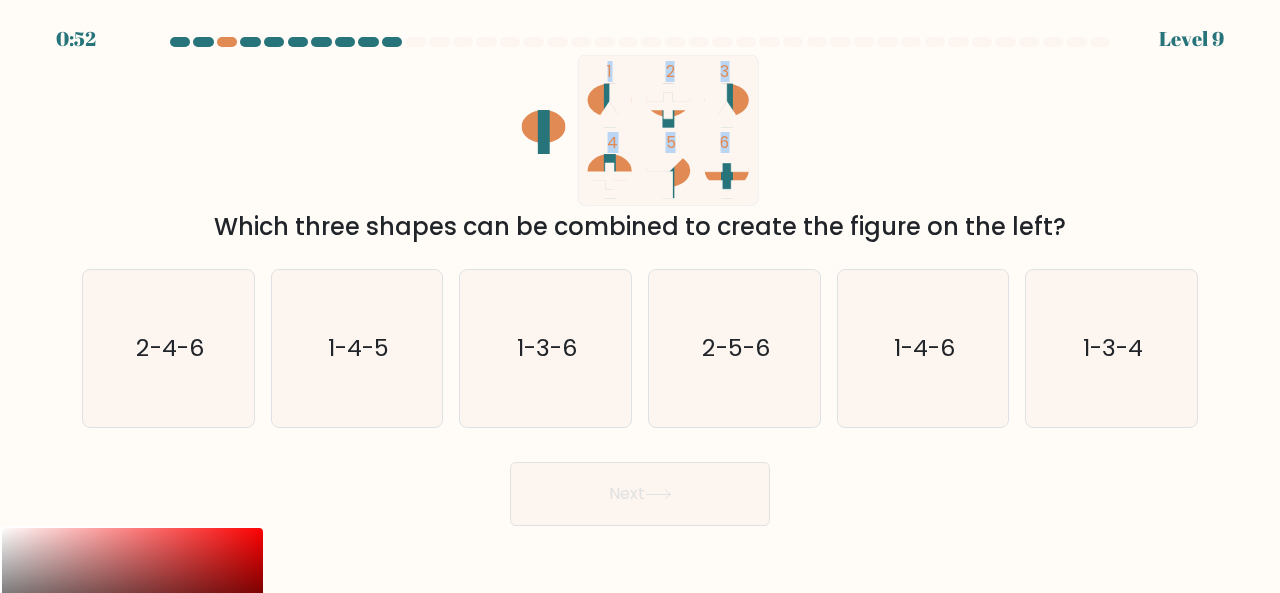click on "1
2
3
4
5
6" 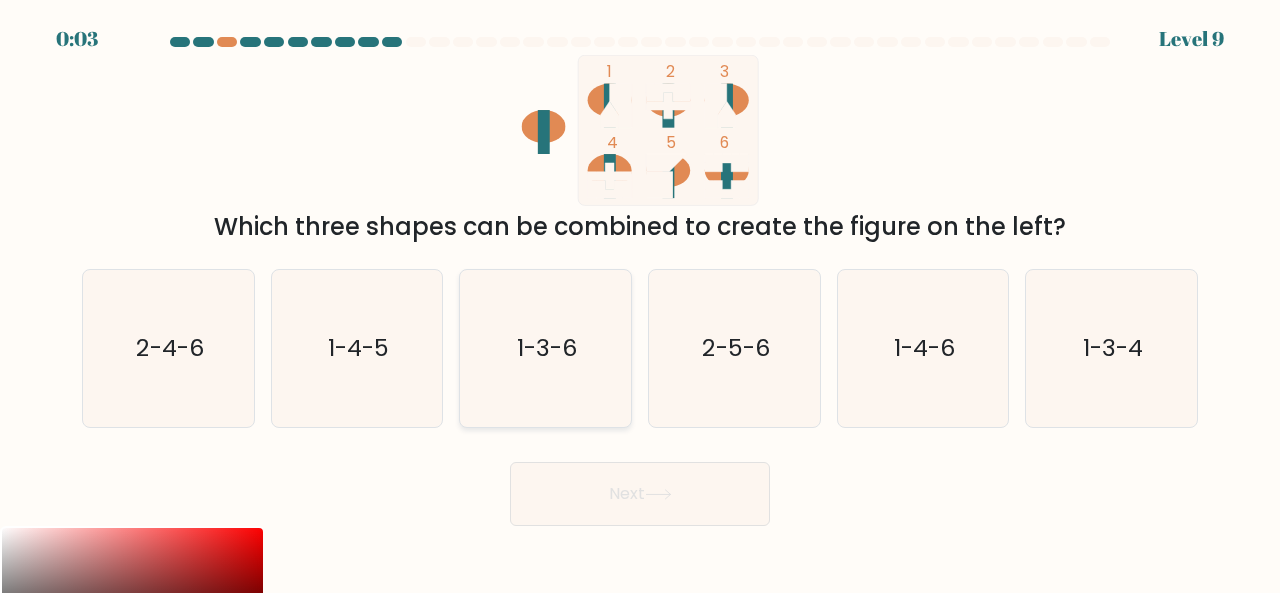 click on "1-3-6" 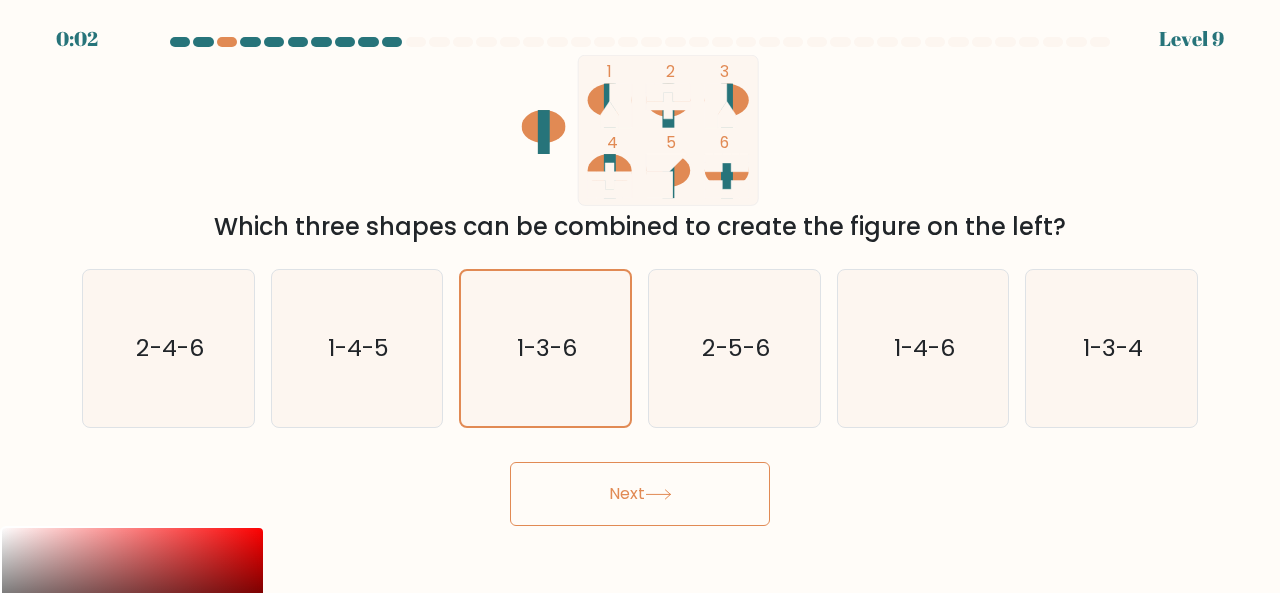 click on "Next" at bounding box center [640, 494] 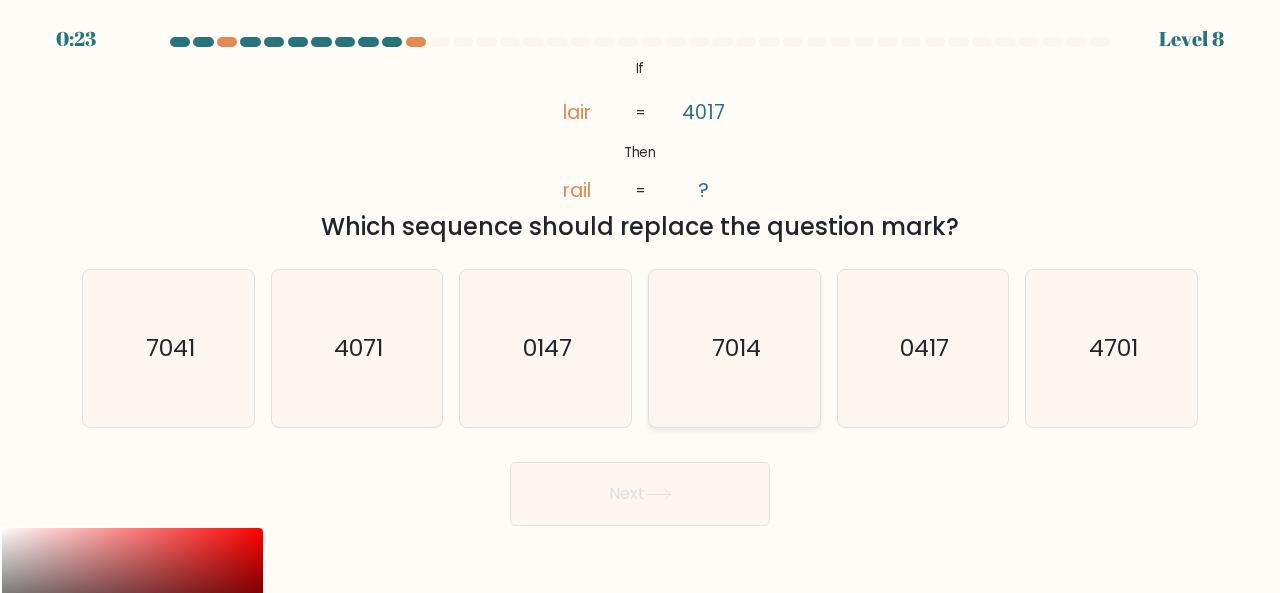 click on "7014" 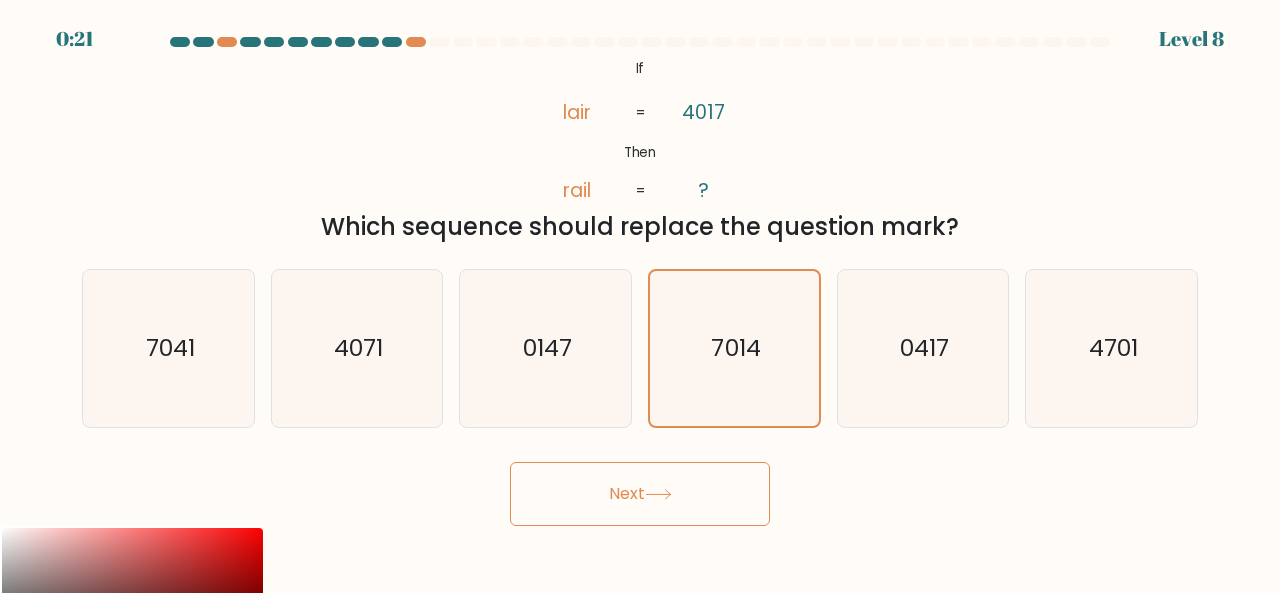click on "Next" at bounding box center (640, 494) 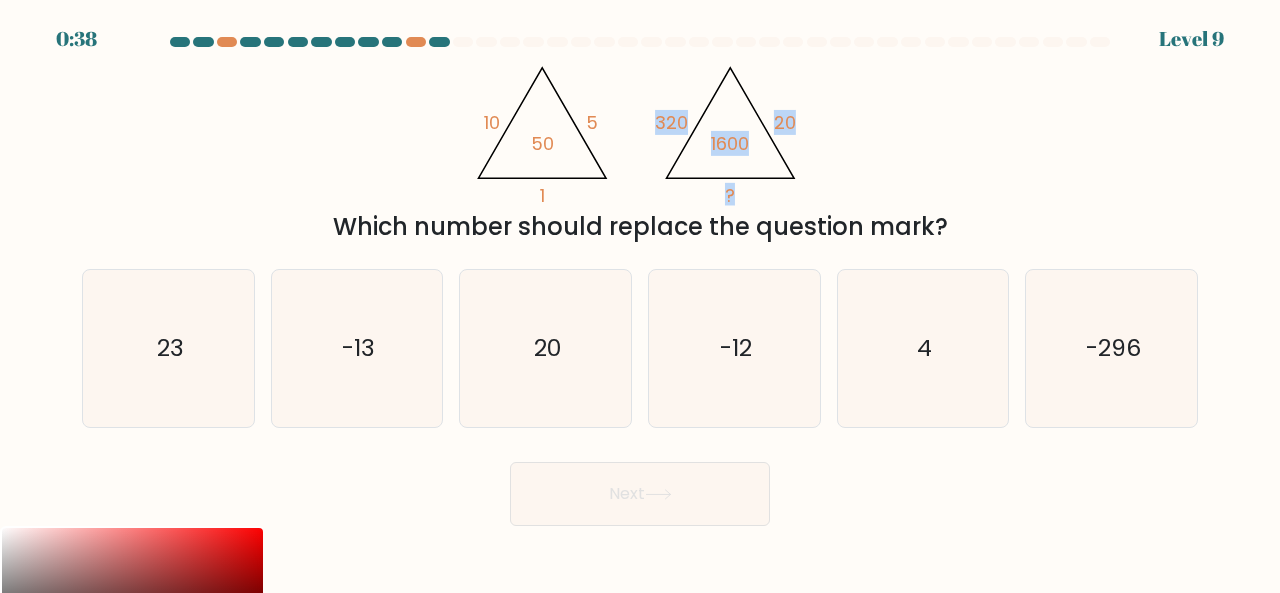 drag, startPoint x: 653, startPoint y: 124, endPoint x: 777, endPoint y: 163, distance: 129.98846 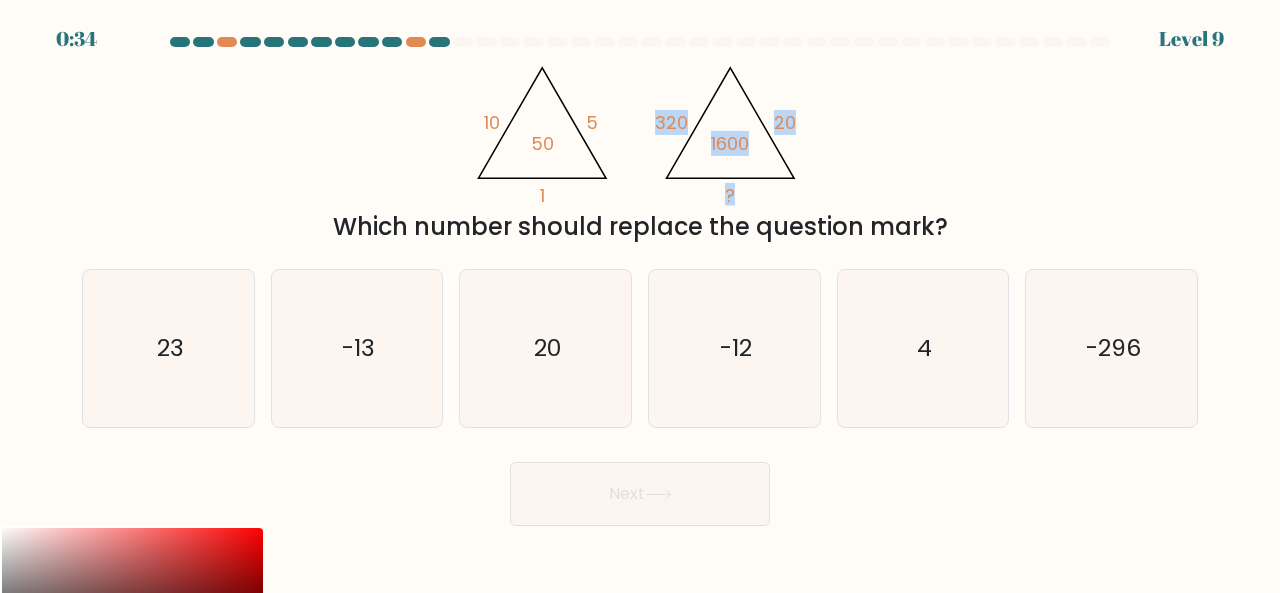 click on "@import url('https://fonts.googleapis.com/css?family=Abril+Fatface:400,100,100italic,300,300italic,400italic,500,500italic,700,700italic,900,900italic');                        10       5       1       50                                       @import url('https://fonts.googleapis.com/css?family=Abril+Fatface:400,100,100italic,300,300italic,400italic,500,500italic,700,700italic,900,900italic');                        320       20       ?       1600
Which number should replace the question mark?" at bounding box center [640, 150] 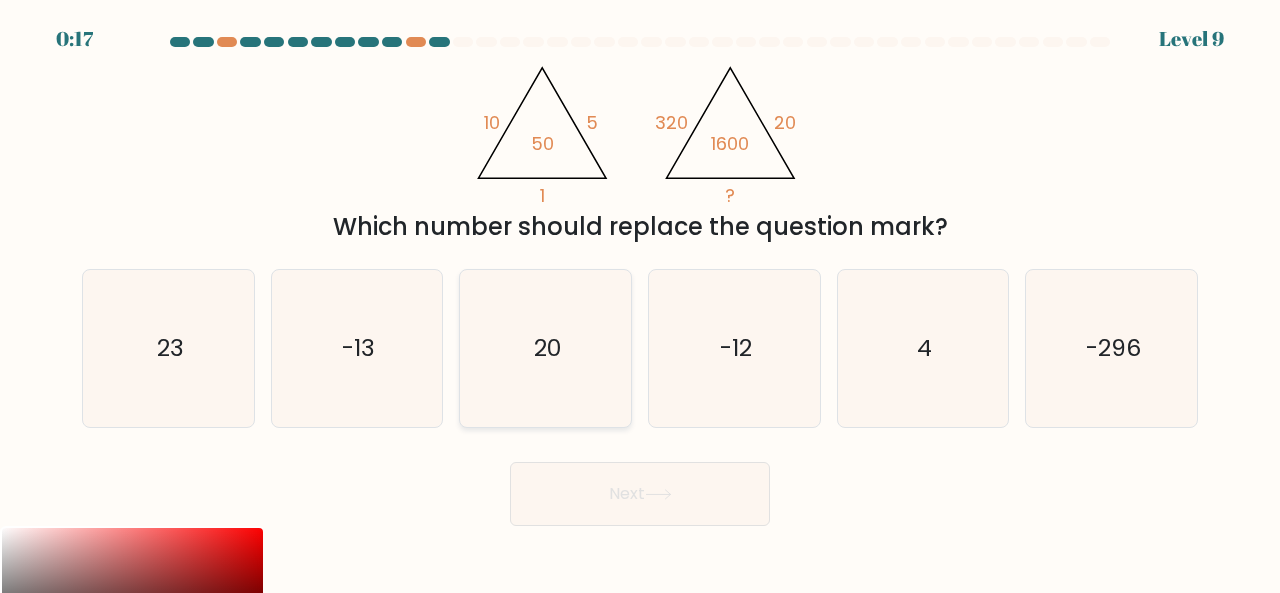 click on "20" 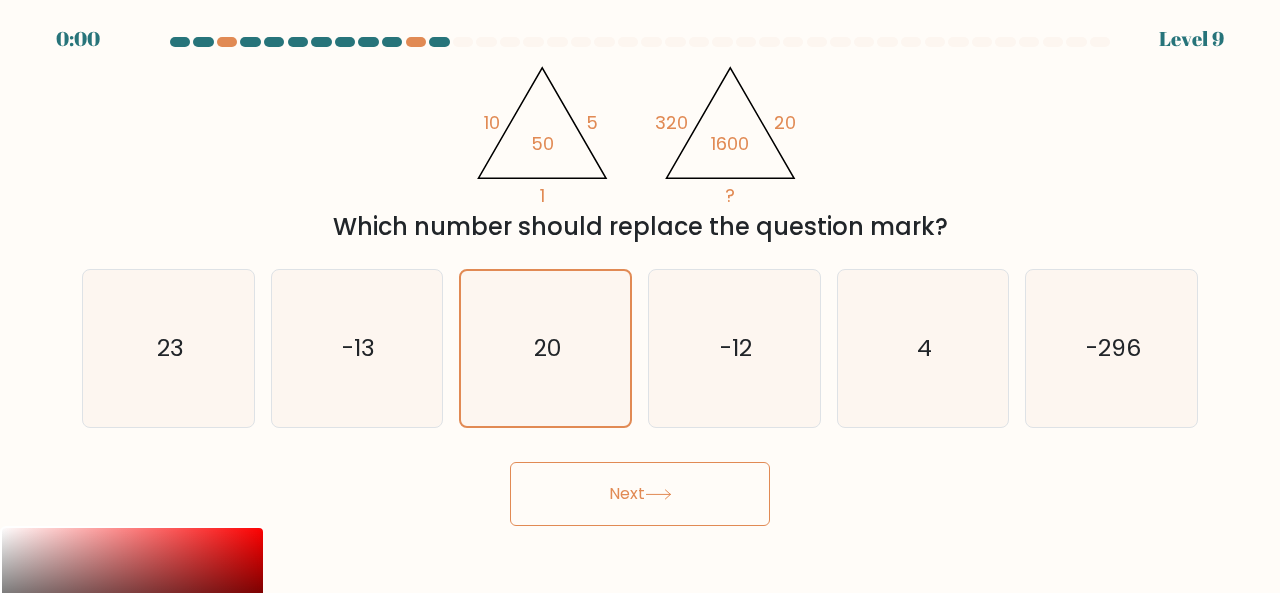 click on "Next" at bounding box center [640, 494] 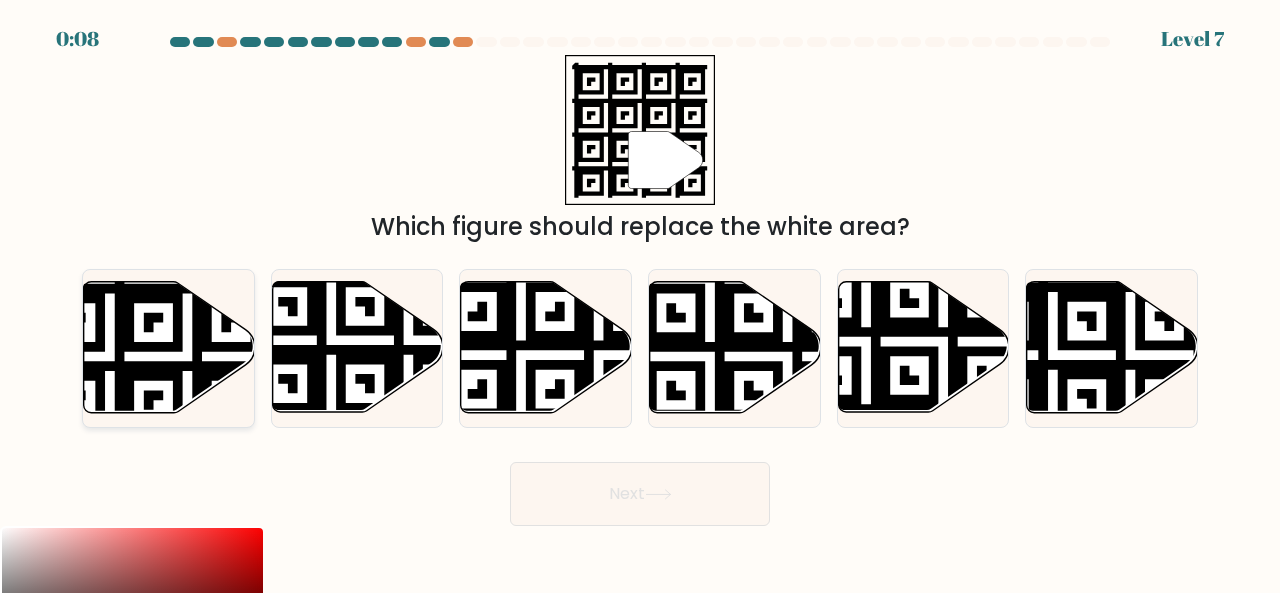 click 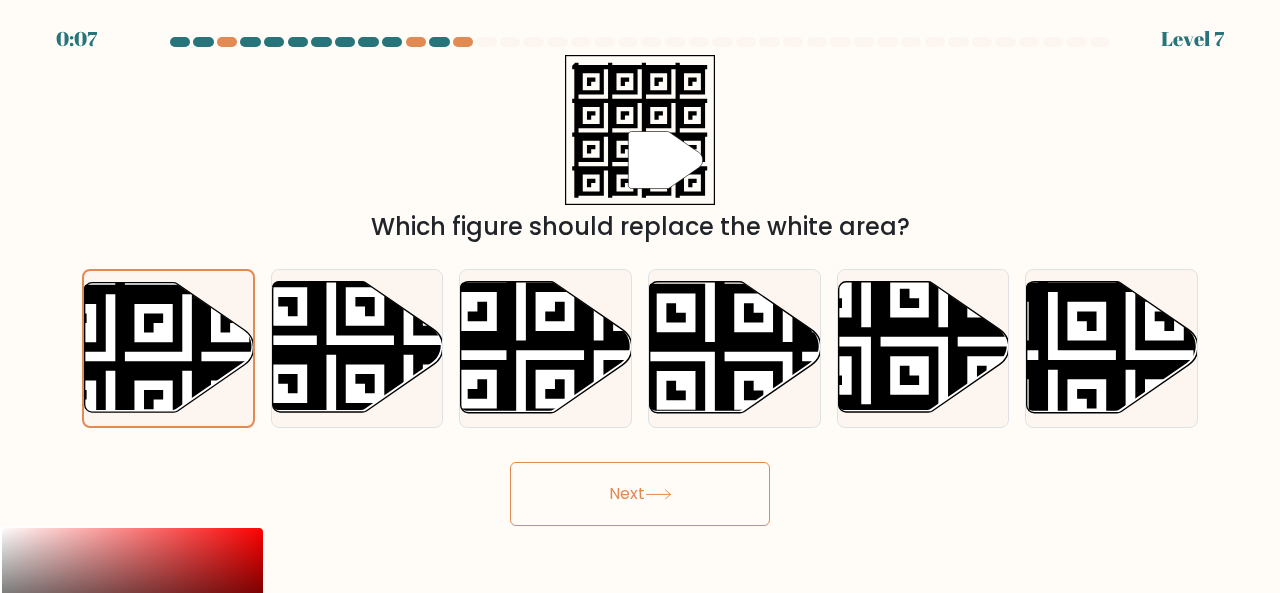 click on "Next" at bounding box center (640, 494) 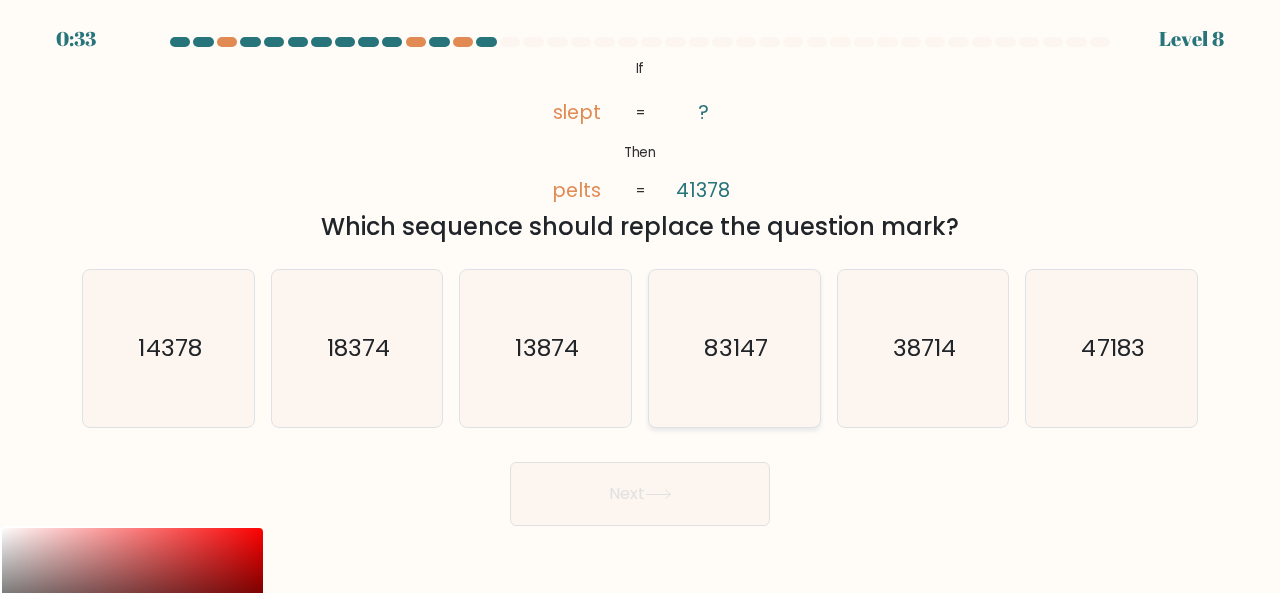 click on "83147" 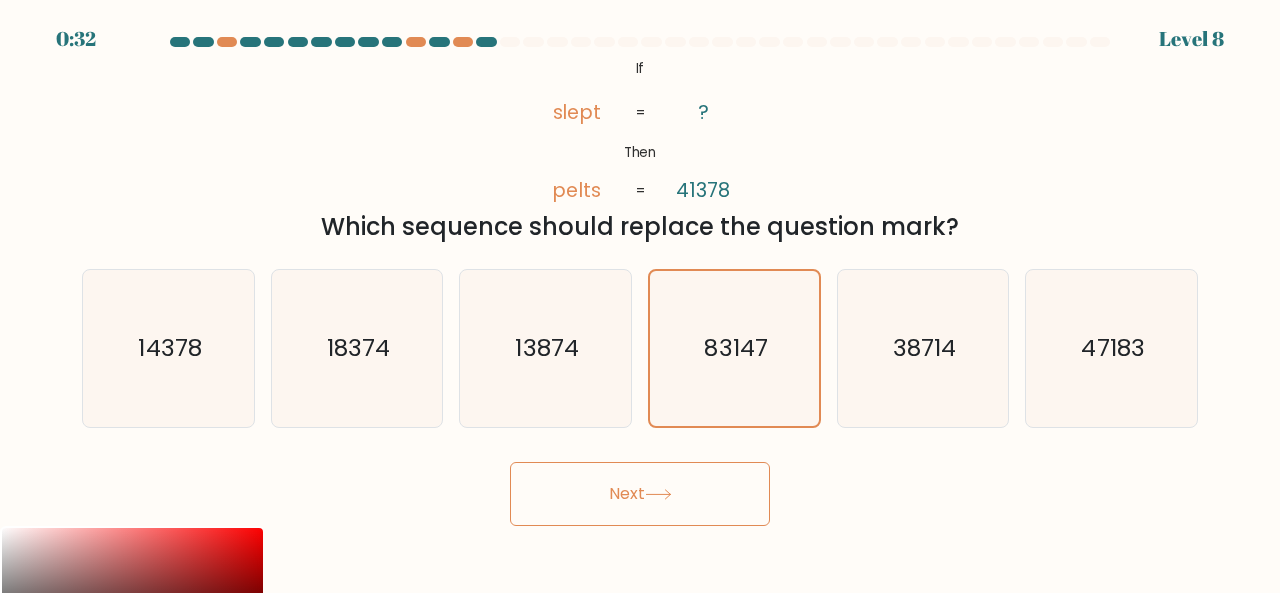 click on "Next" at bounding box center (640, 494) 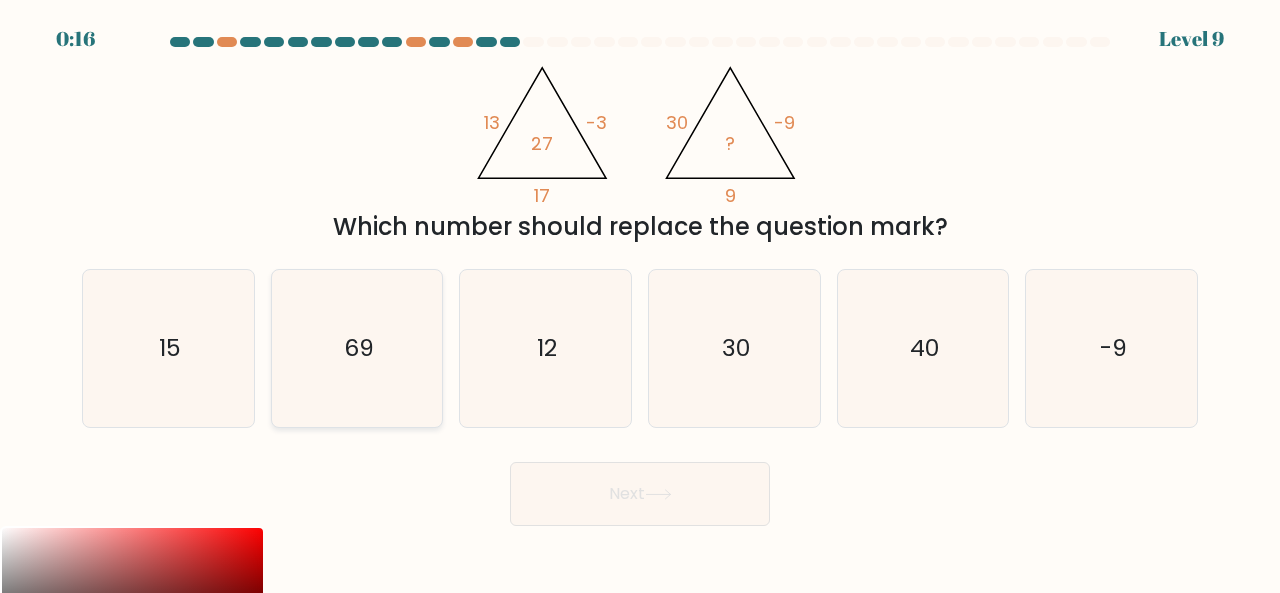 click on "69" 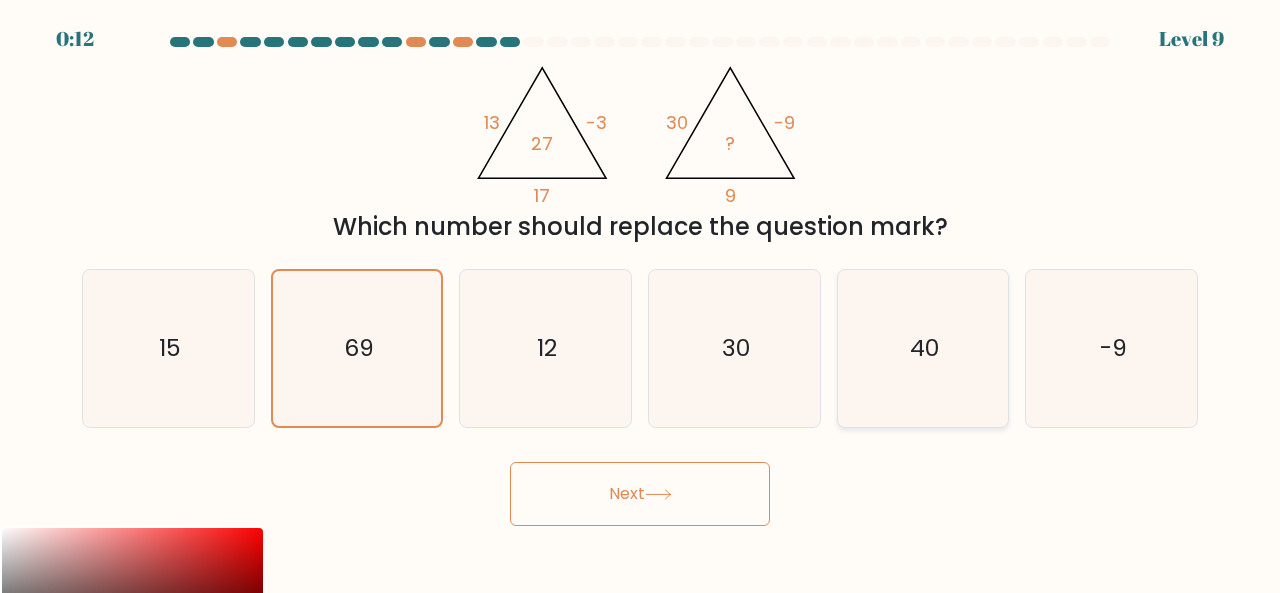 click on "40" 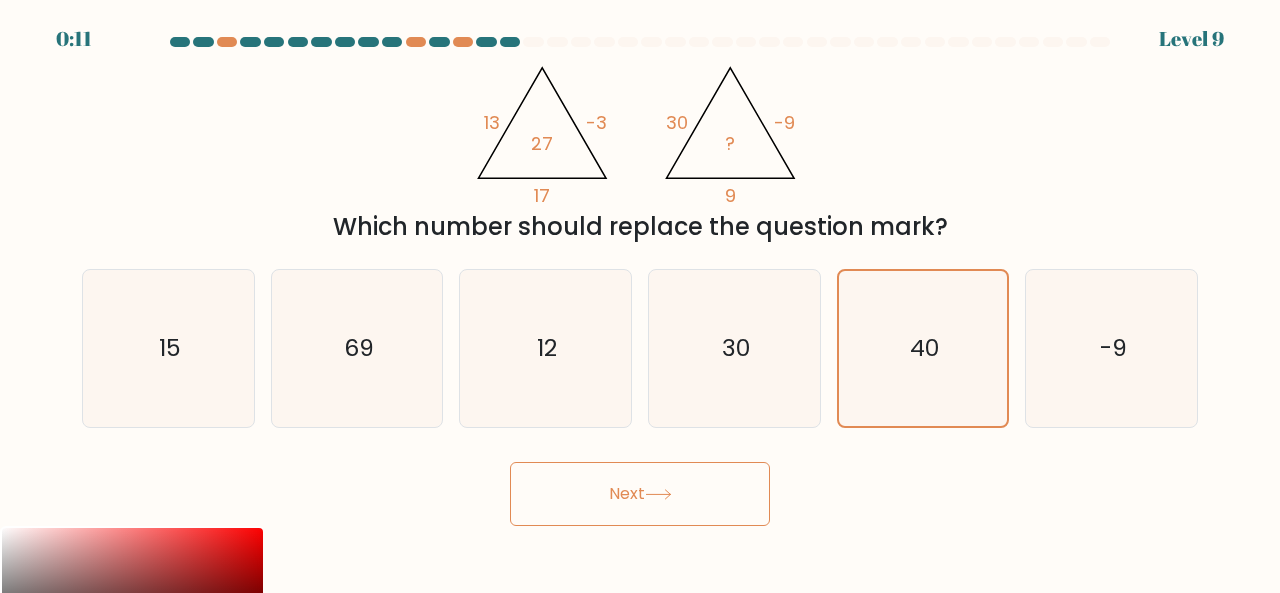 click on "Next" at bounding box center (640, 494) 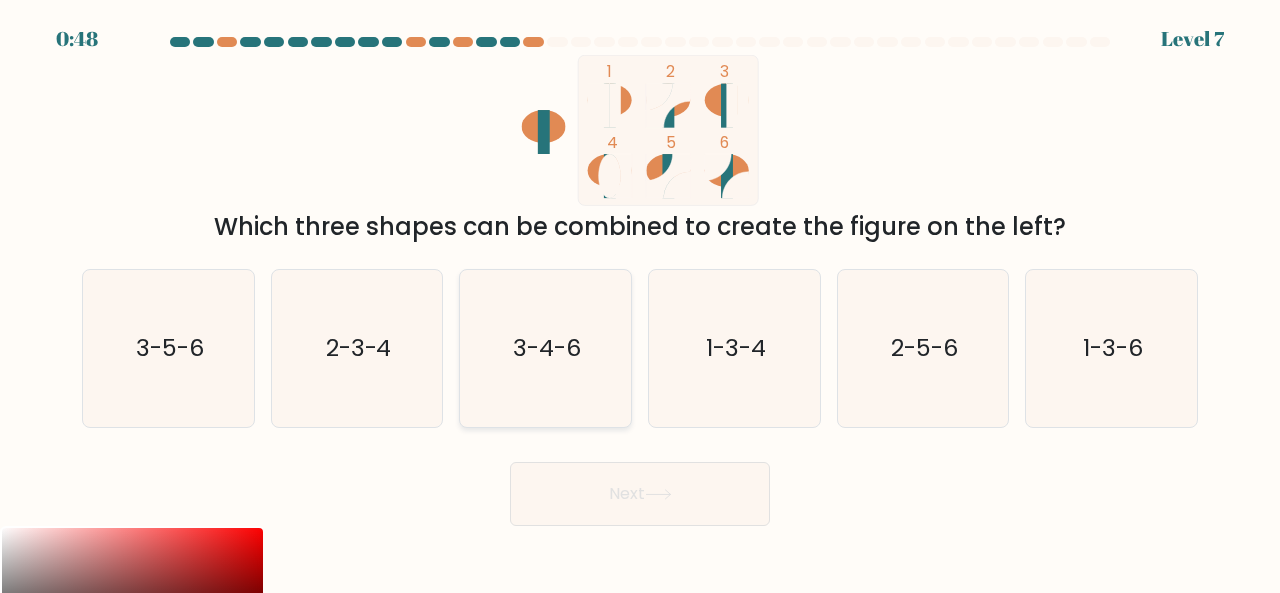 click on "3-4-6" 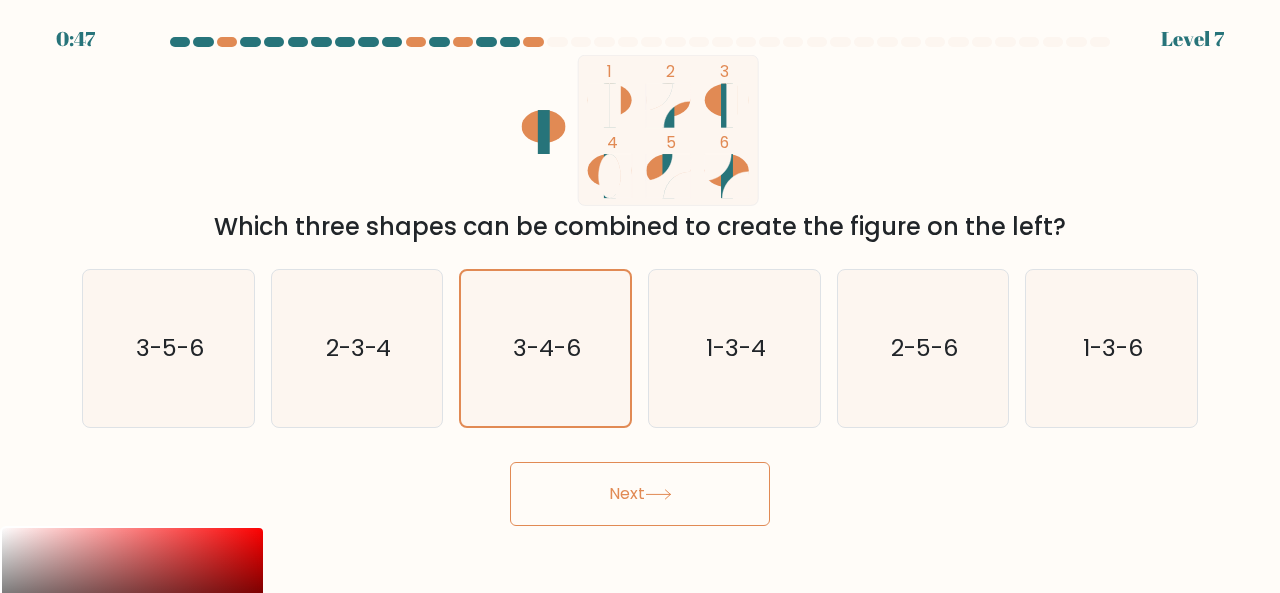 click on "Next" at bounding box center [640, 494] 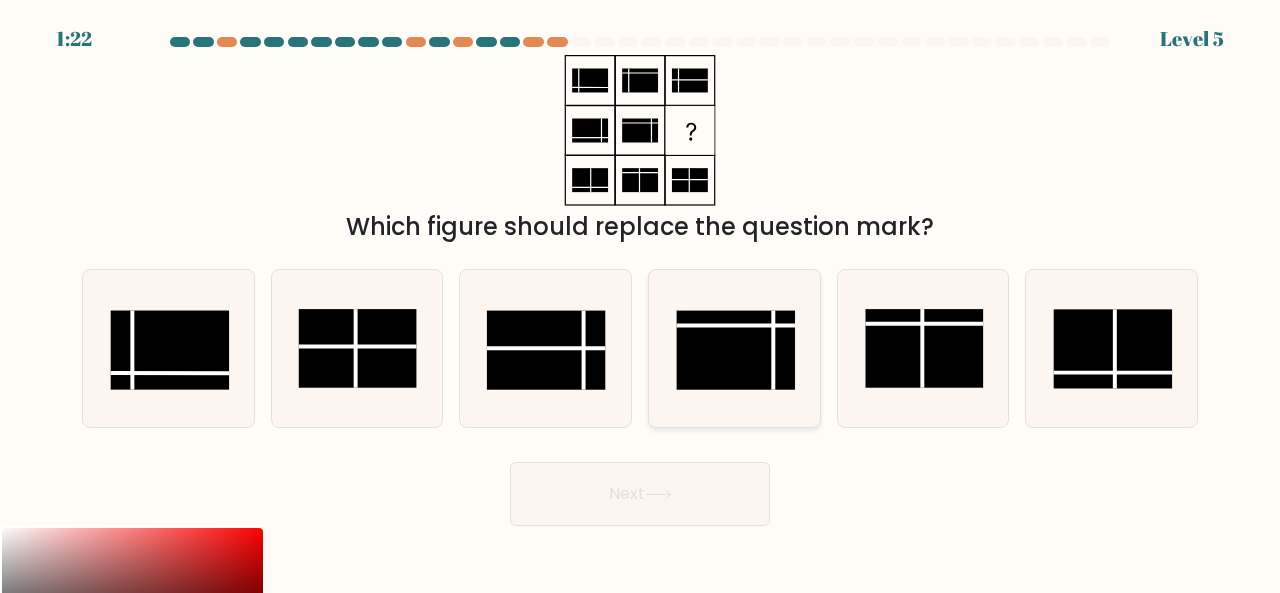 click 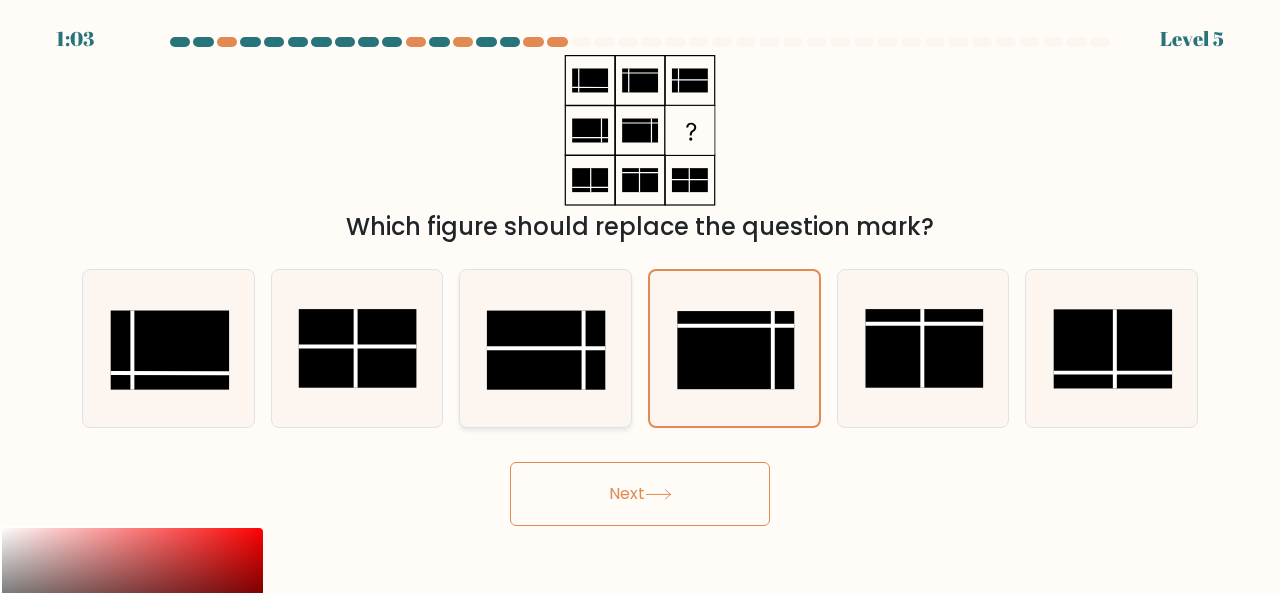 click 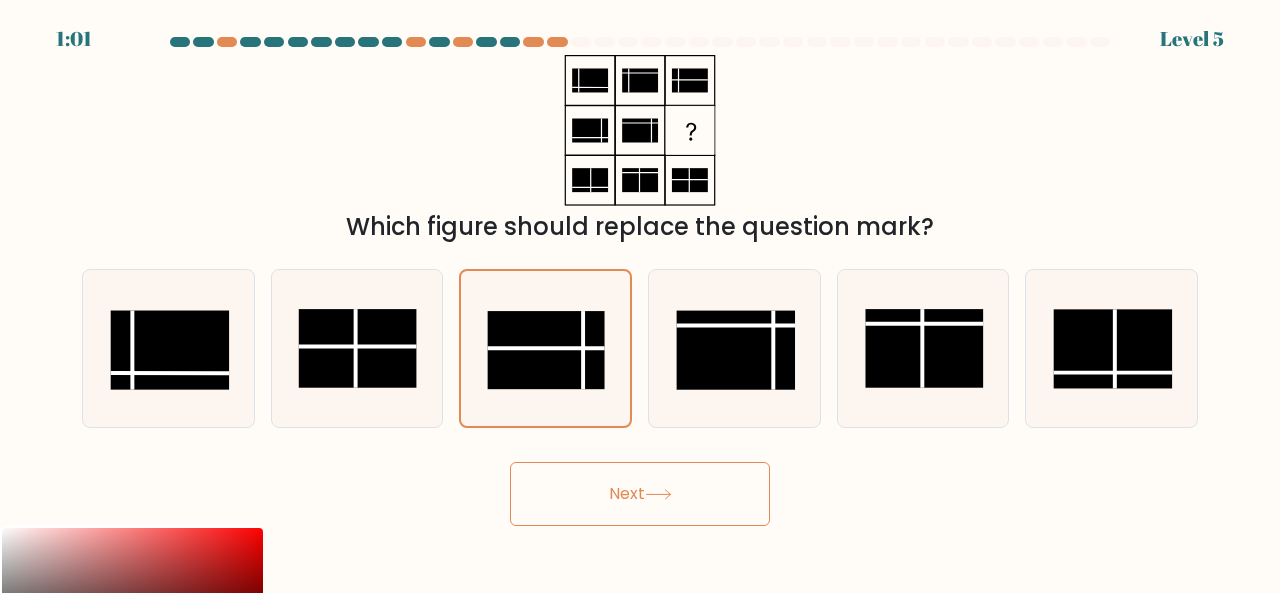 click on "Next" at bounding box center (640, 494) 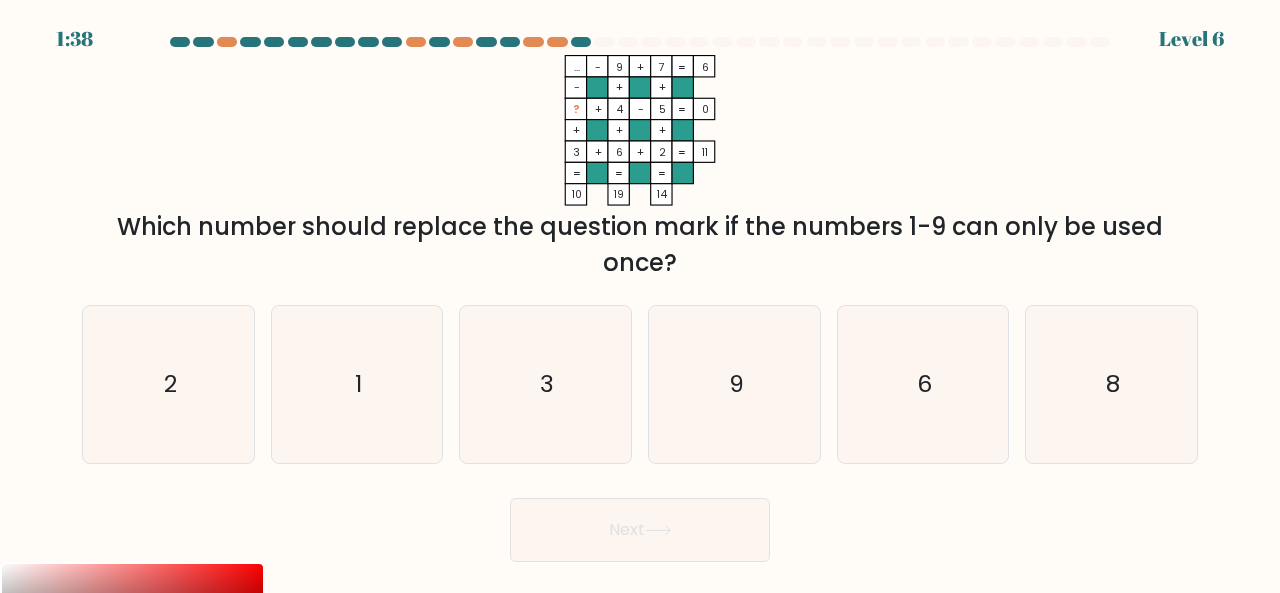 click 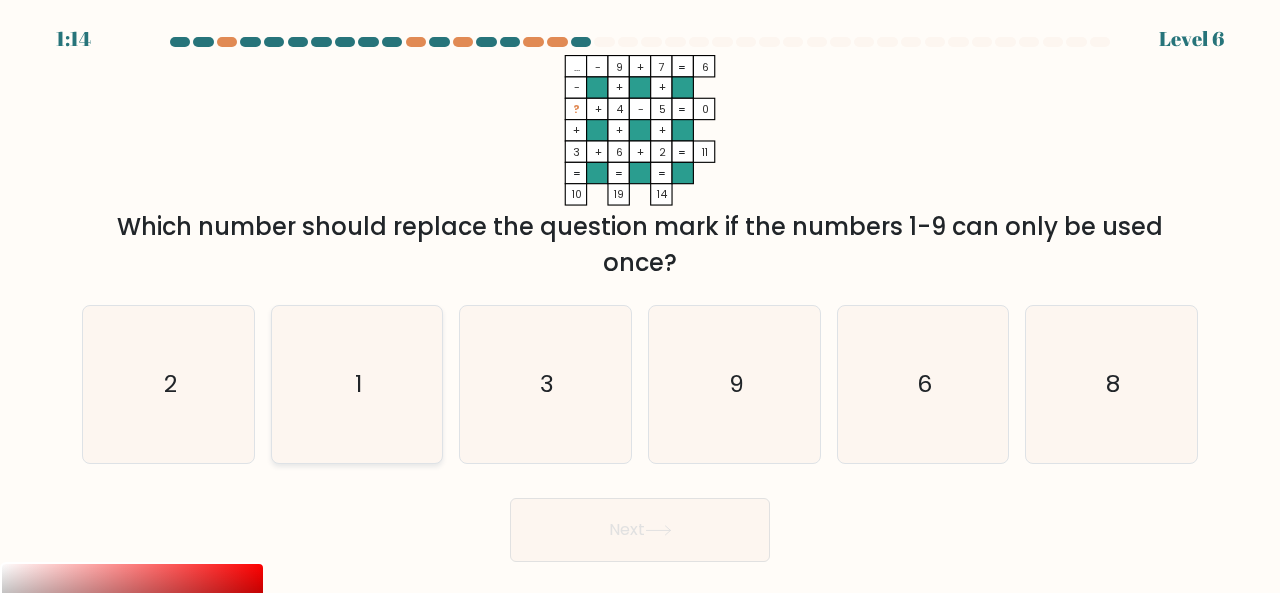 click on "1" 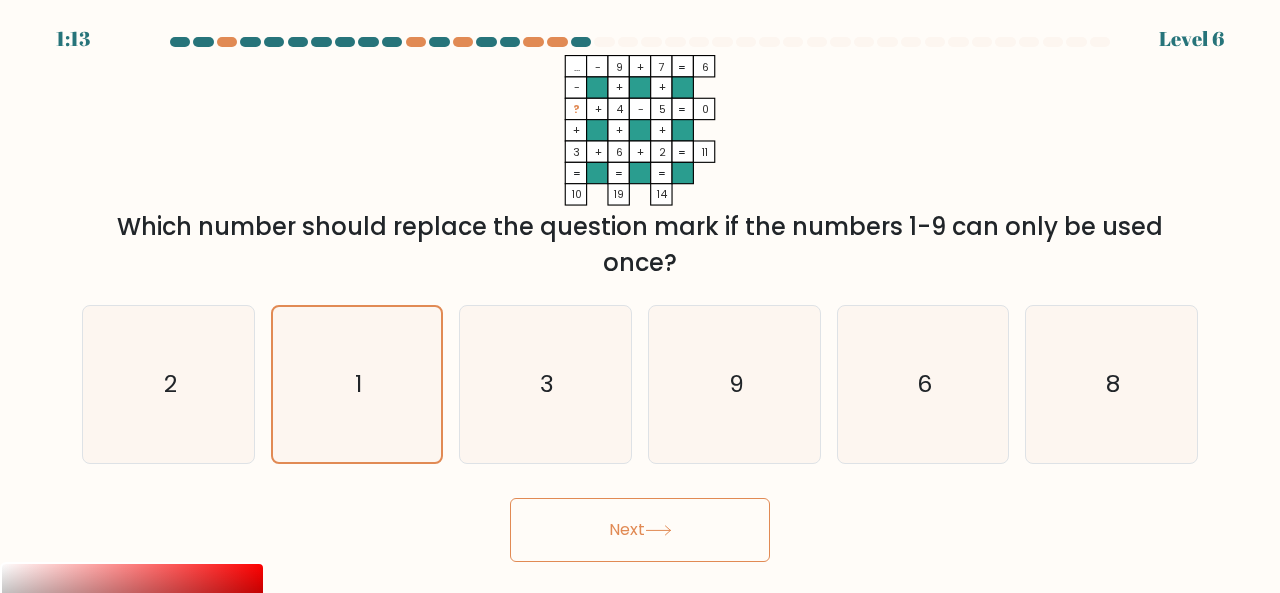 click on "Next" at bounding box center [640, 530] 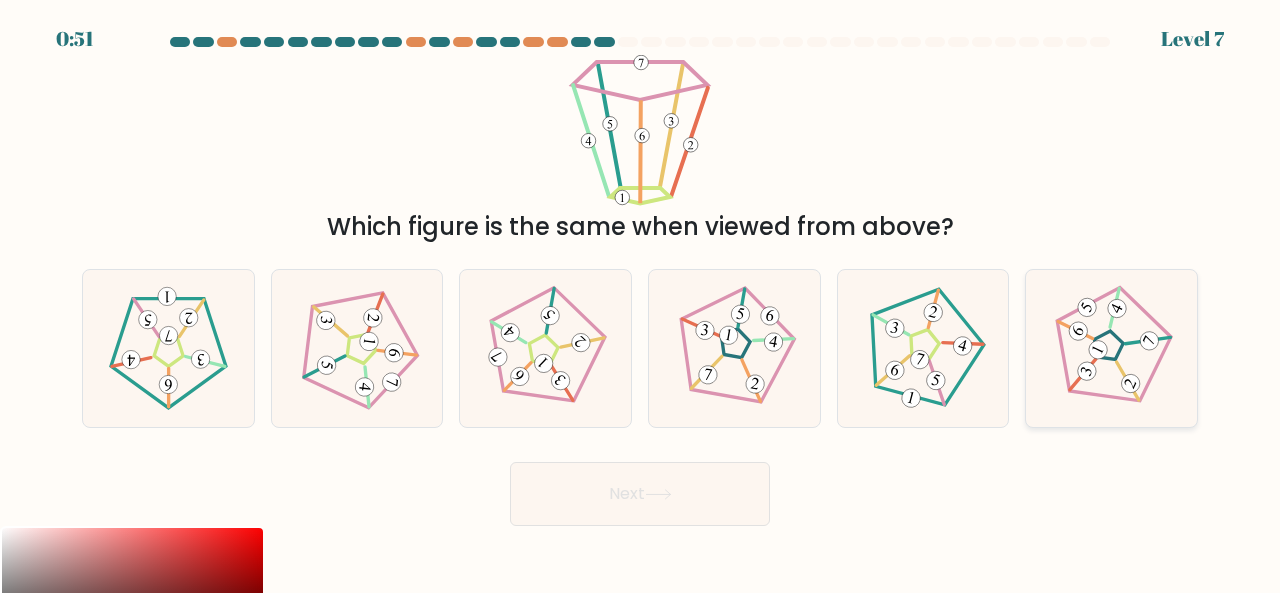 click 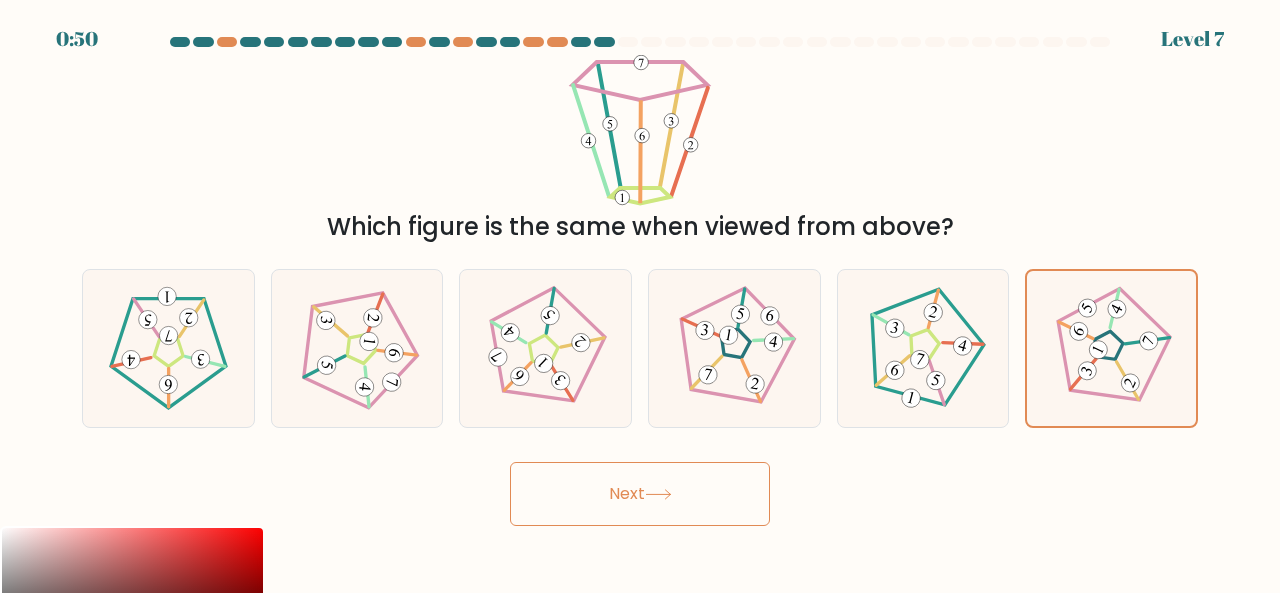 click on "Next" at bounding box center (640, 494) 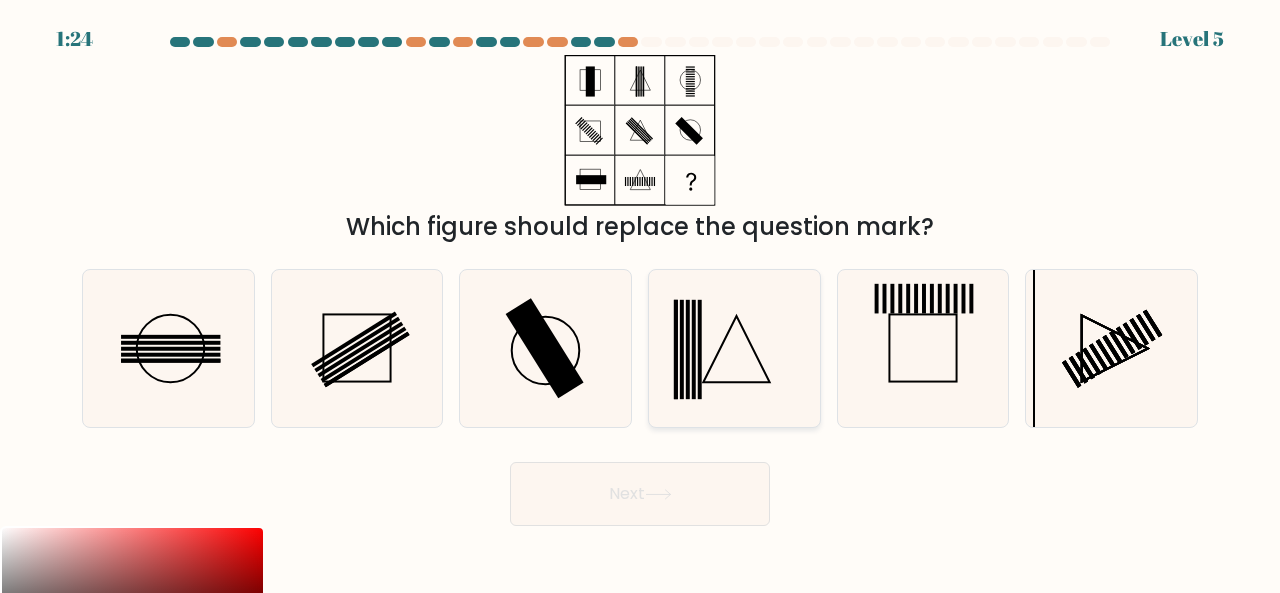 click 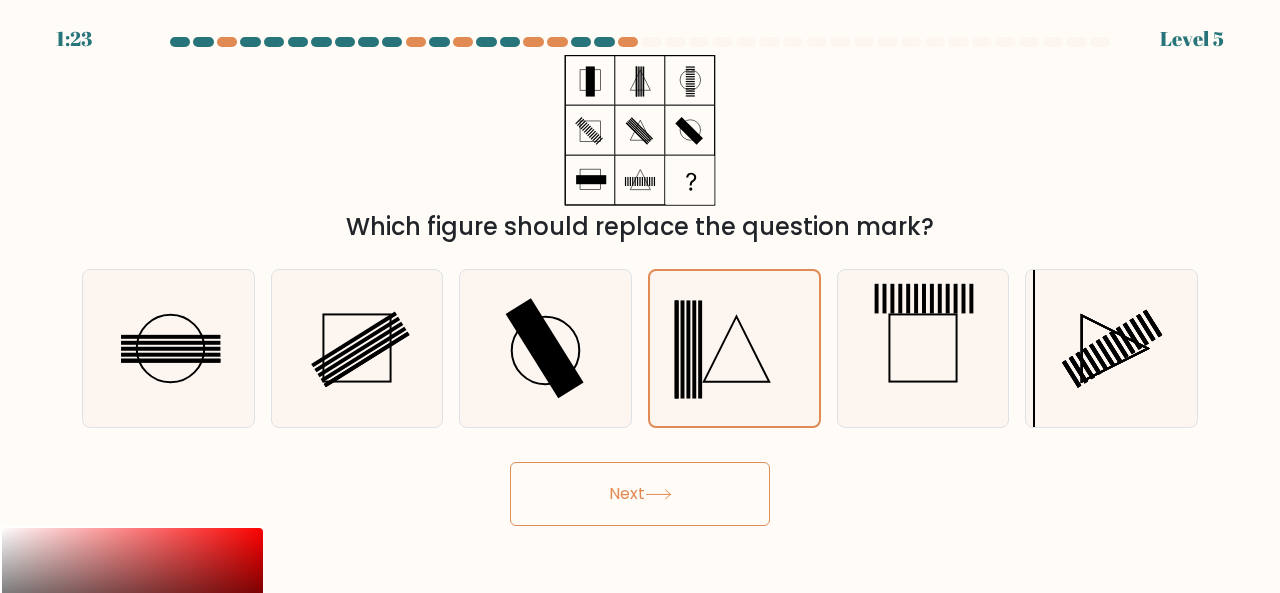 click on "Next" at bounding box center (640, 494) 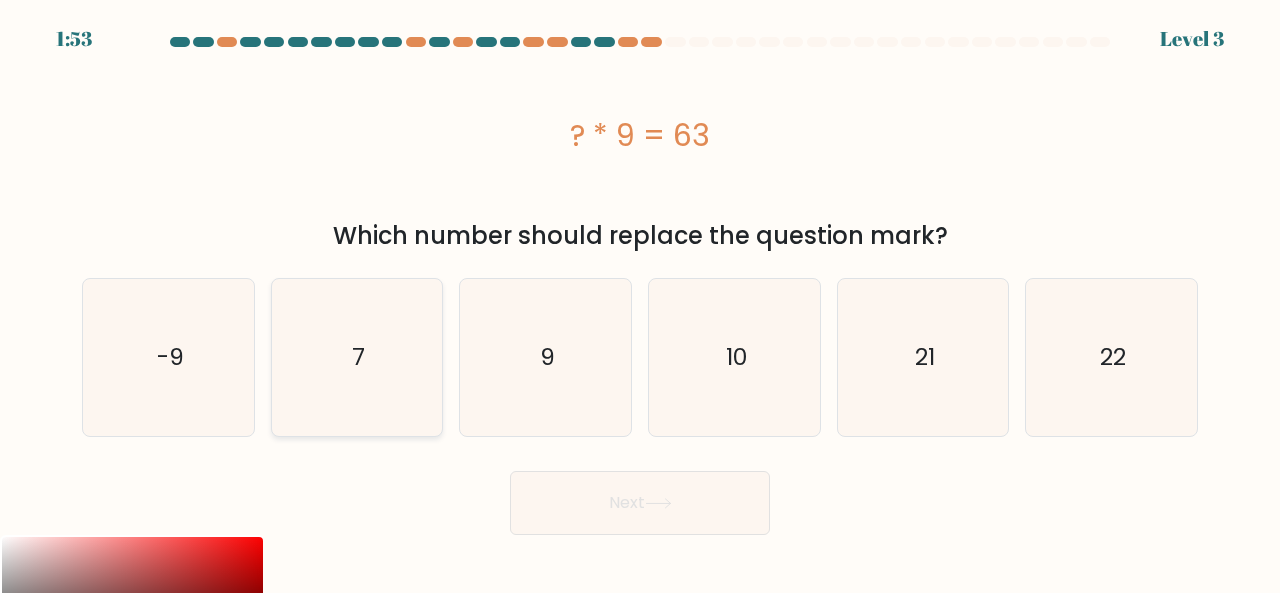click on "7" 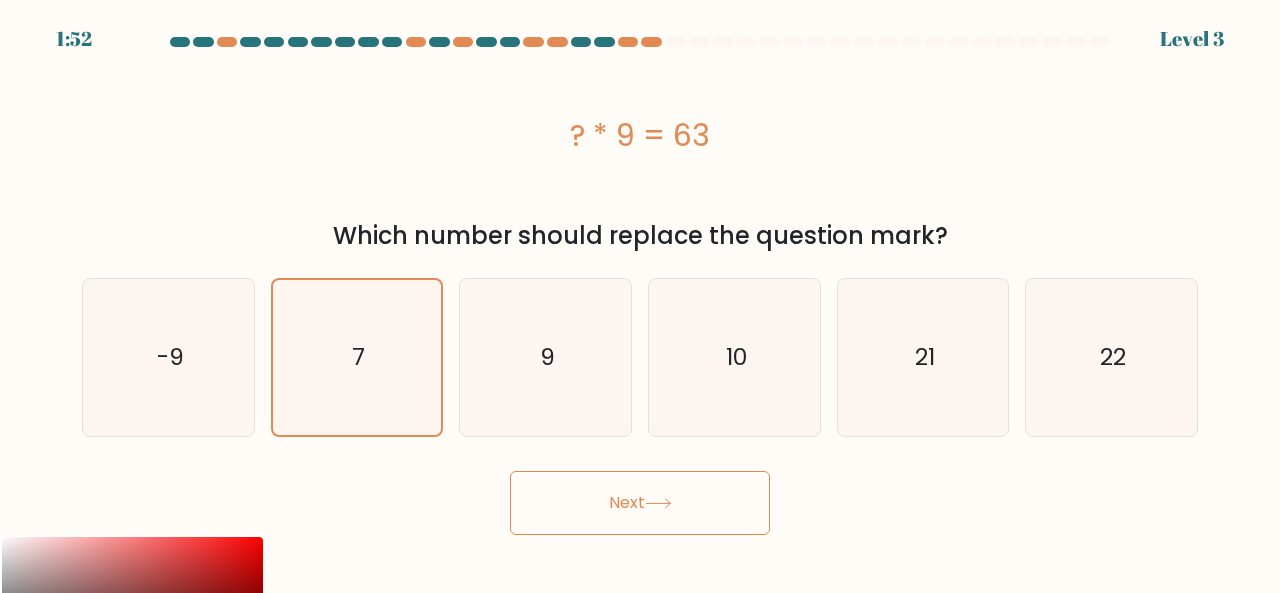 click on "Next" at bounding box center (640, 503) 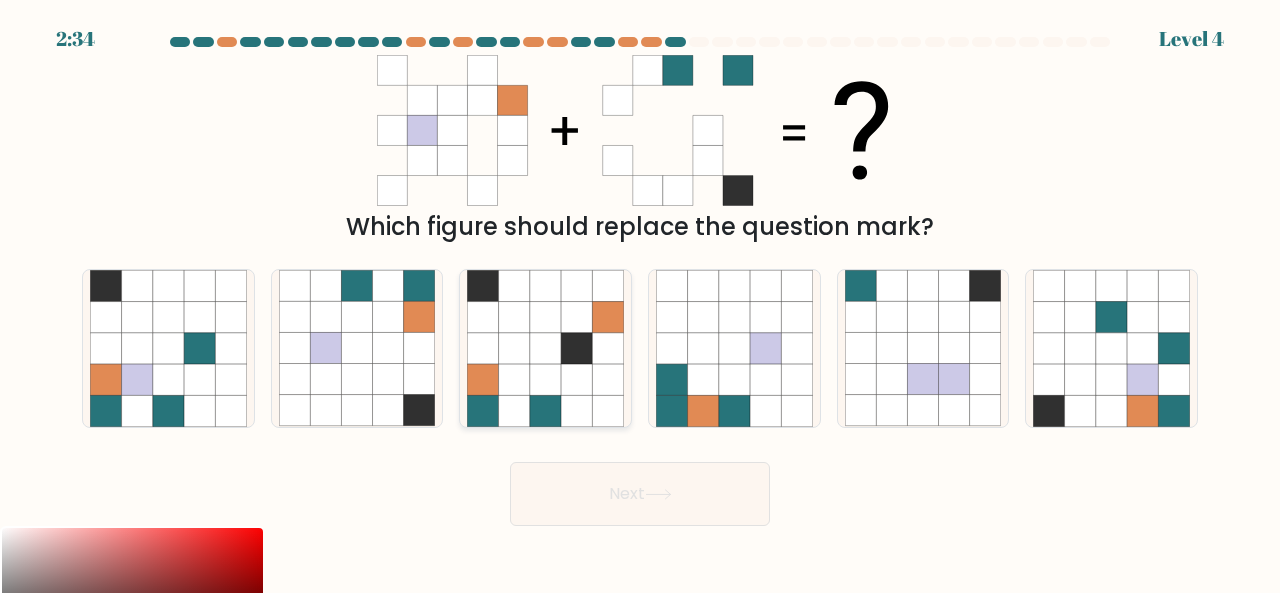 click 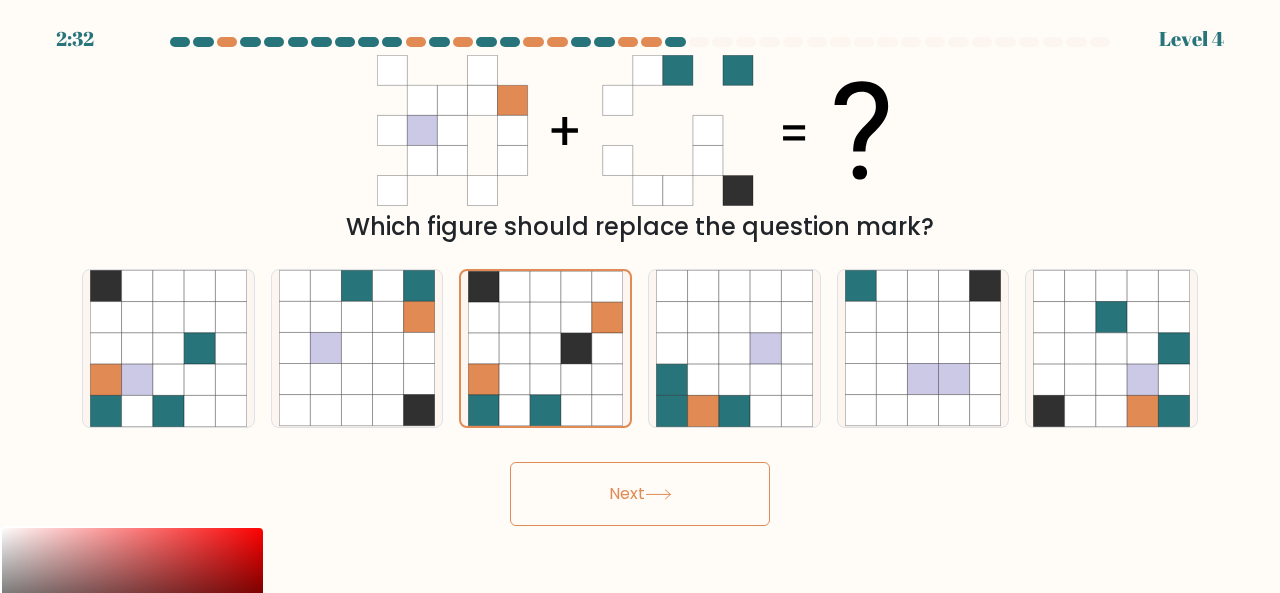 click on "Next" at bounding box center (640, 494) 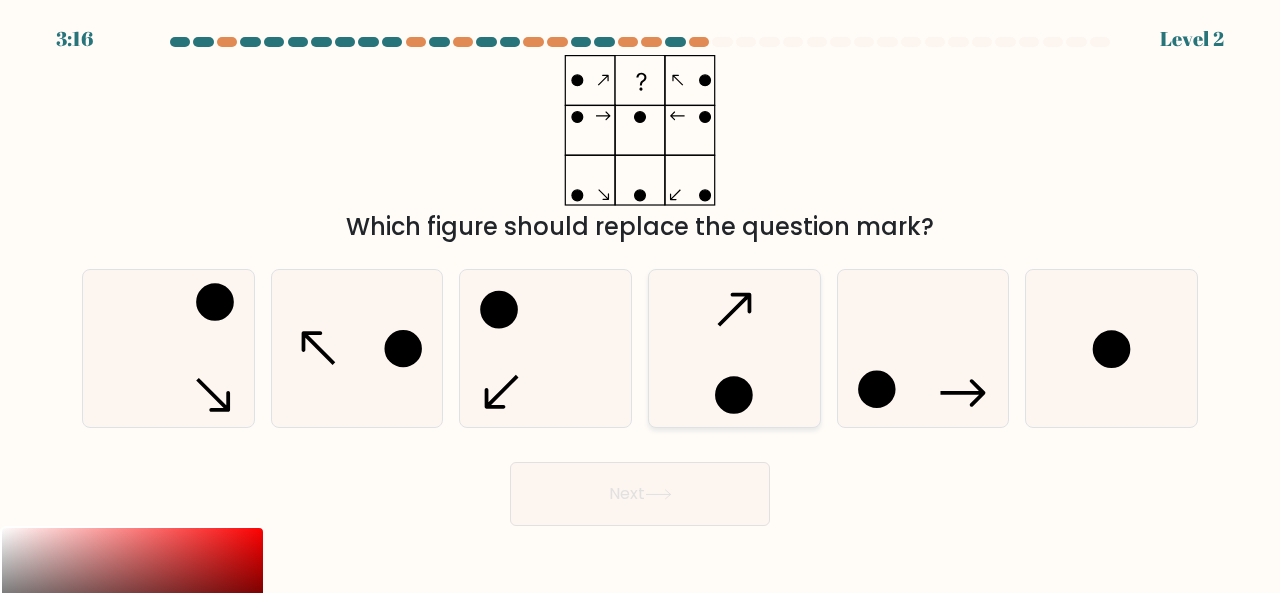 click 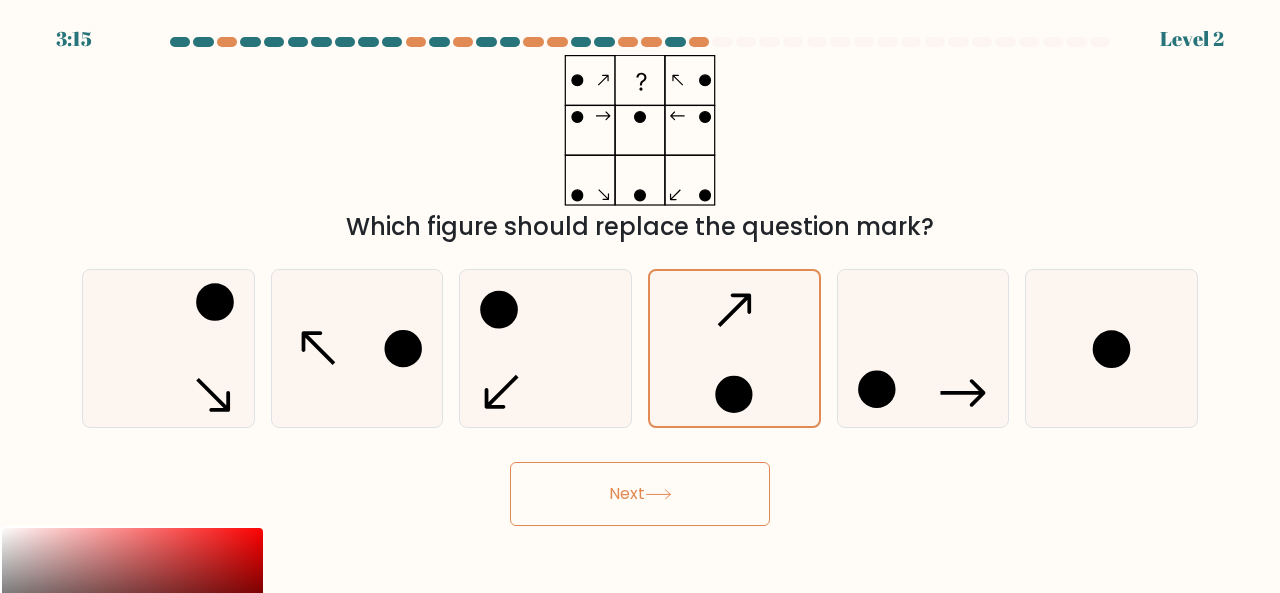 click on "Next" at bounding box center [640, 494] 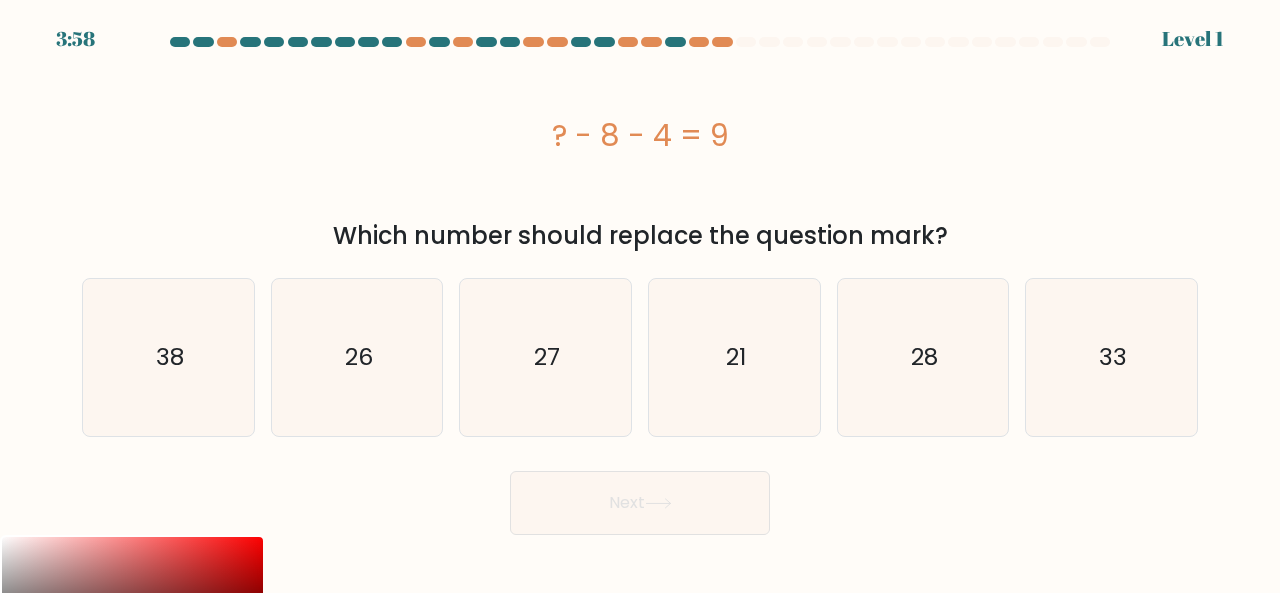 click on "21" 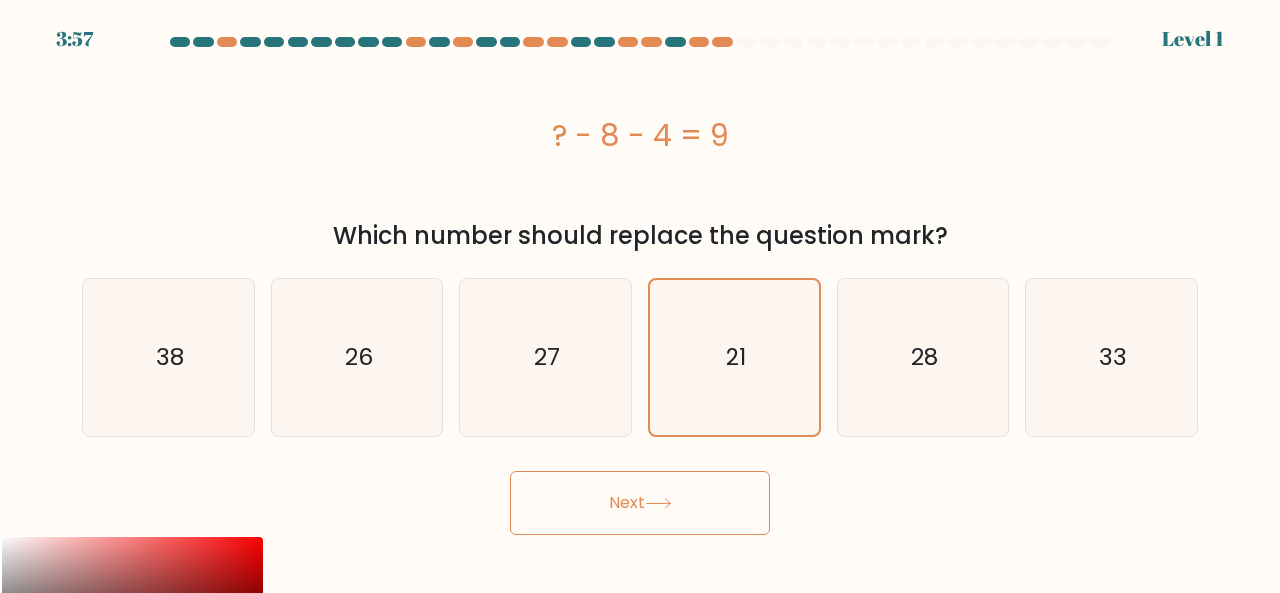 click on "Next" at bounding box center [640, 503] 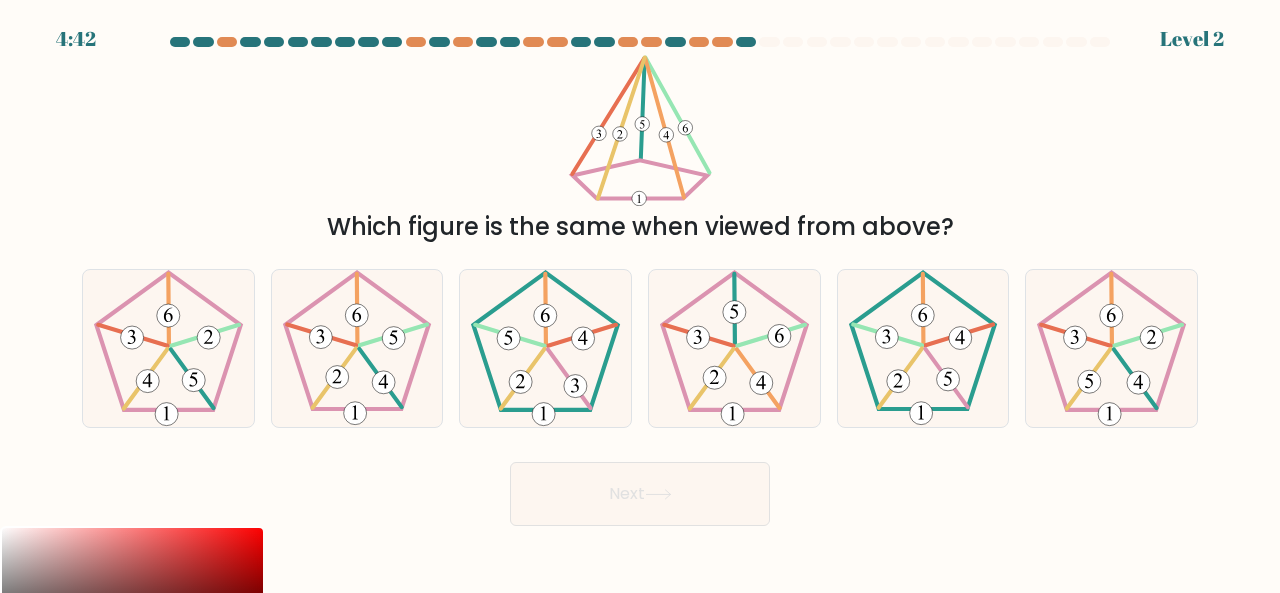 click 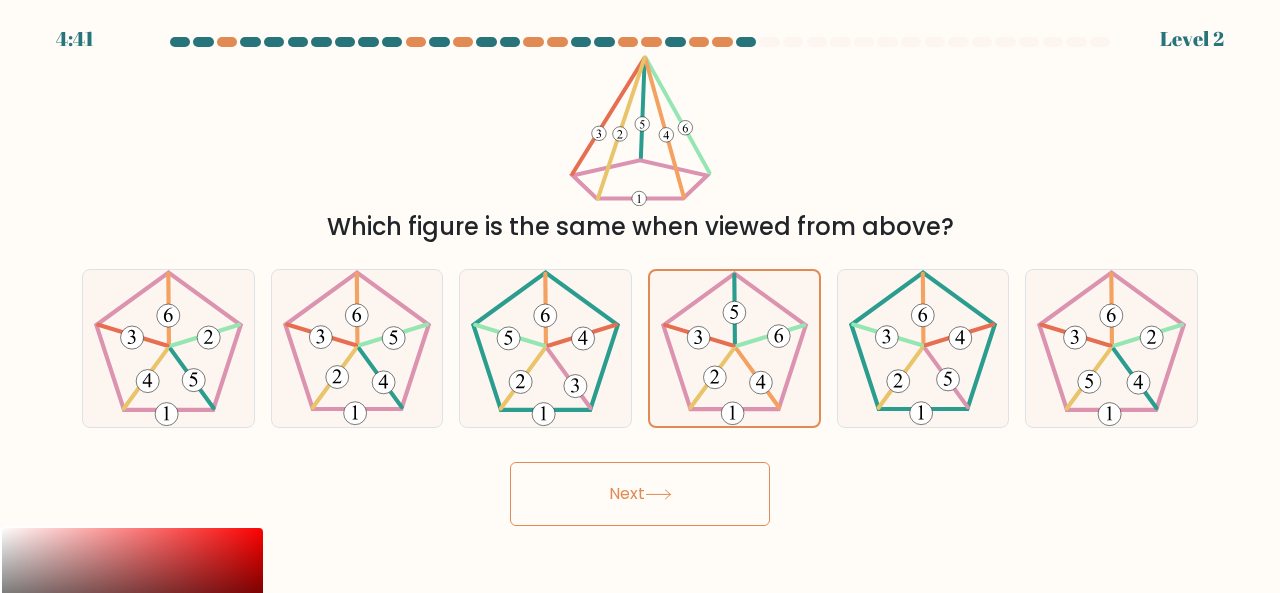 click on "Next" at bounding box center [640, 494] 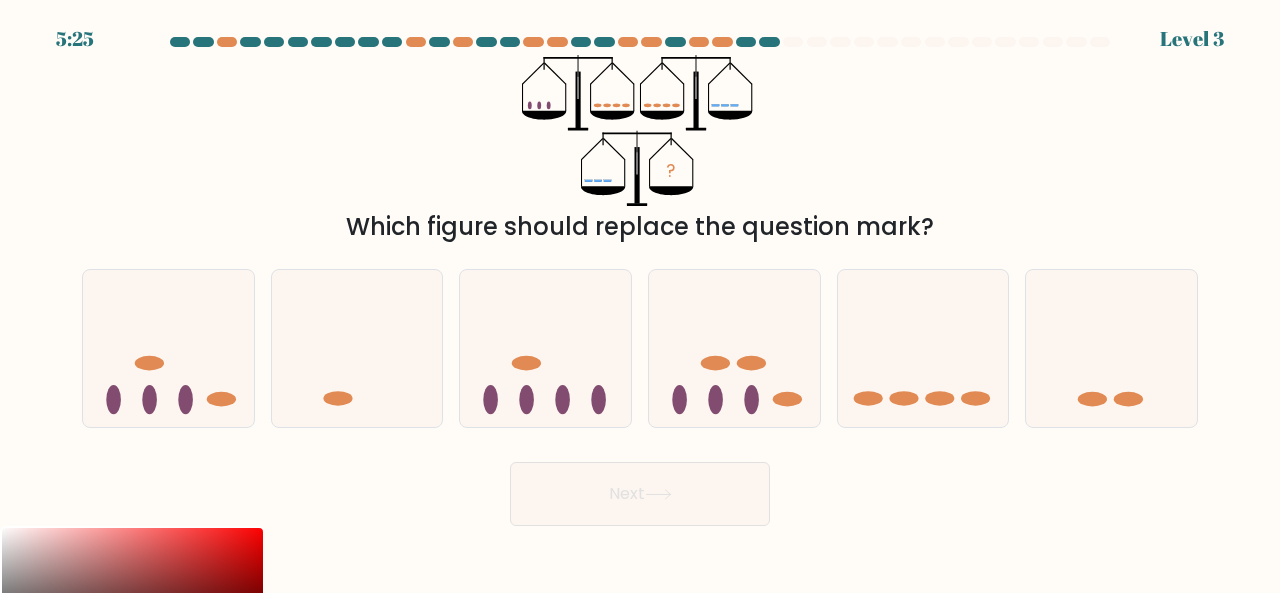 click 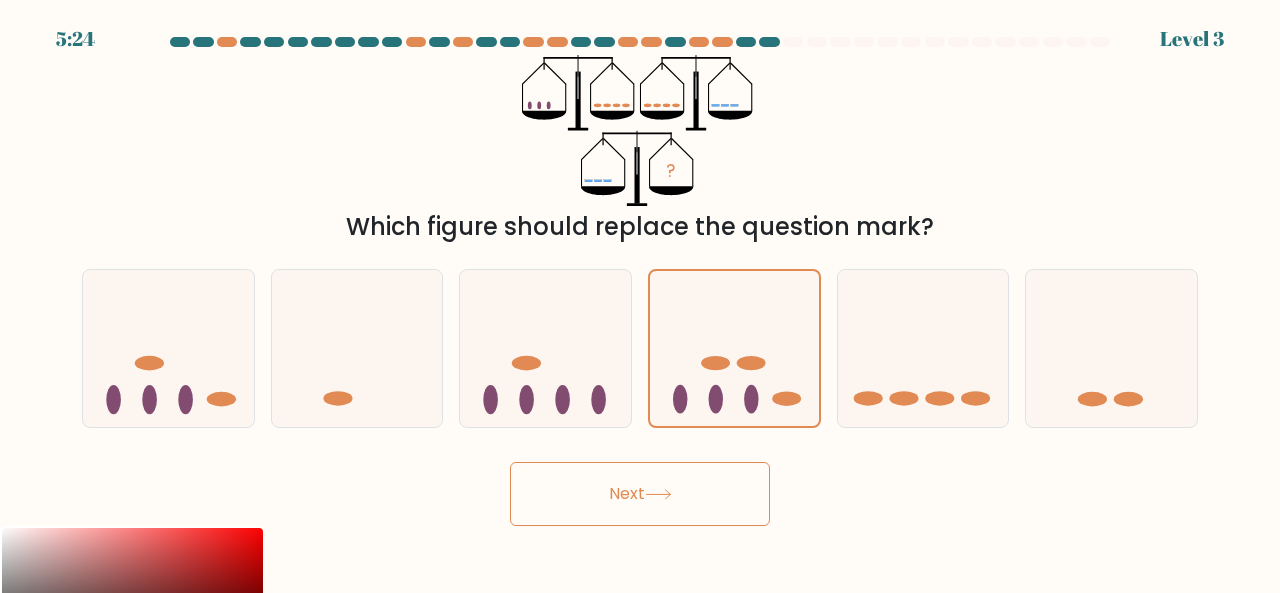 click on "Next" at bounding box center (640, 494) 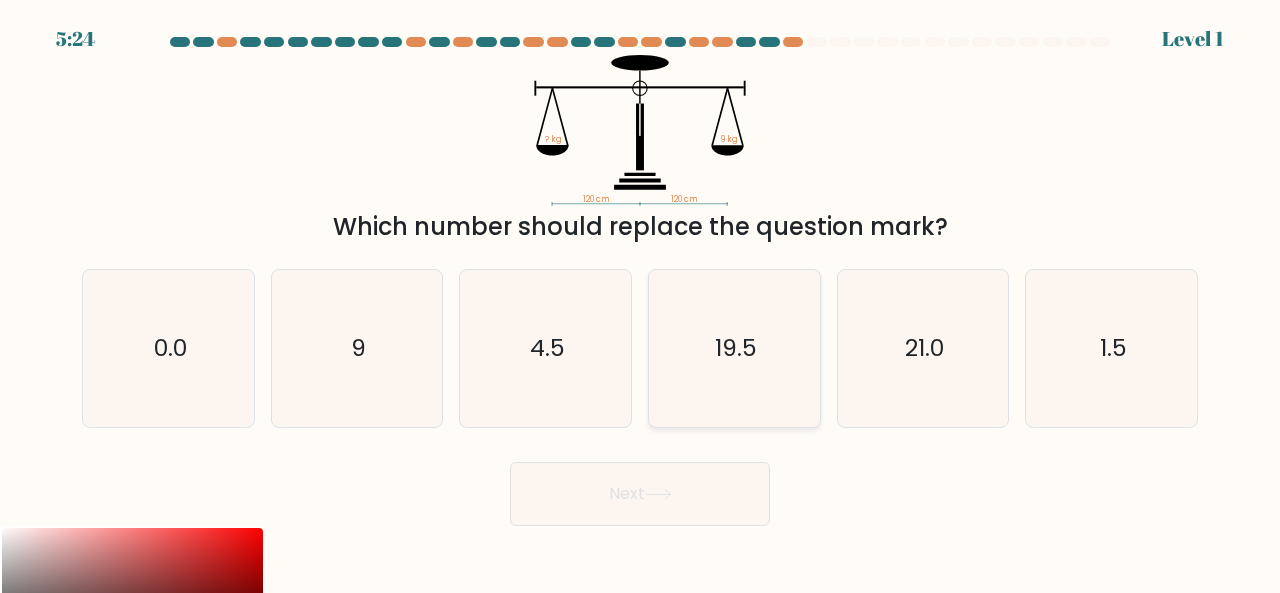 click on "19.5" 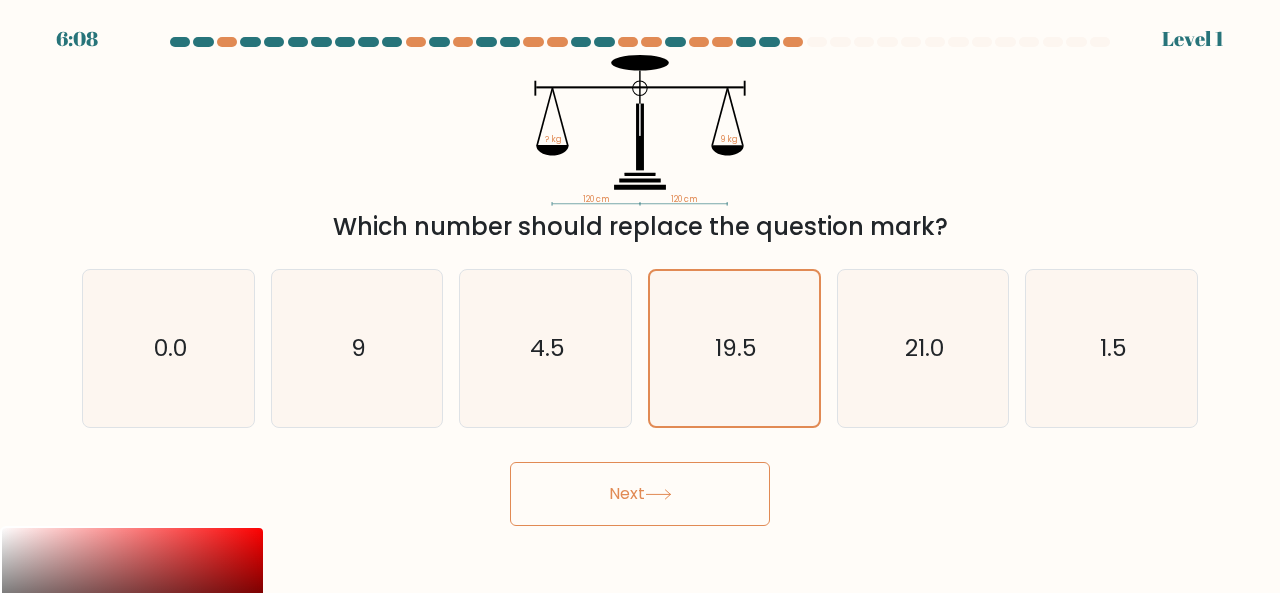 click on "Next" at bounding box center (640, 494) 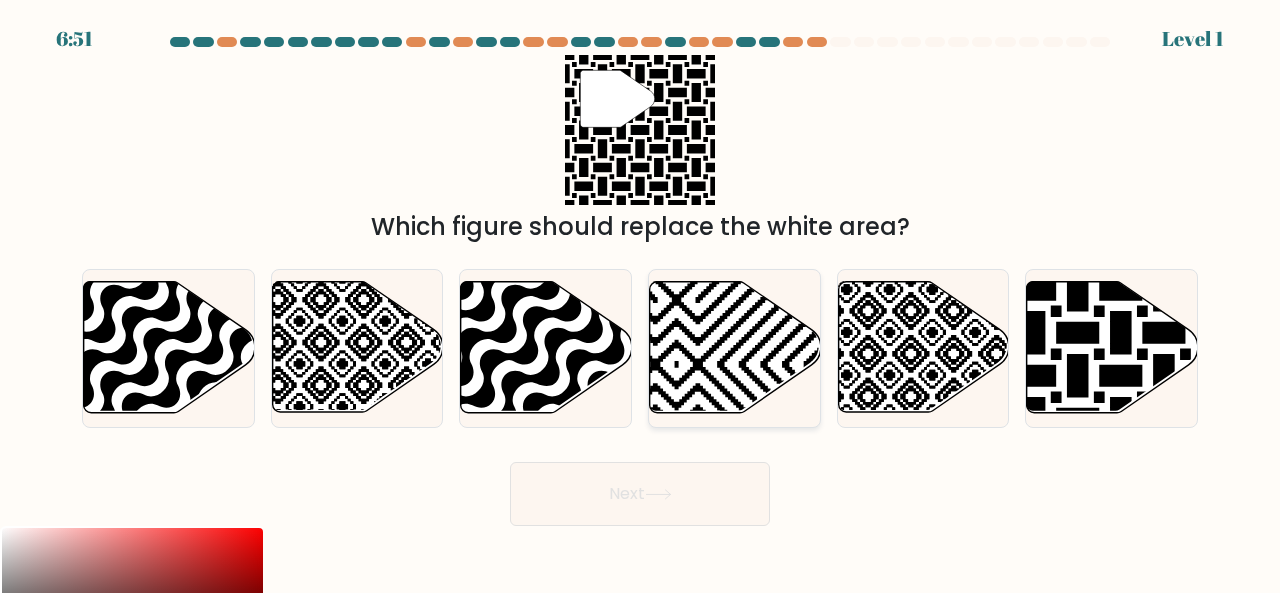 click 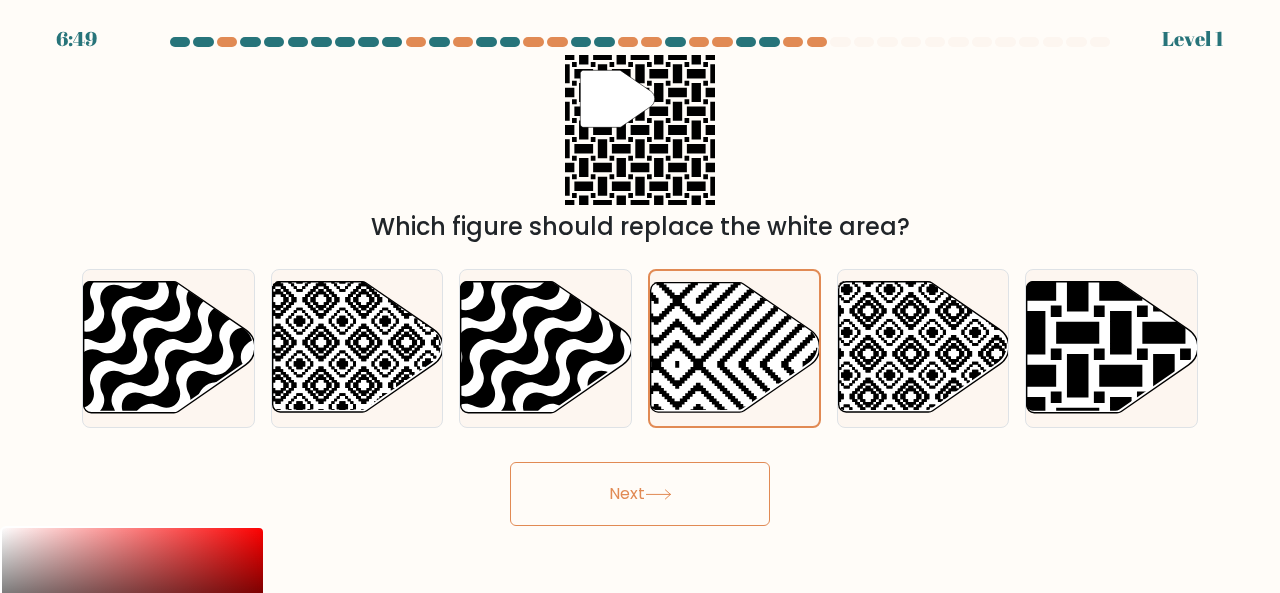 drag, startPoint x: 687, startPoint y: 461, endPoint x: 672, endPoint y: 491, distance: 33.54102 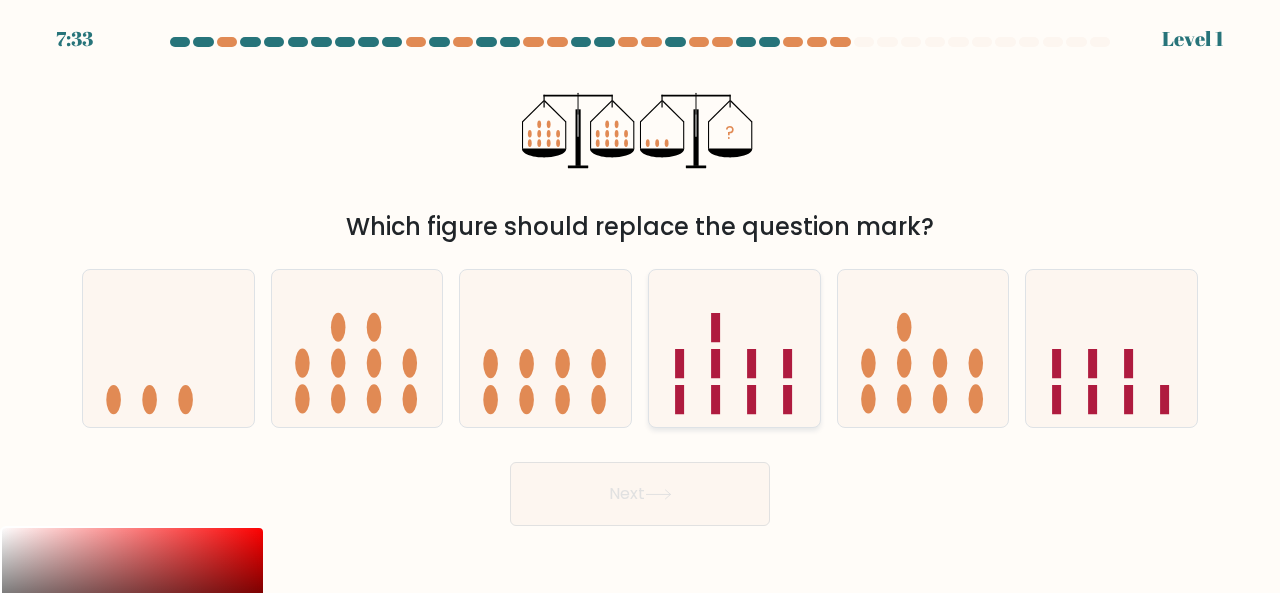 click 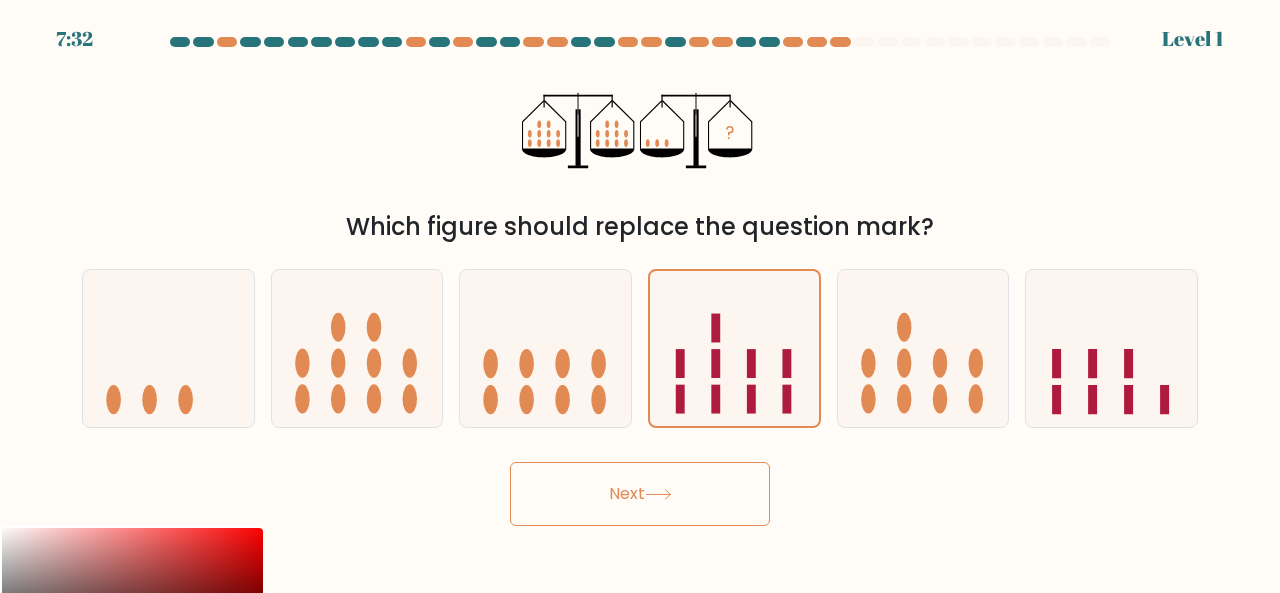 click 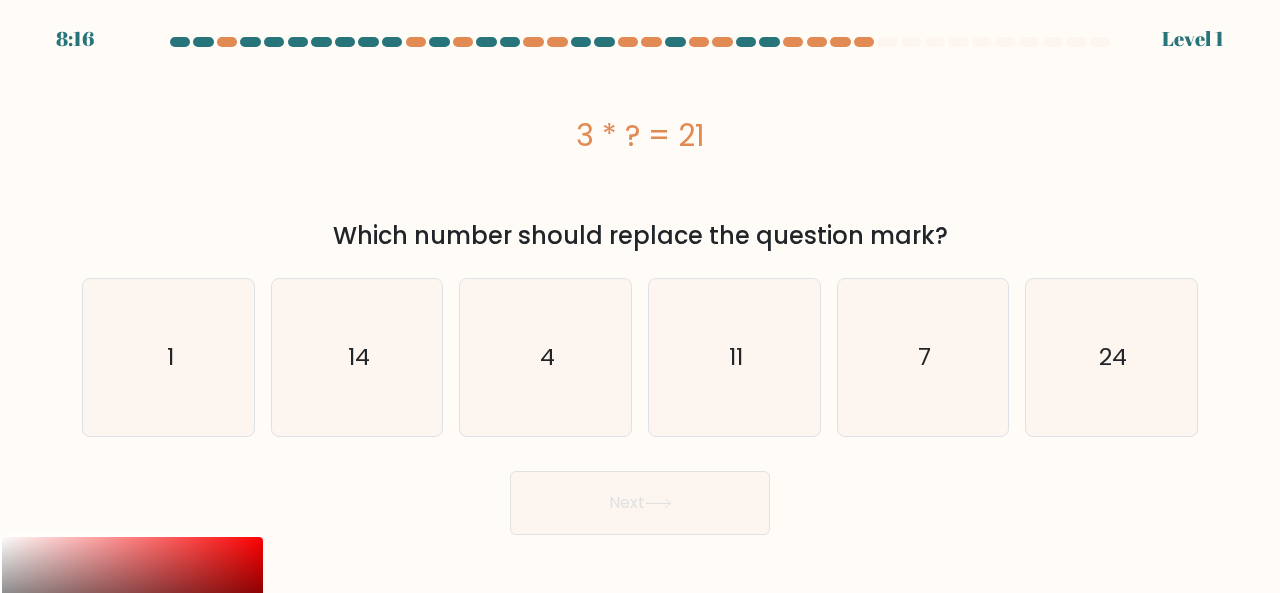 click on "11" 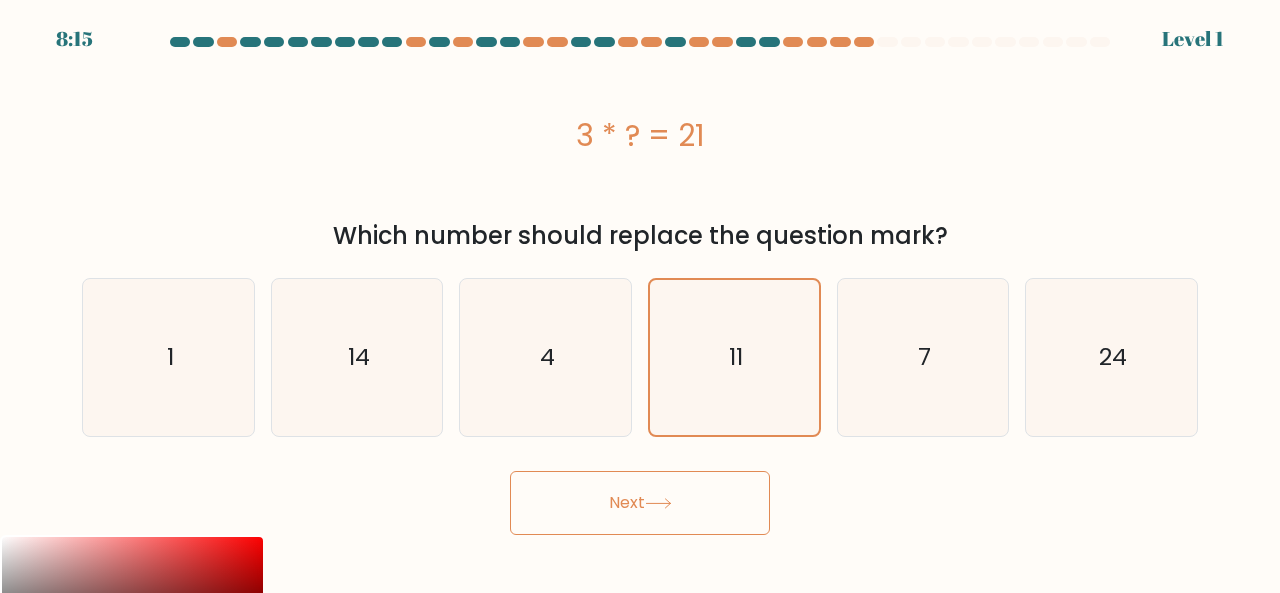 click 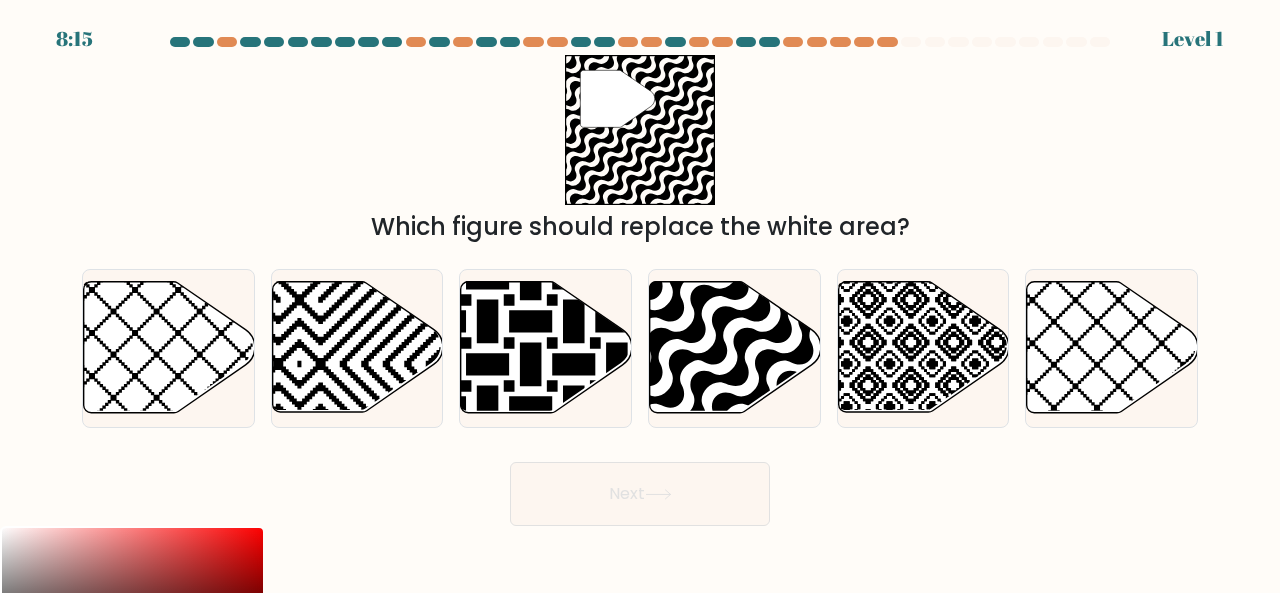 click 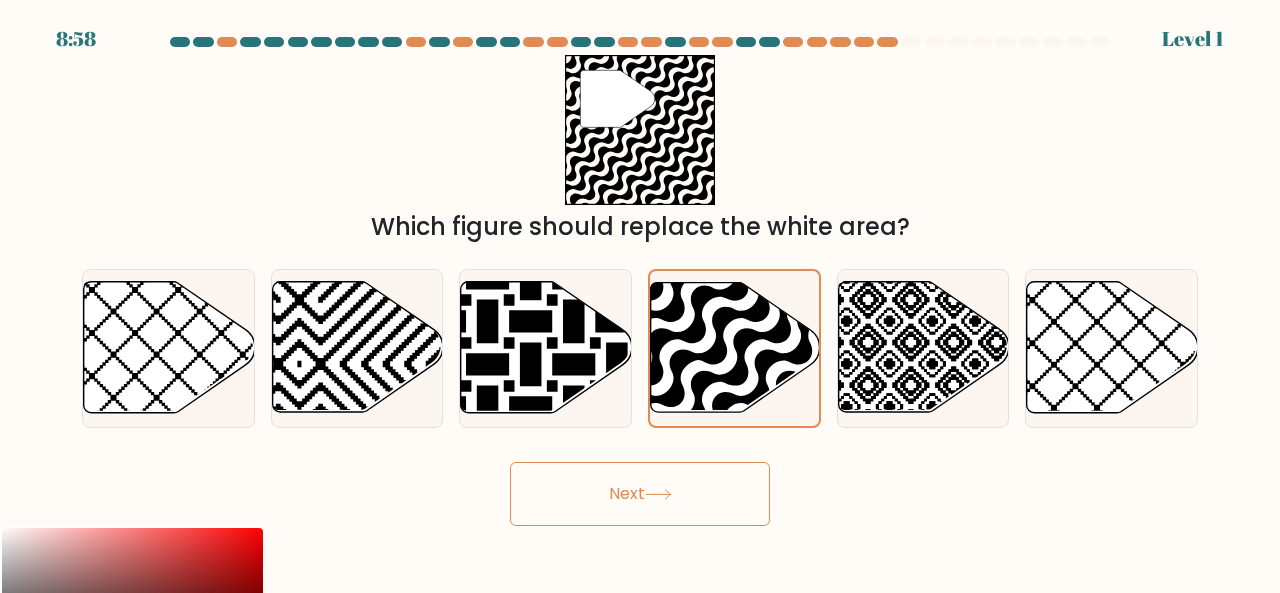 click on "Next" at bounding box center [640, 494] 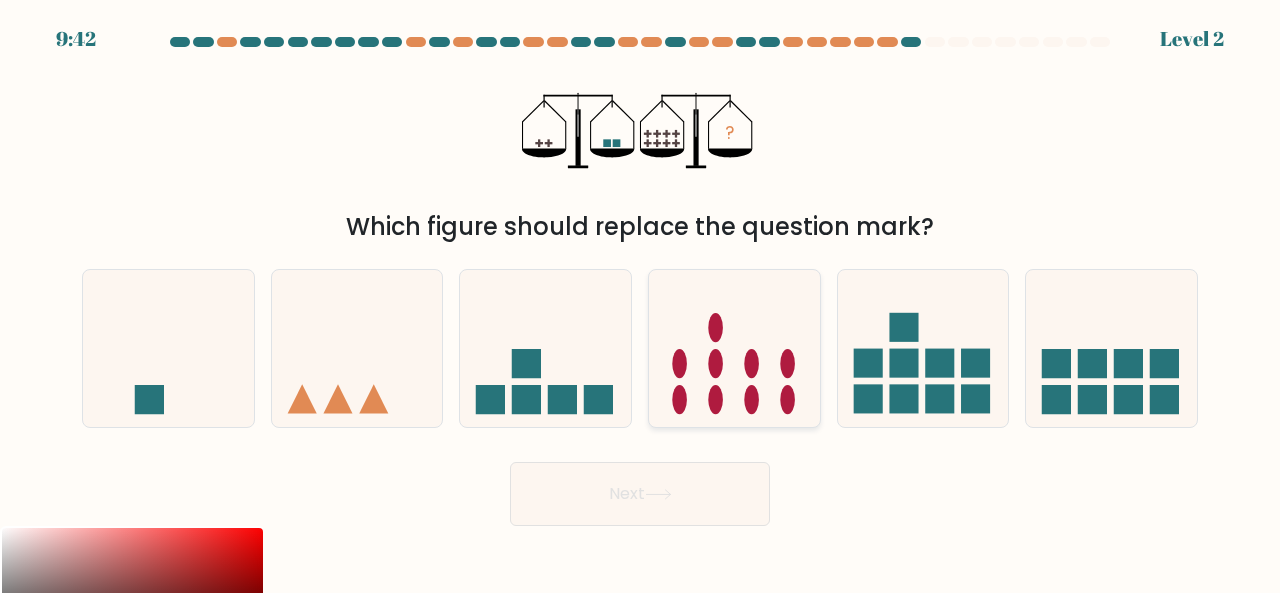 click 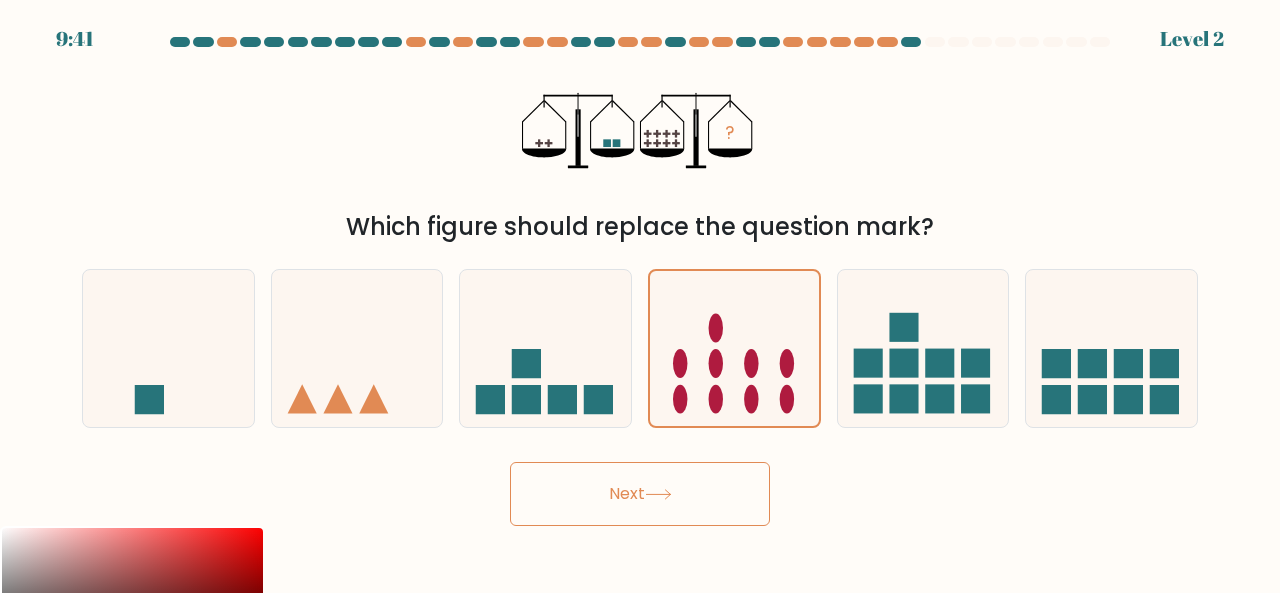 click on "Next" at bounding box center (640, 494) 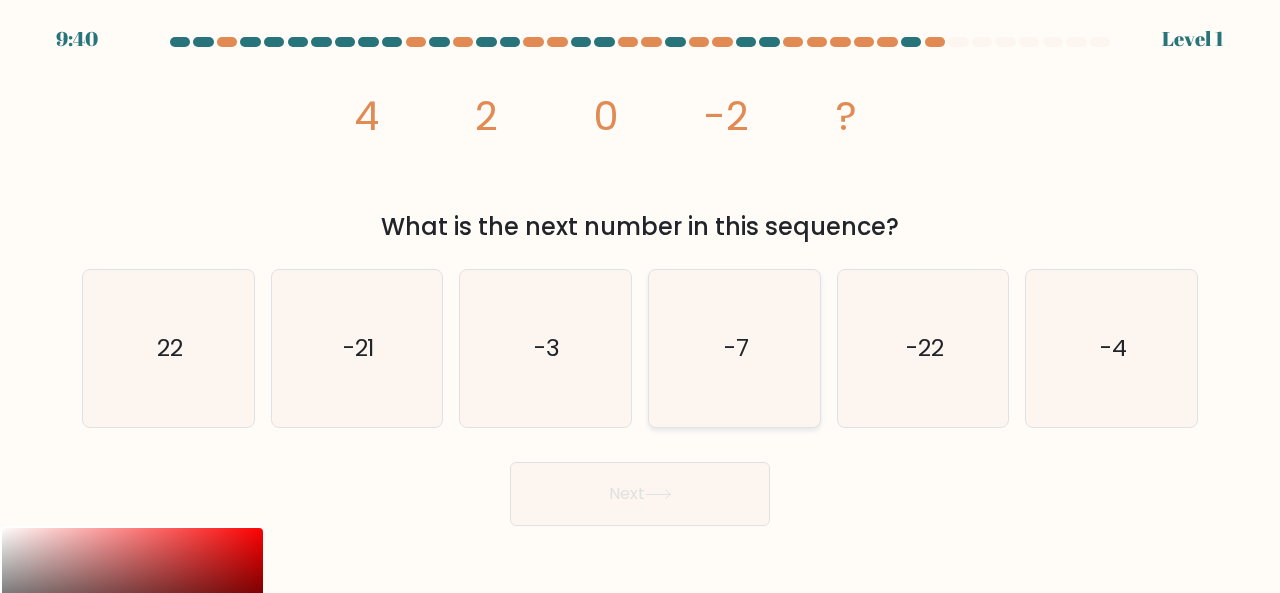click on "-7" 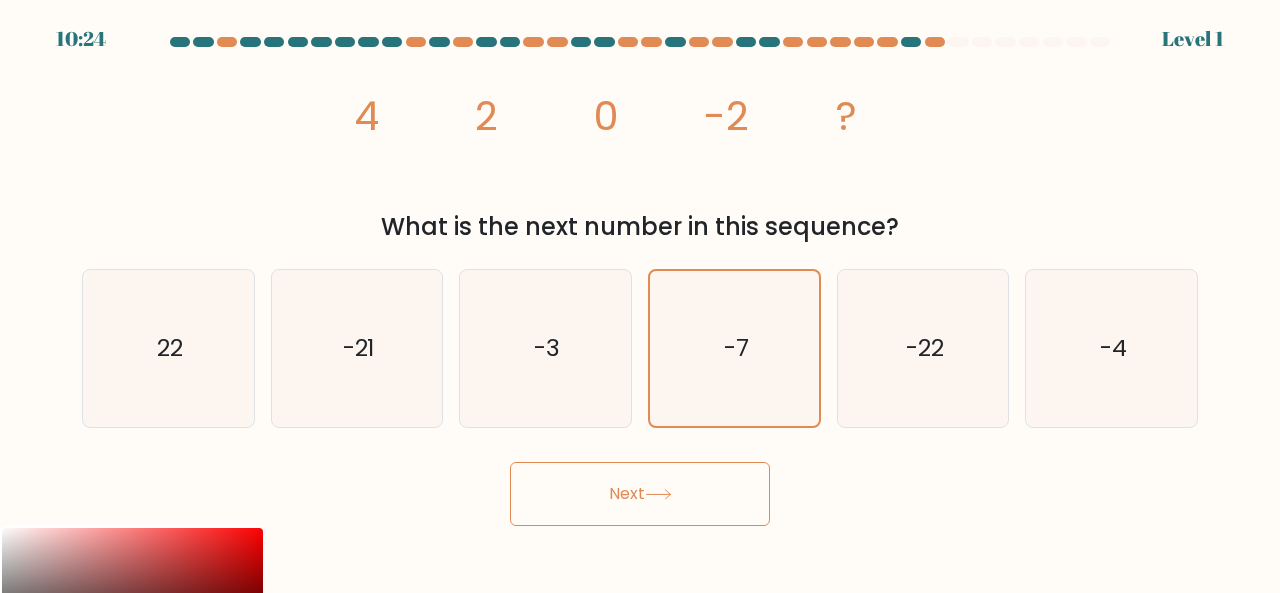 click on "Next" at bounding box center (640, 494) 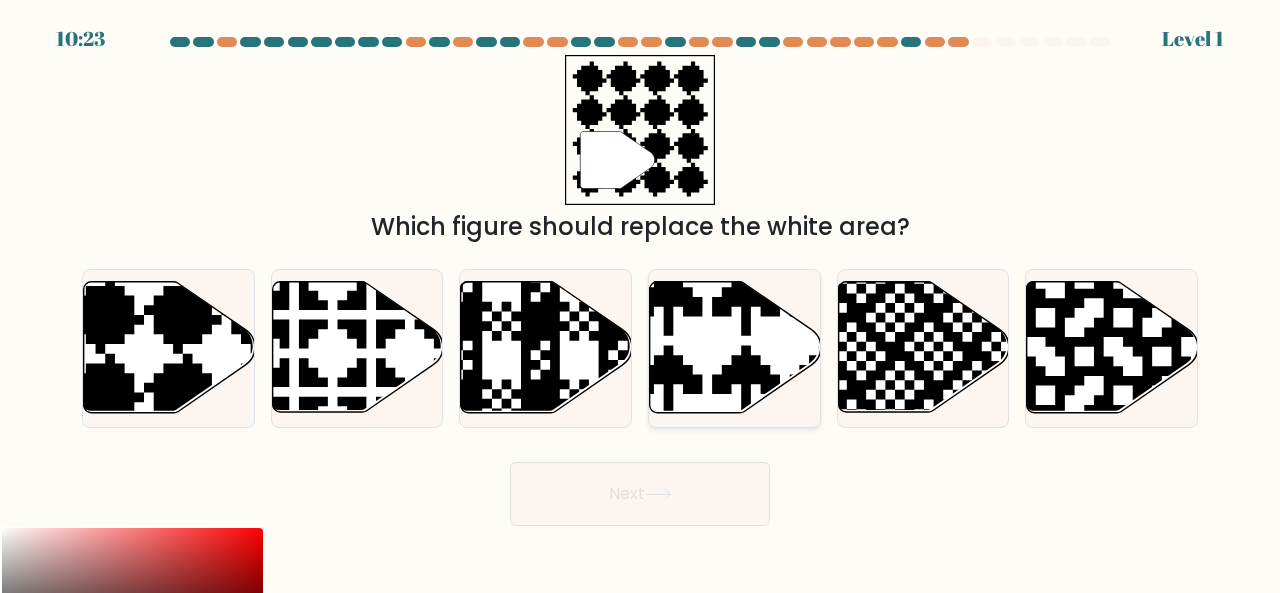 click 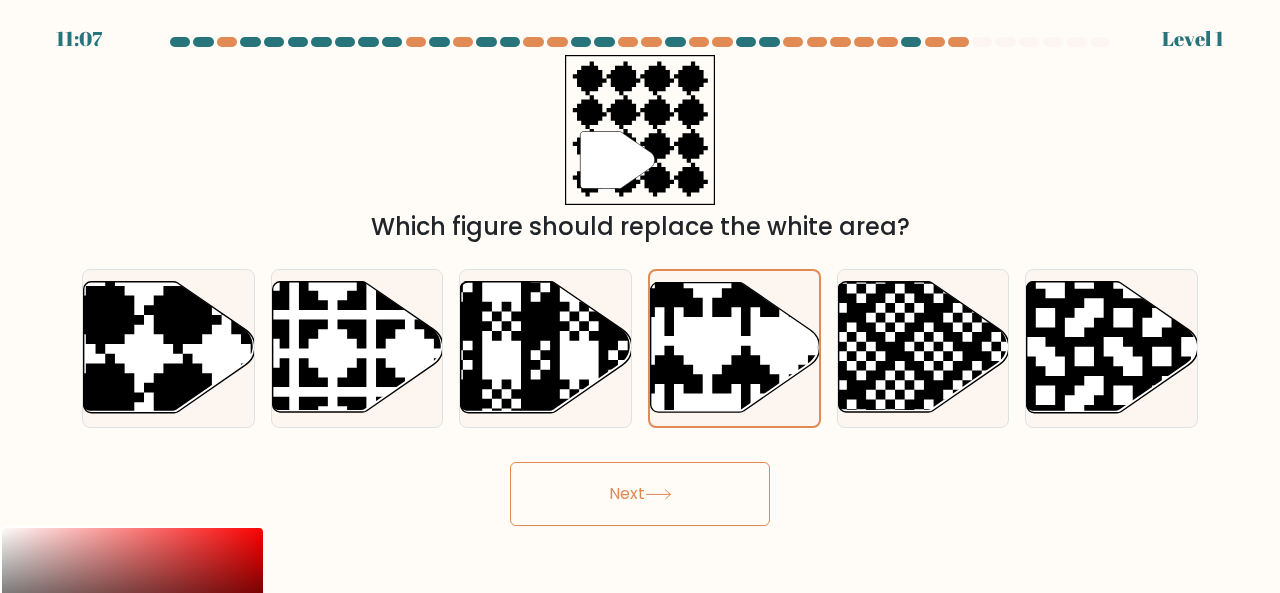 click on "Next" at bounding box center (640, 494) 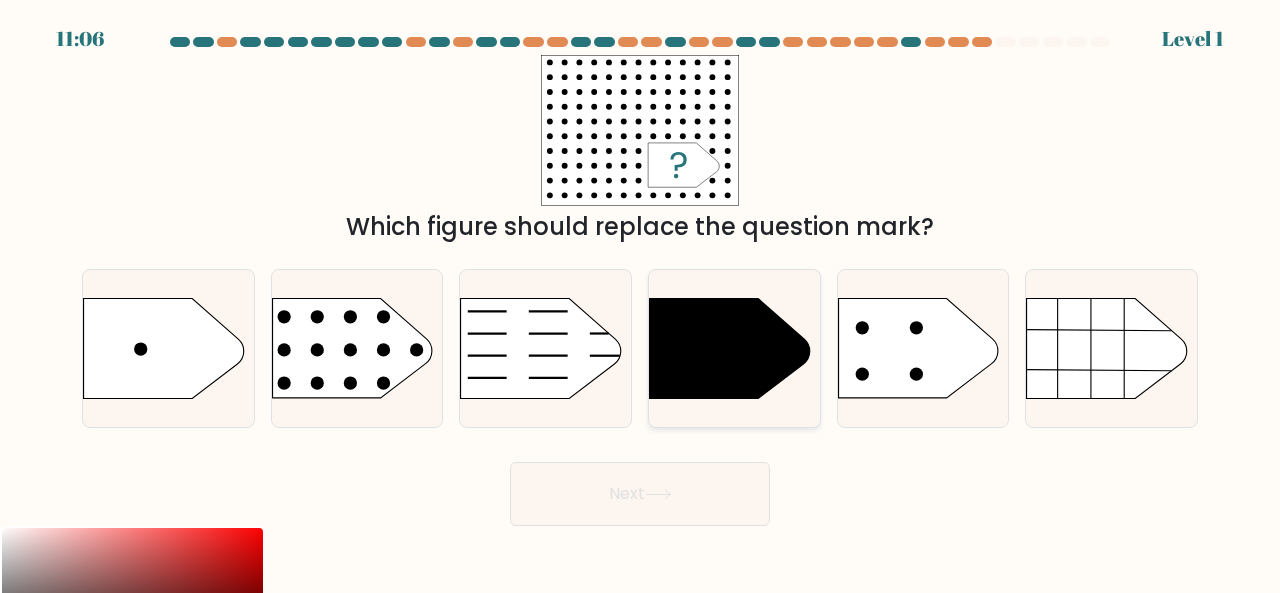 click 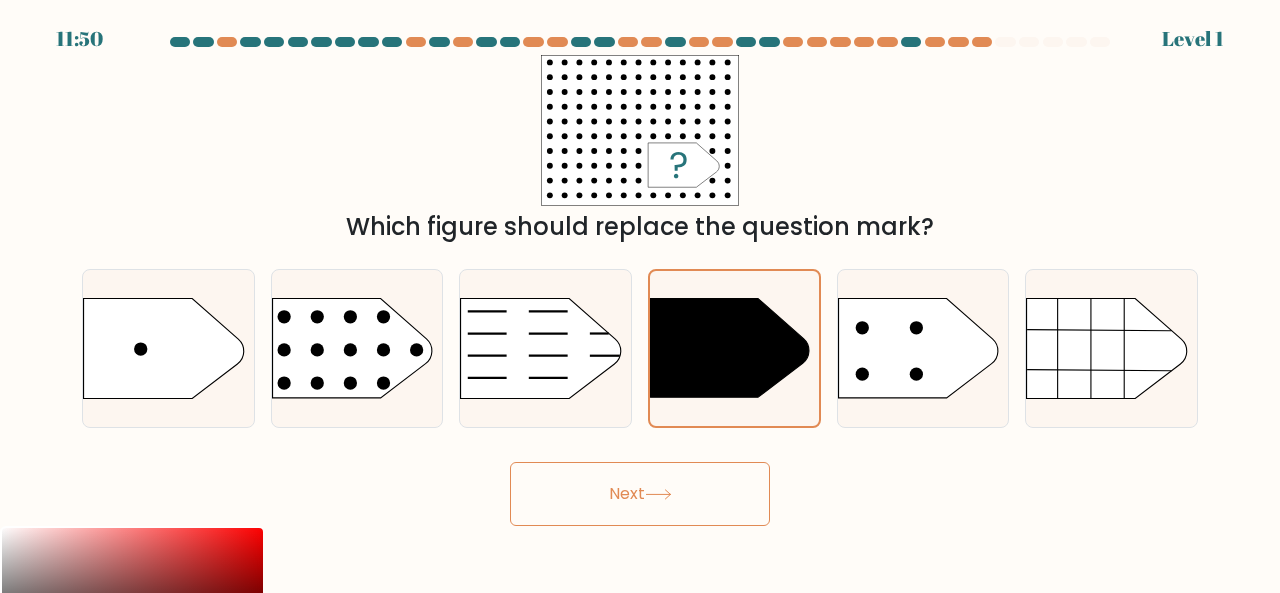 click on "Next" at bounding box center [640, 494] 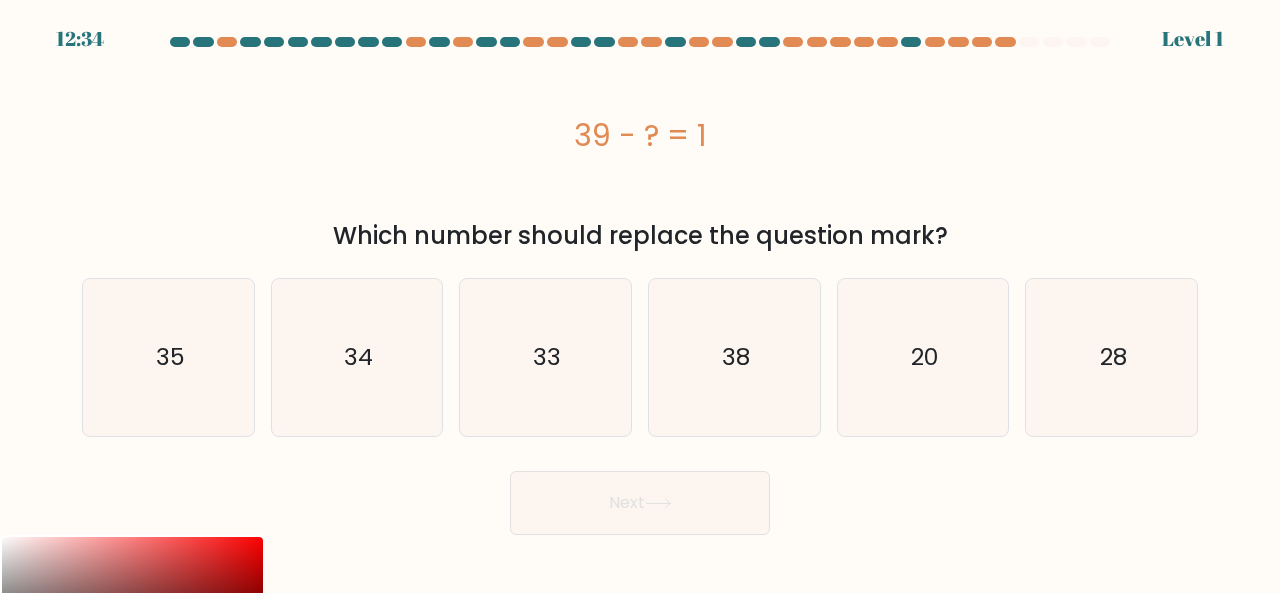 click on "38" 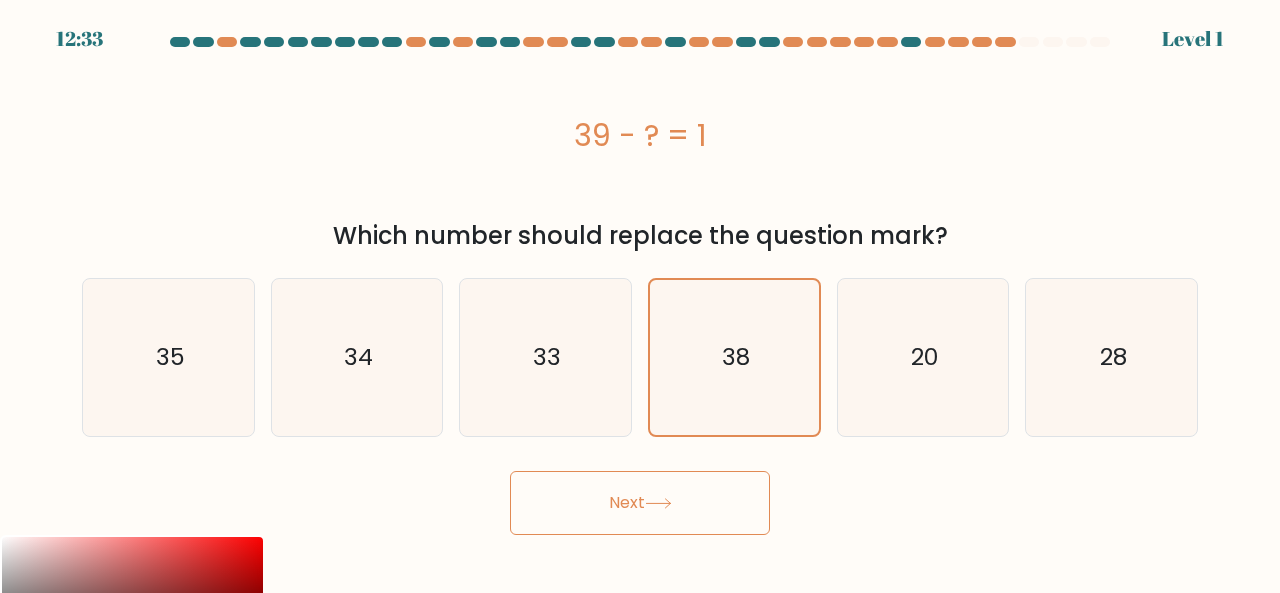 click 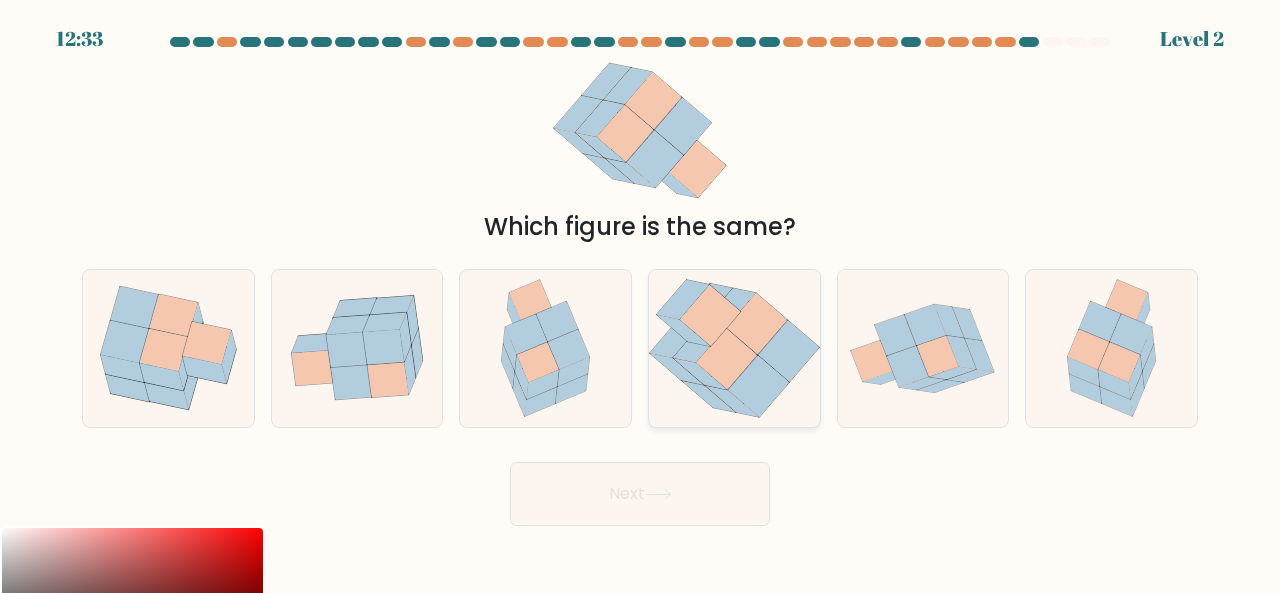 click 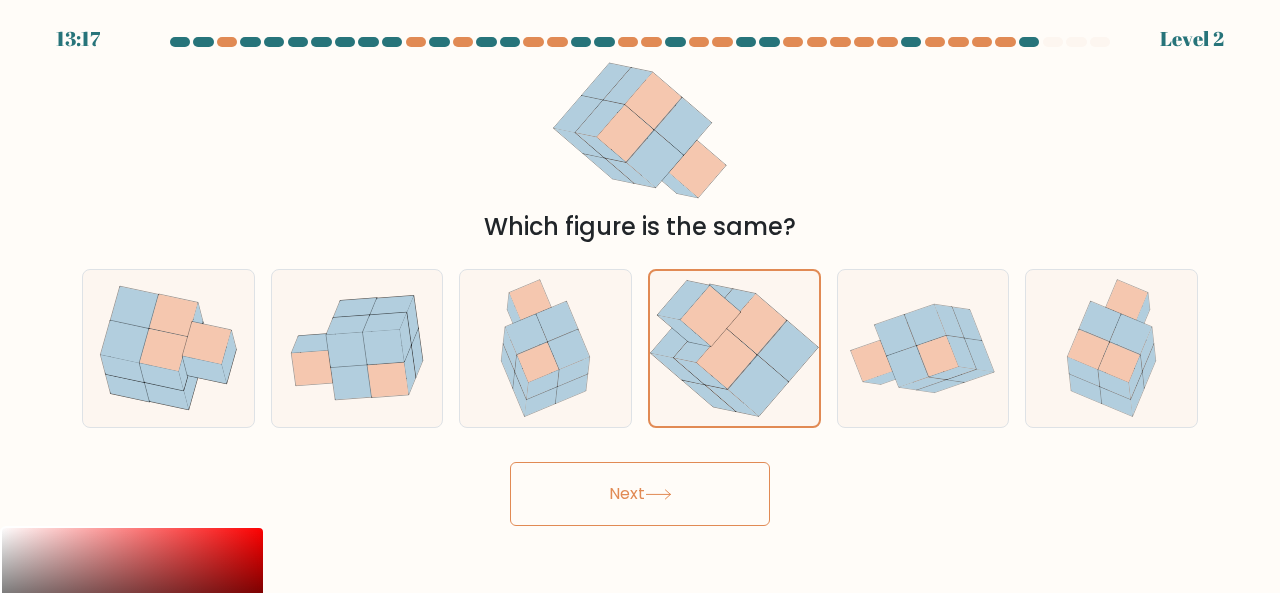 click on "13:17
Level 2" at bounding box center [640, 397] 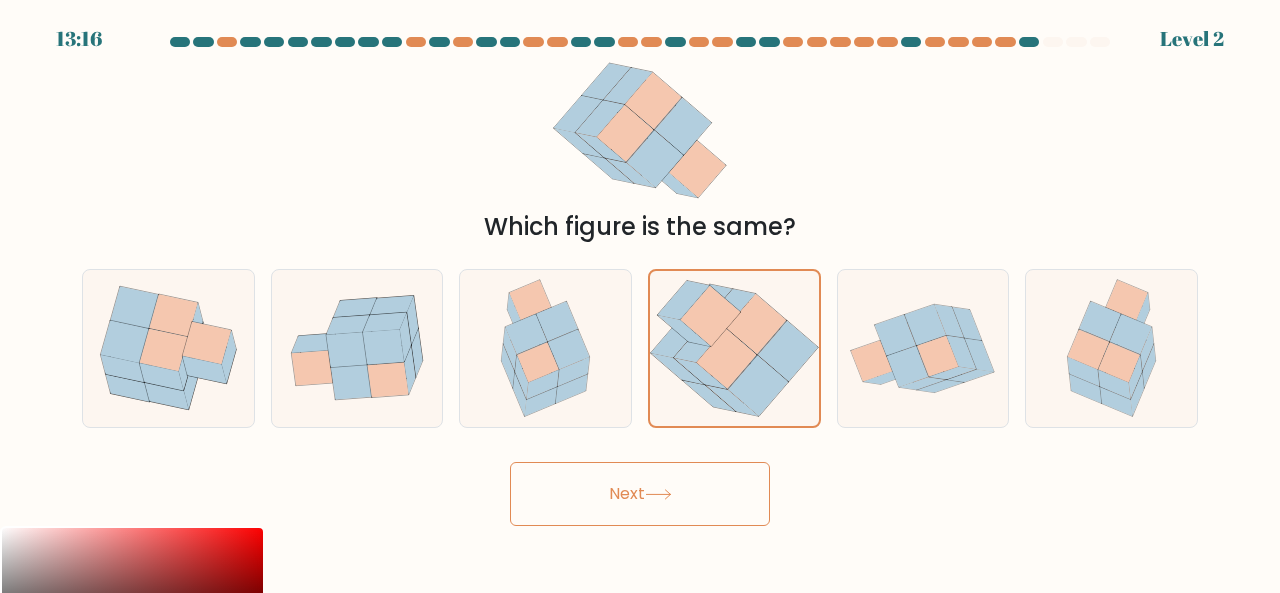 click on "Next" at bounding box center (640, 494) 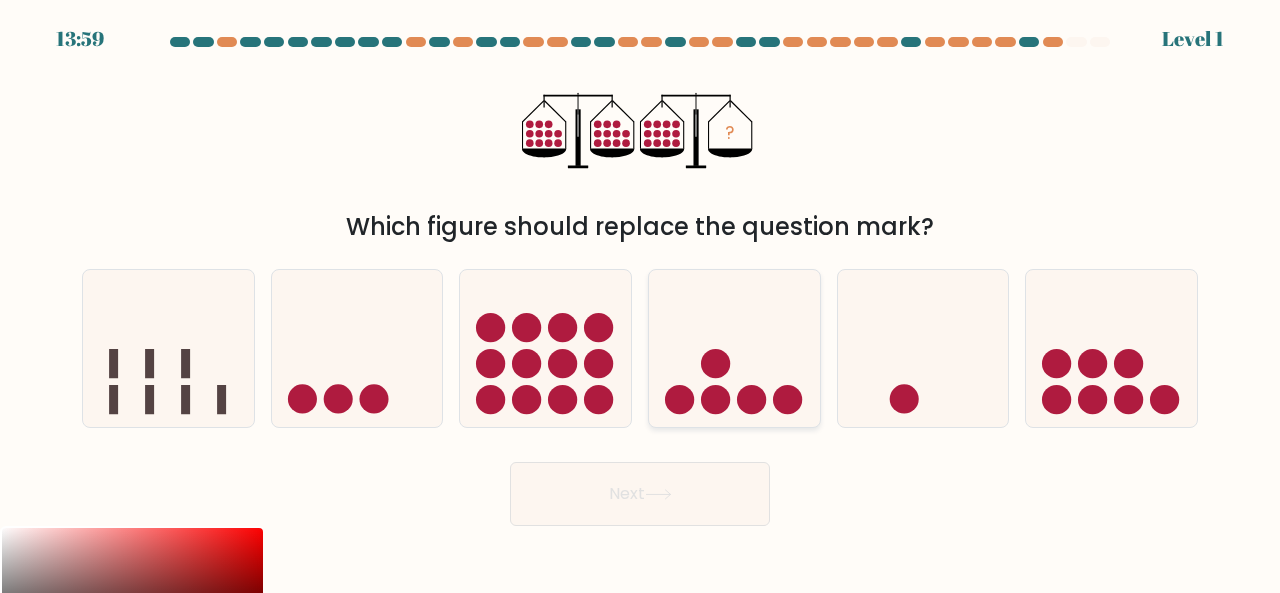 click 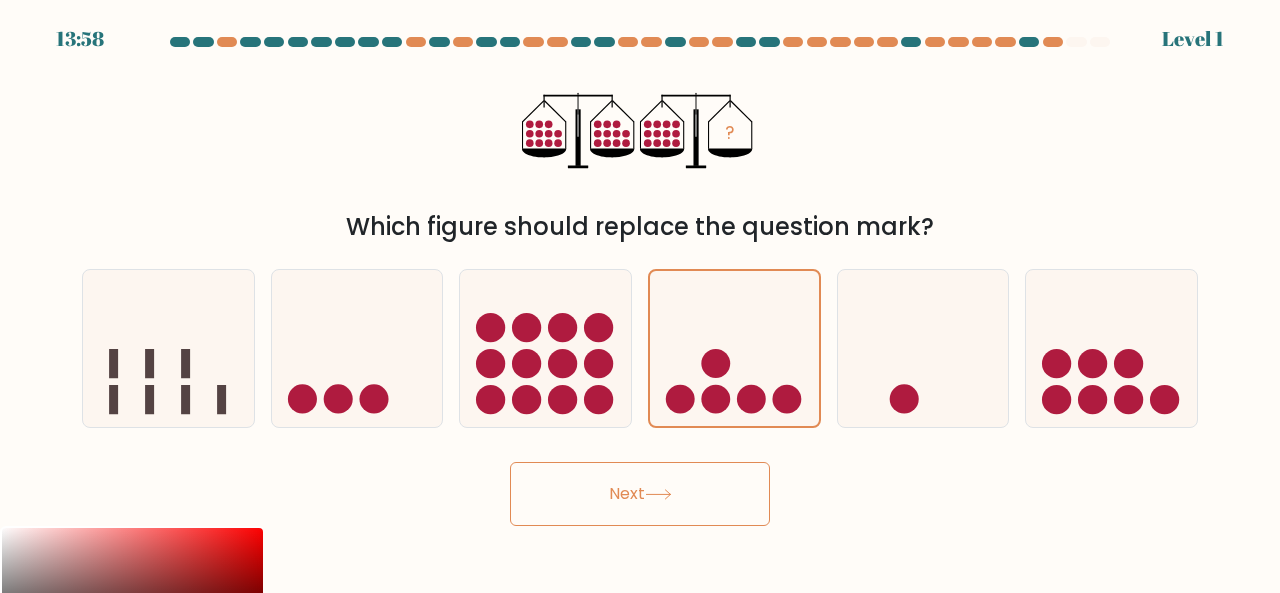 click on "Next" at bounding box center [640, 494] 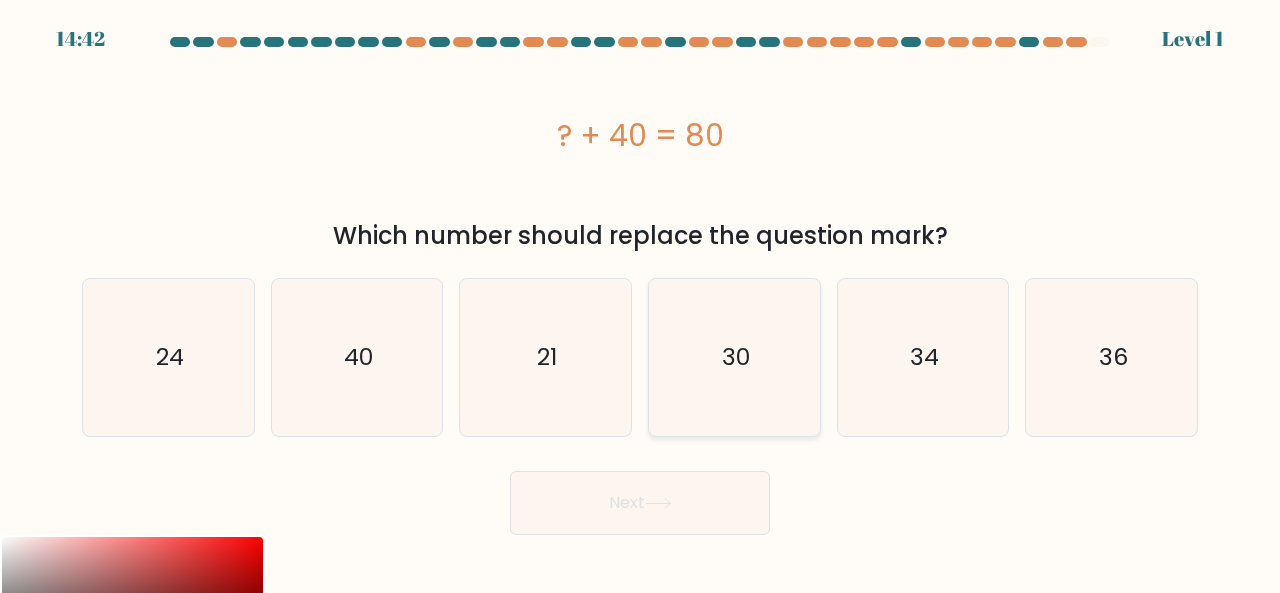 click on "30" 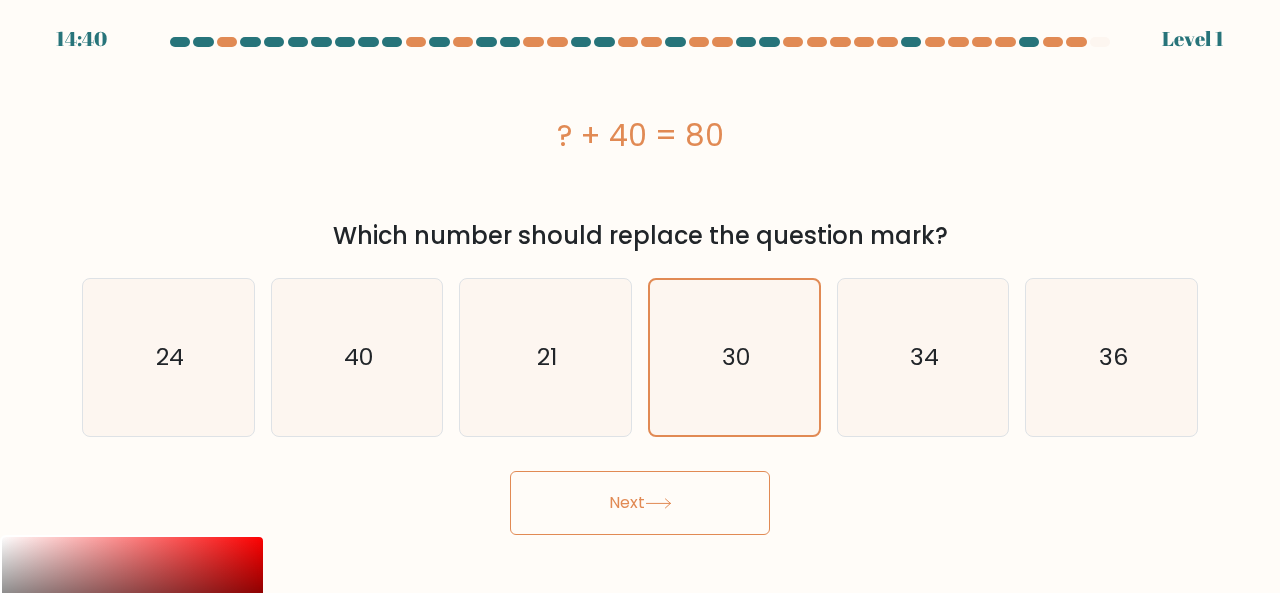 click on "Next" at bounding box center [640, 503] 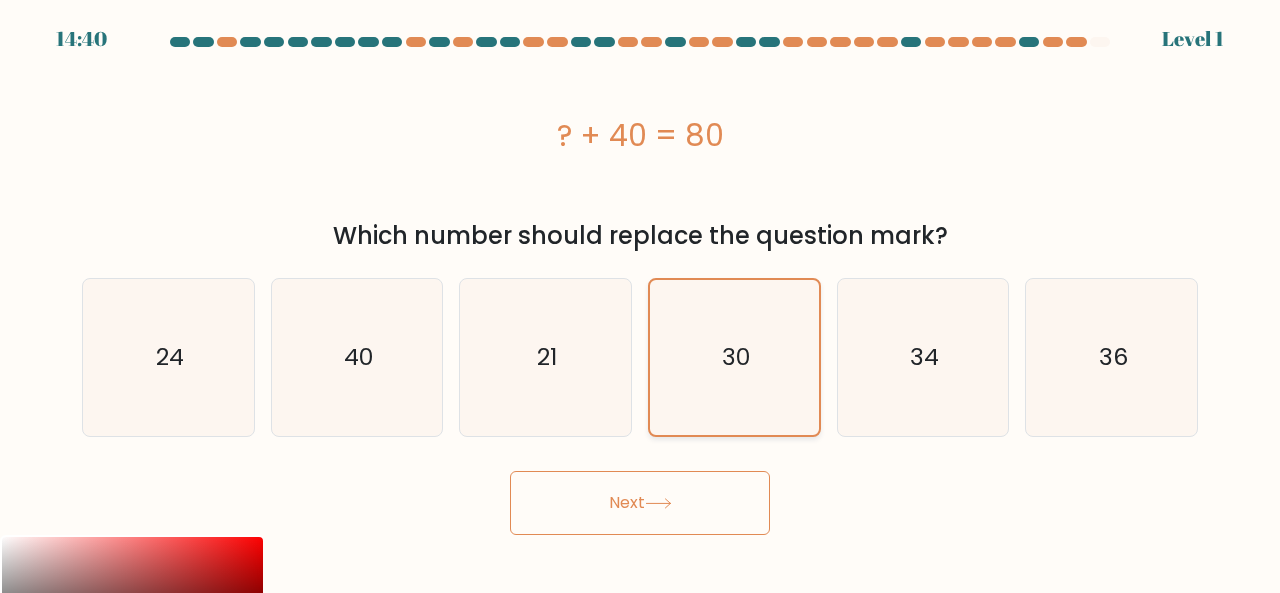 click on "30" 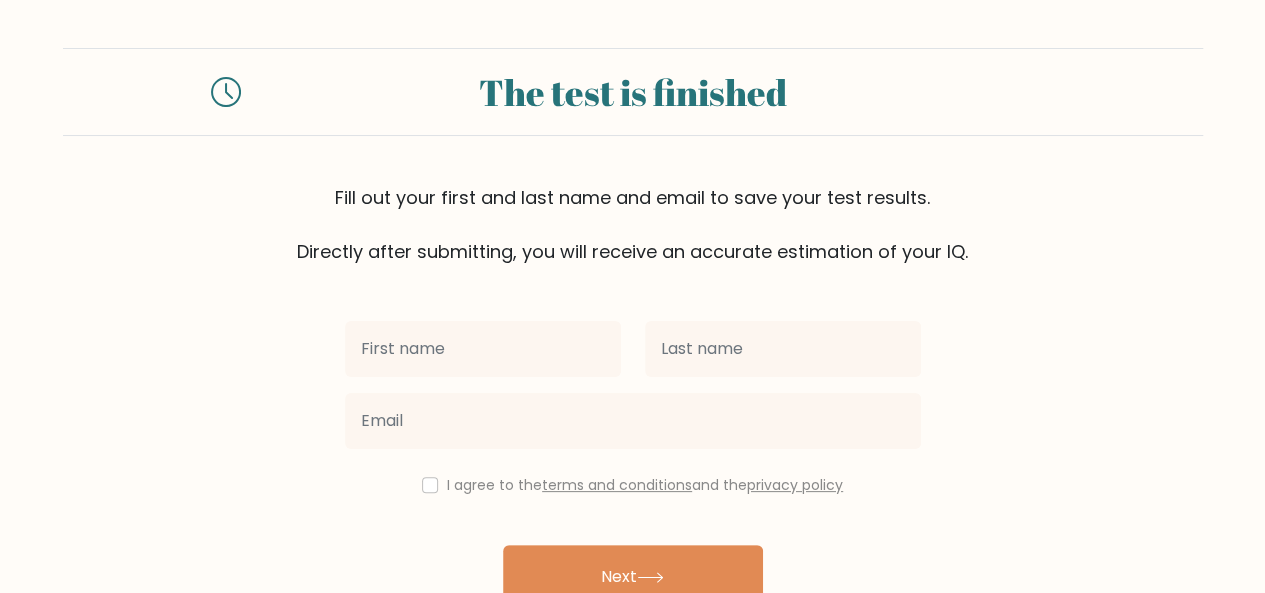 scroll, scrollTop: 107, scrollLeft: 0, axis: vertical 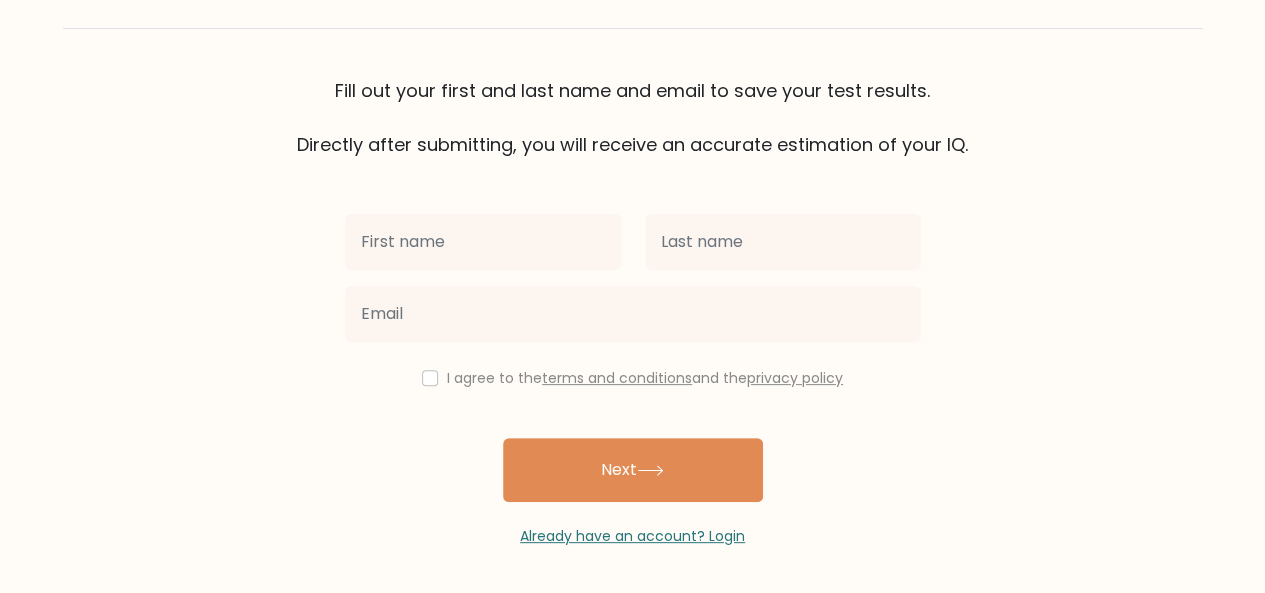 click at bounding box center (483, 242) 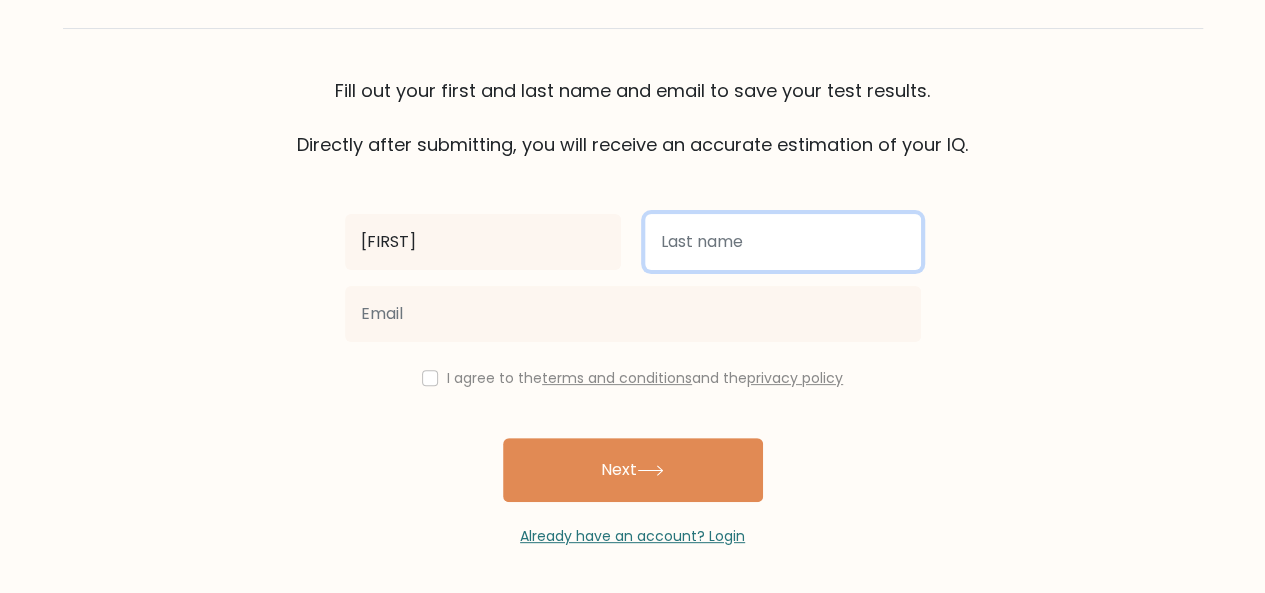 click at bounding box center [783, 242] 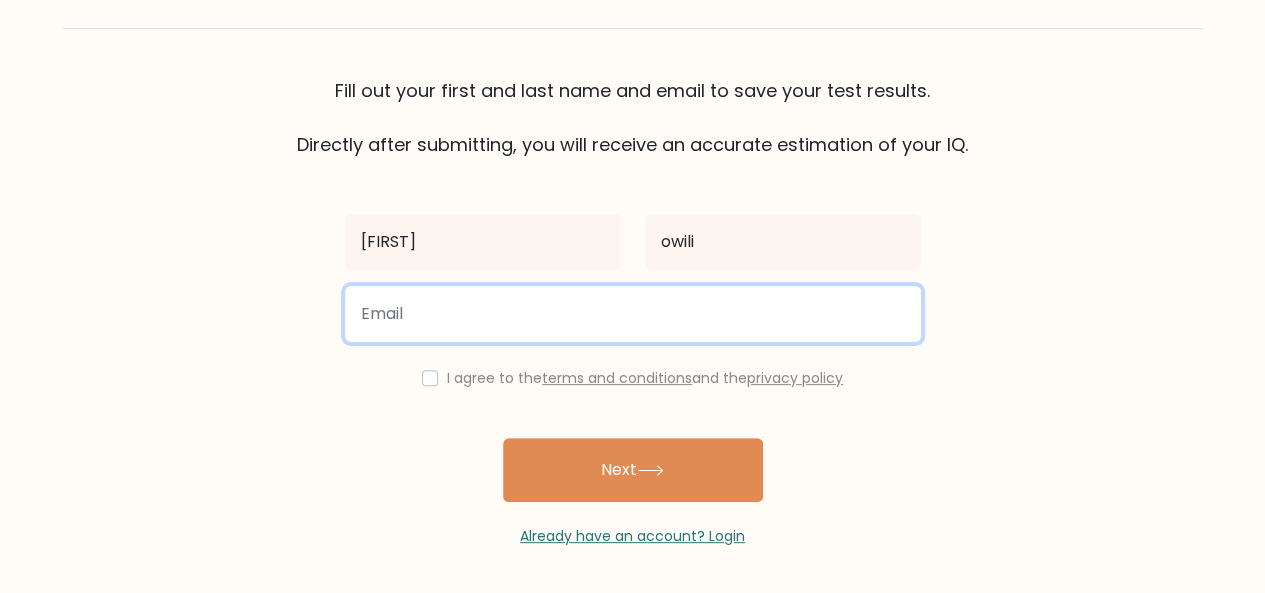 click at bounding box center (633, 314) 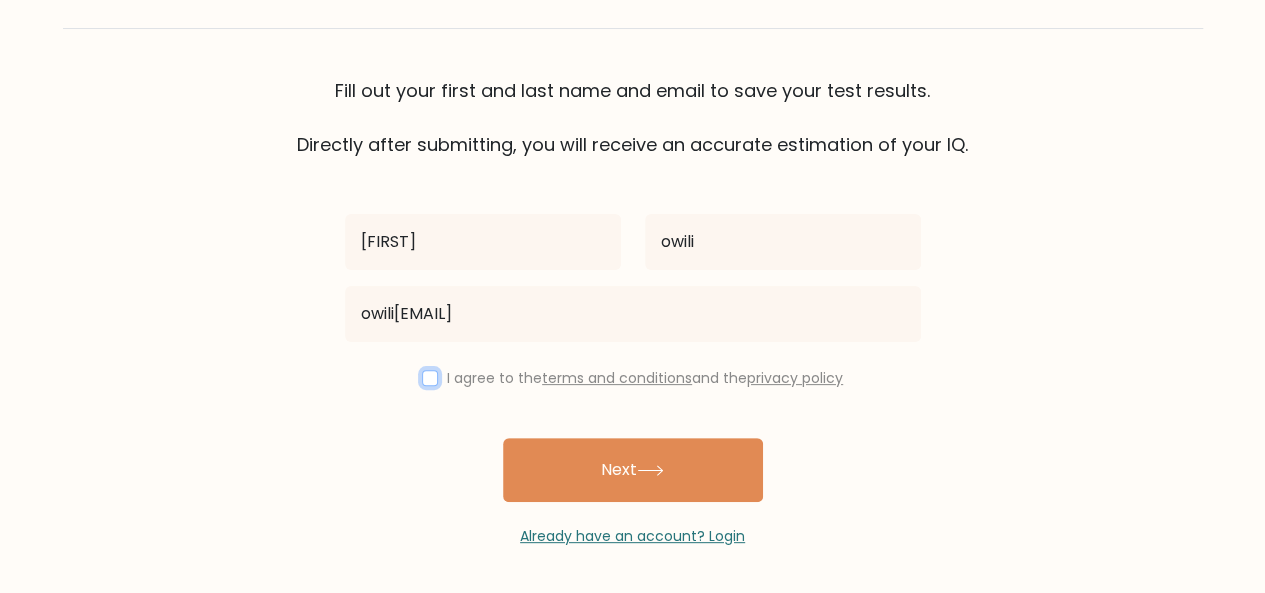 click at bounding box center [430, 378] 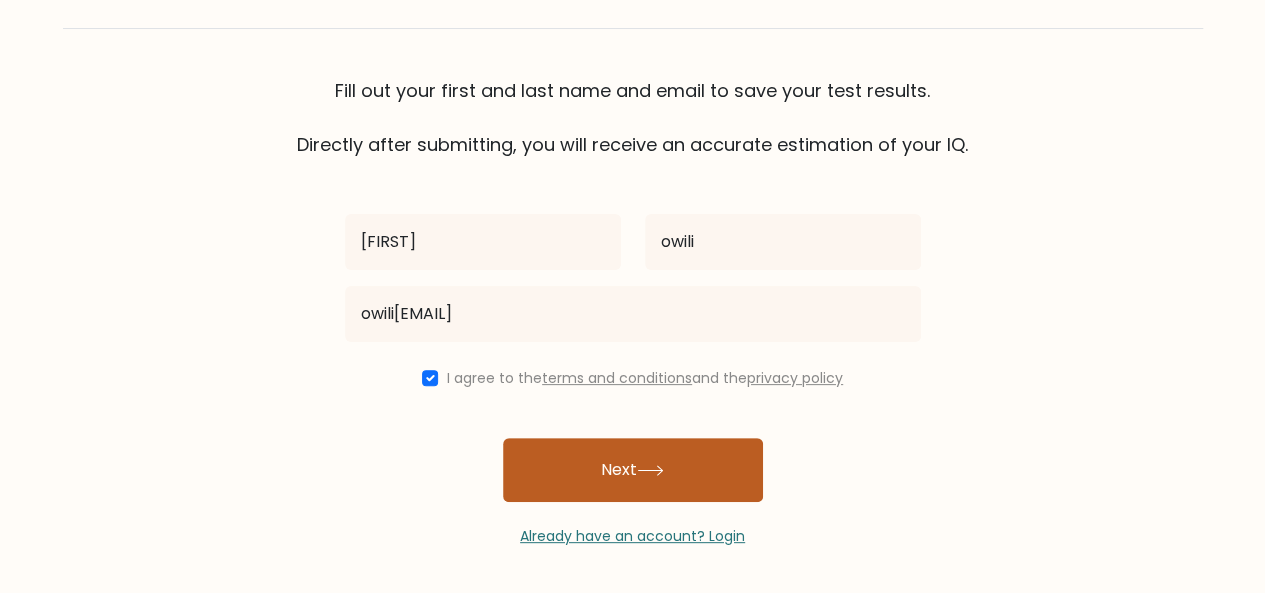 click on "Next" at bounding box center (633, 470) 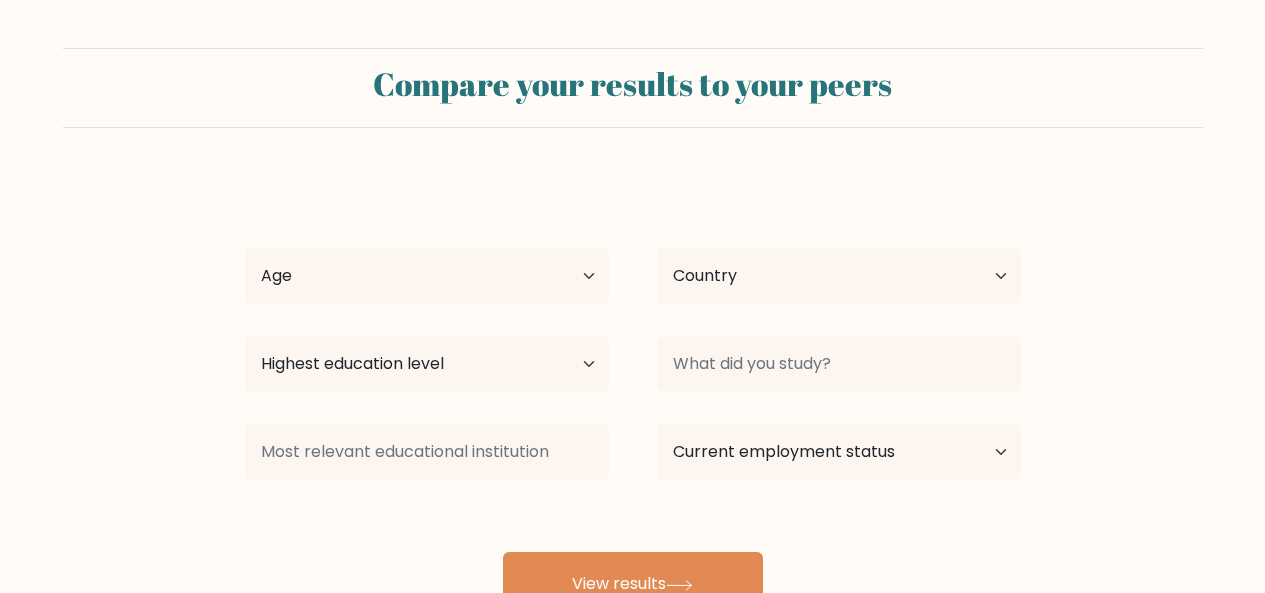 select on "[INITIAL]" 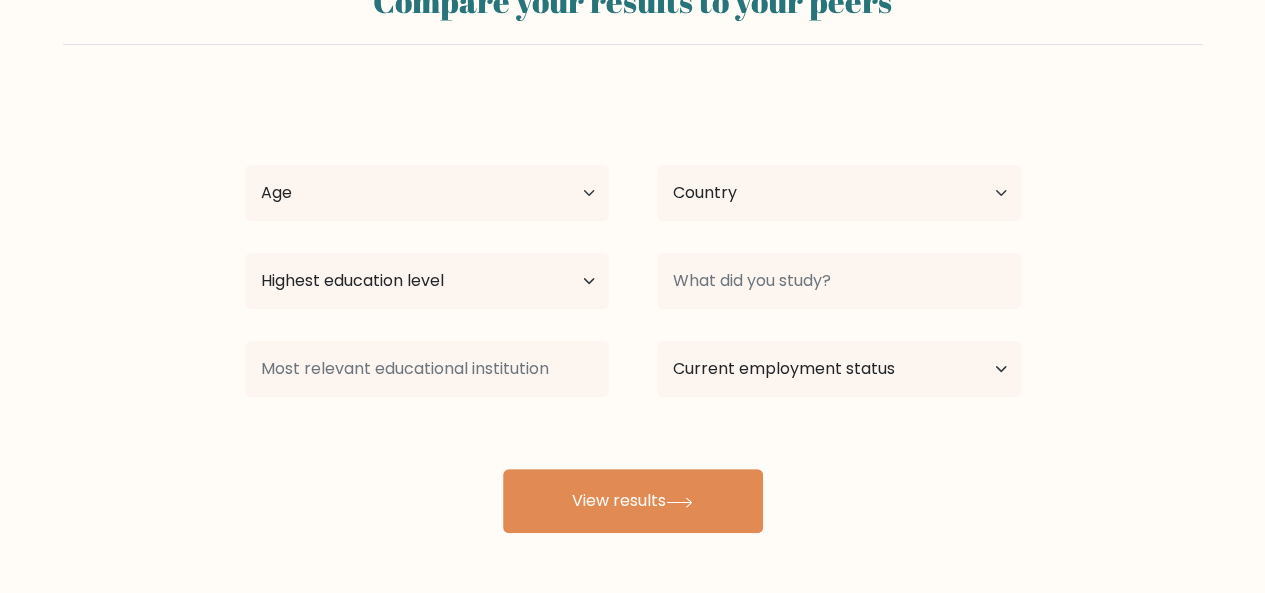 scroll, scrollTop: 164, scrollLeft: 0, axis: vertical 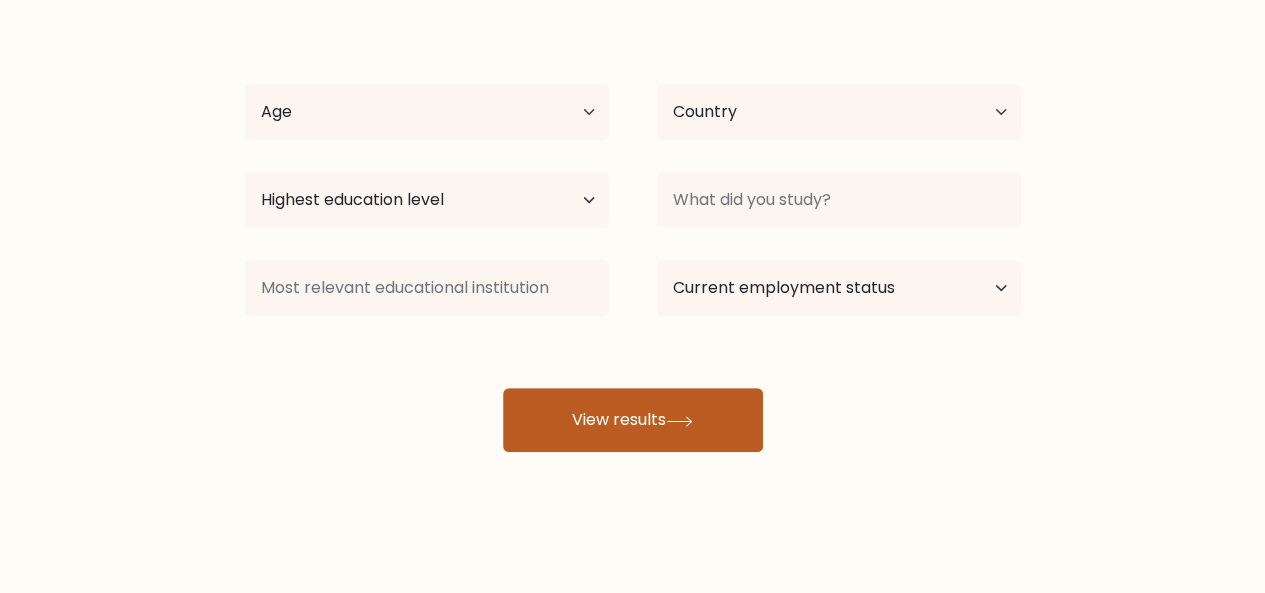 click on "View results" at bounding box center (633, 420) 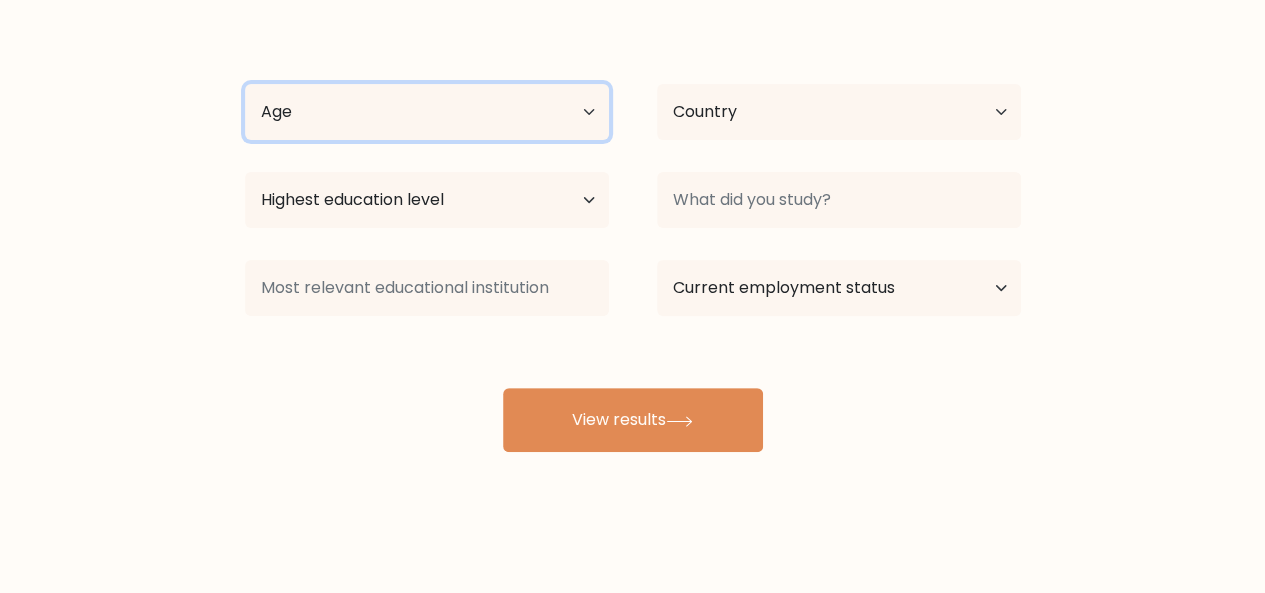click on "Age
Under 18 years old
18-24 years old
25-34 years old
35-44 years old
45-54 years old
55-64 years old
65 years old and above" at bounding box center (427, 112) 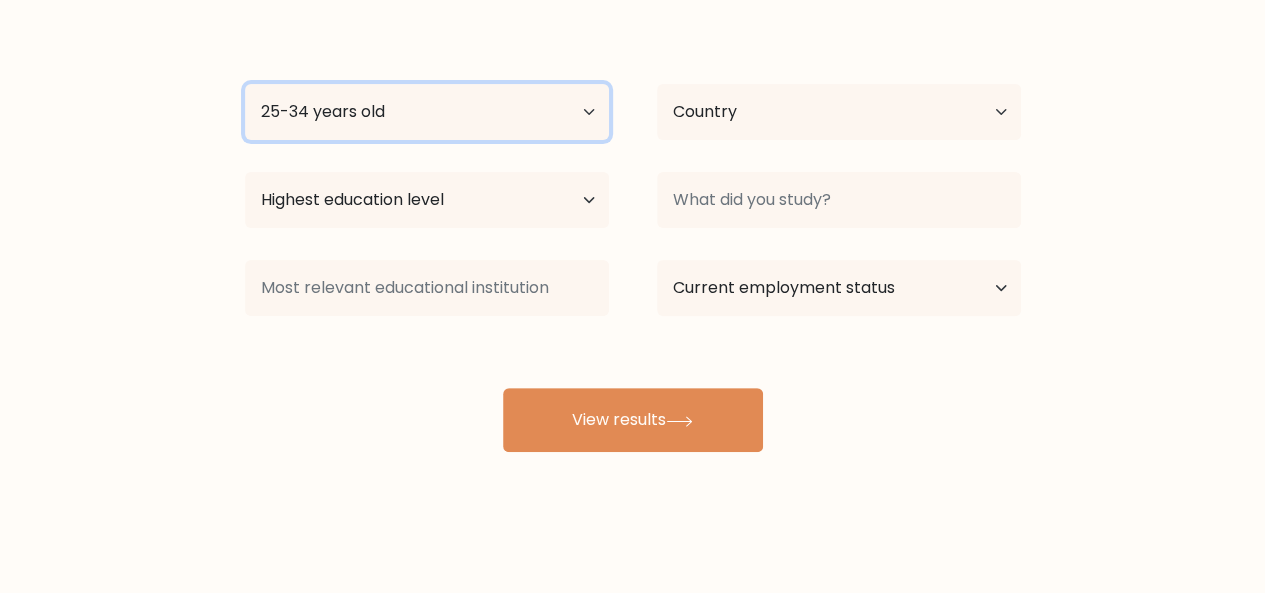 click on "Age
Under 18 years old
18-24 years old
25-34 years old
35-44 years old
45-54 years old
55-64 years old
65 years old and above" at bounding box center [427, 112] 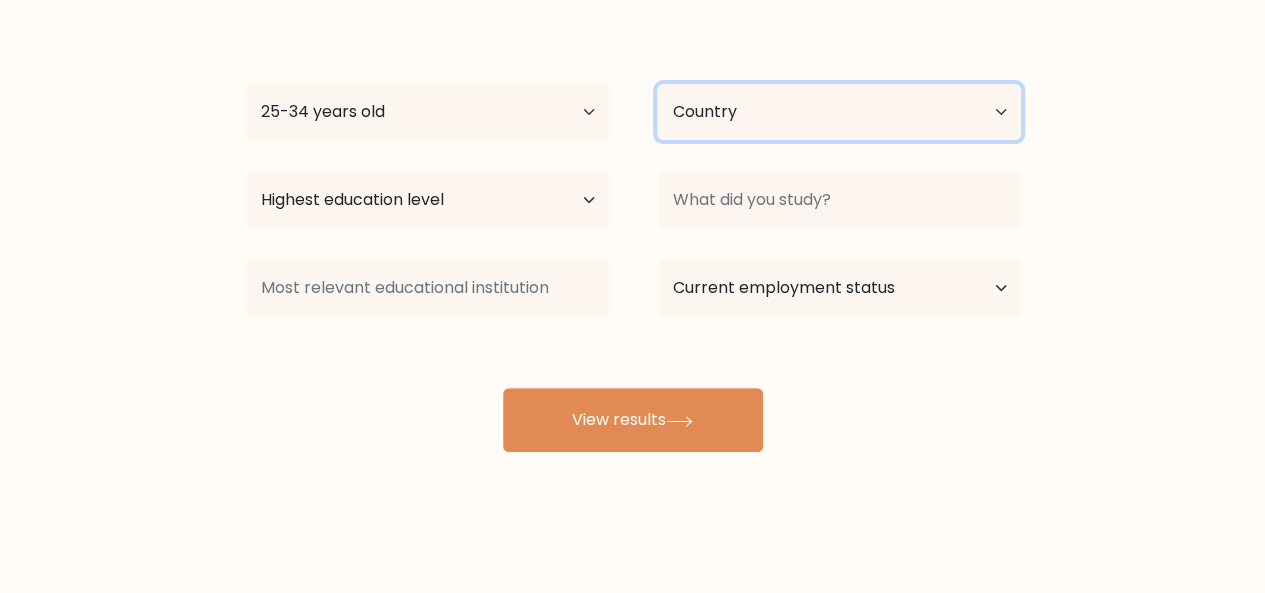 click on "Country
Afghanistan
Albania
Algeria
American Samoa
Andorra
Angola
Anguilla
Antarctica
Antigua and Barbuda
Argentina
Armenia
Aruba
Australia
Austria
Azerbaijan
Bahamas
Bahrain
Bangladesh
Barbados
Belarus
Belgium
Belize
Benin
Bermuda
Bhutan
Bolivia
Bonaire, Sint Eustatius and Saba
Bosnia and Herzegovina
Botswana
Bouvet Island
Brazil
British Indian Ocean Territory
Brunei
Bulgaria
Burkina Faso
Burundi
Cabo Verde
Cambodia
Cameroon
Canada
Cayman Islands
Central African Republic
Chad
Chile
China
Christmas Island
Cocos (Keeling) Islands
Colombia
Comoros
Congo
Congo (the Democratic Republic of the)
Cook Islands
Costa Rica
Côte d'Ivoire
Croatia
Cuba" at bounding box center (839, 112) 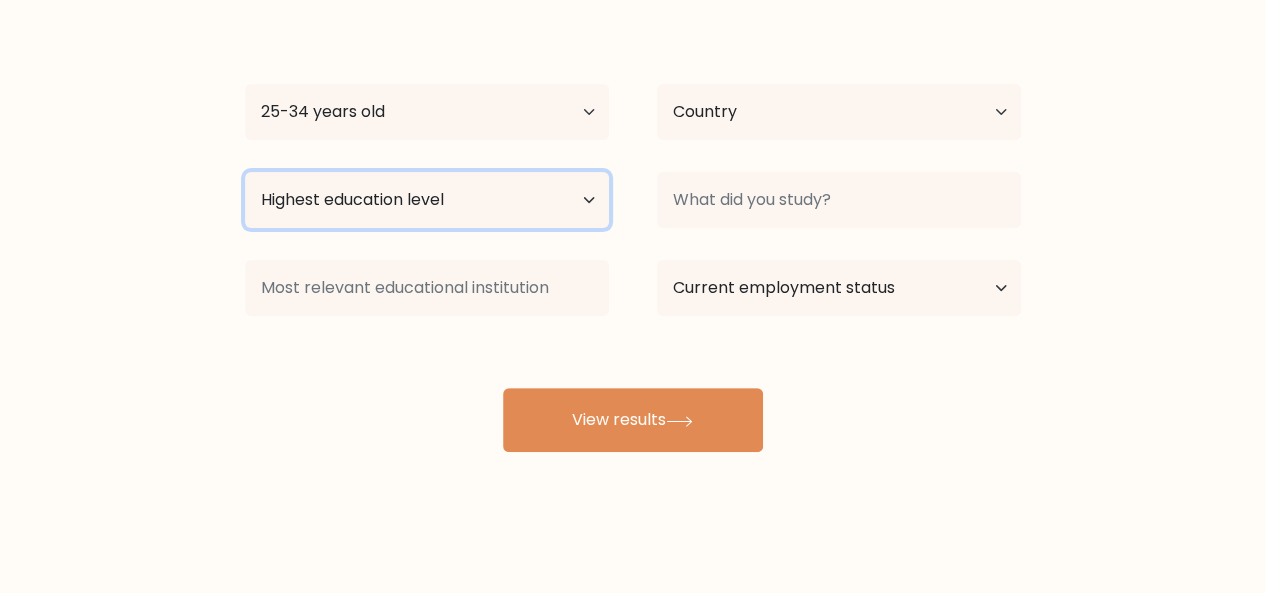 click on "Highest education level
No schooling
Primary
Lower Secondary
Upper Secondary
Occupation Specific
Bachelor's degree
Master's degree
Doctoral degree" at bounding box center (427, 200) 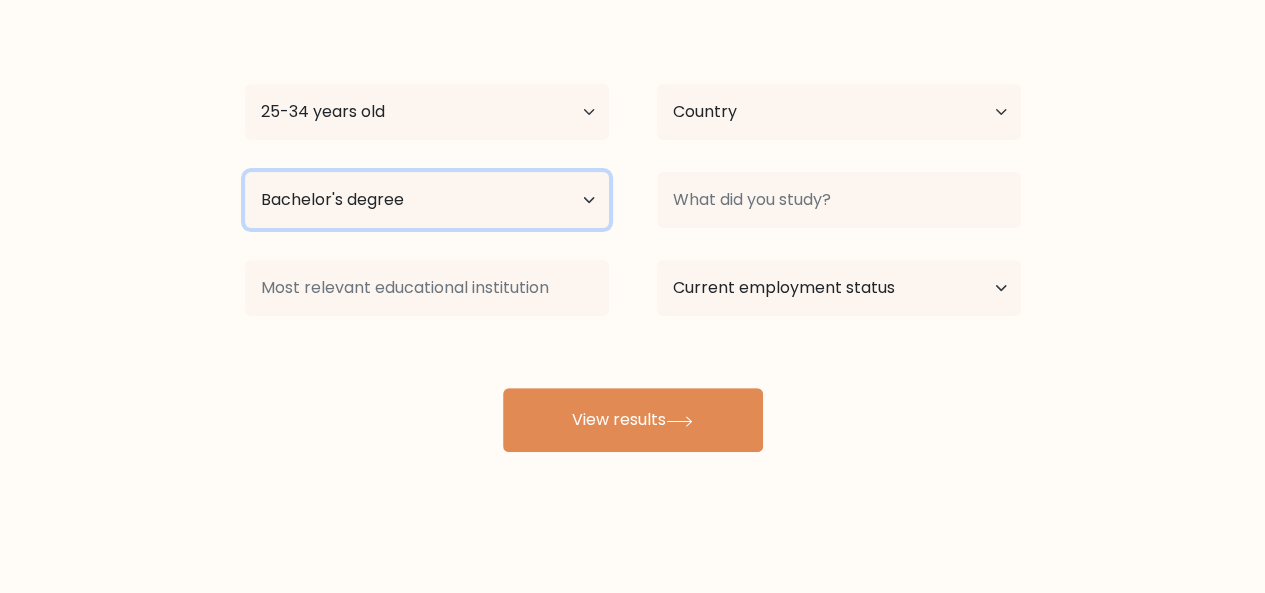 click on "Highest education level
No schooling
Primary
Lower Secondary
Upper Secondary
Occupation Specific
Bachelor's degree
Master's degree
Doctoral degree" at bounding box center (427, 200) 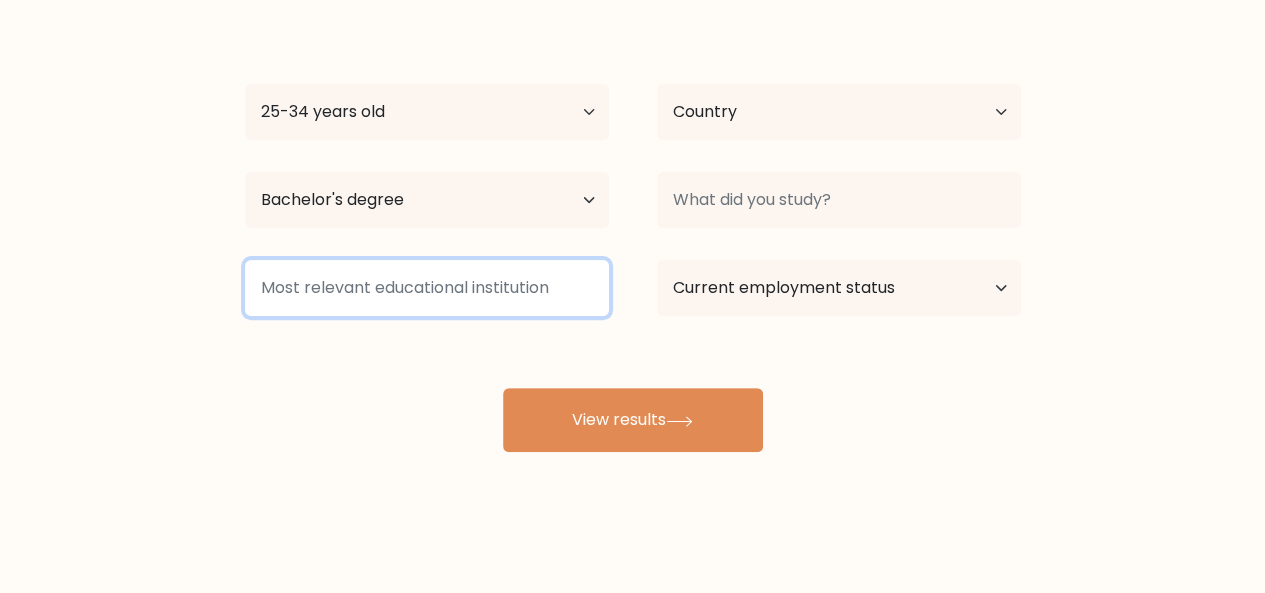 click at bounding box center [427, 288] 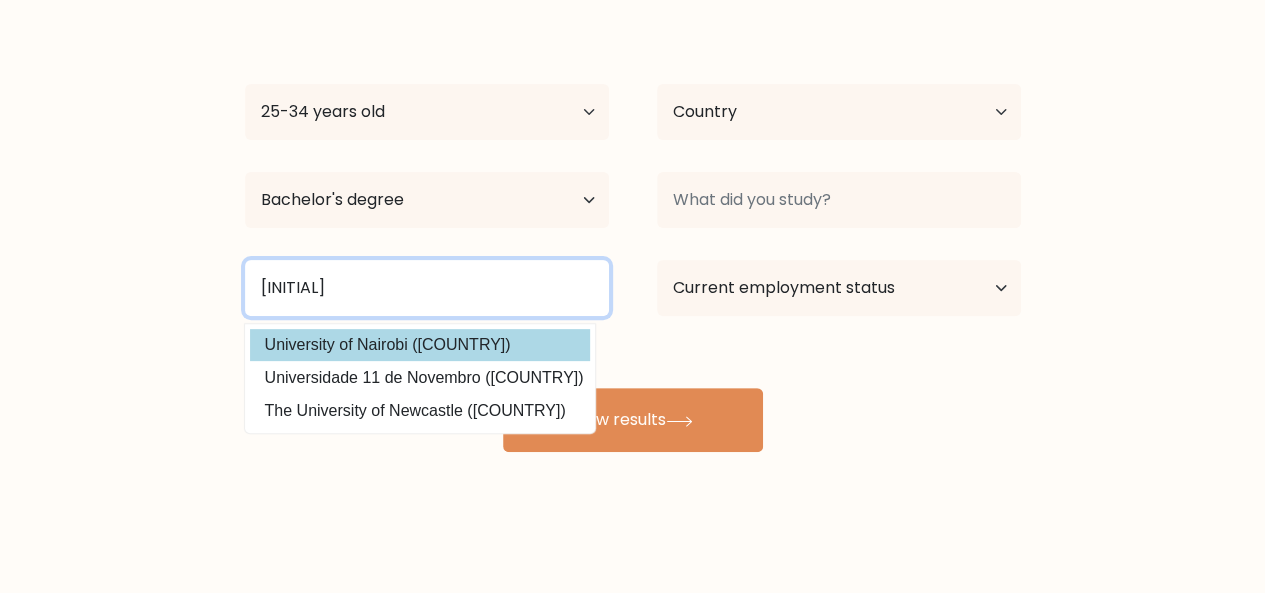 type on "uon" 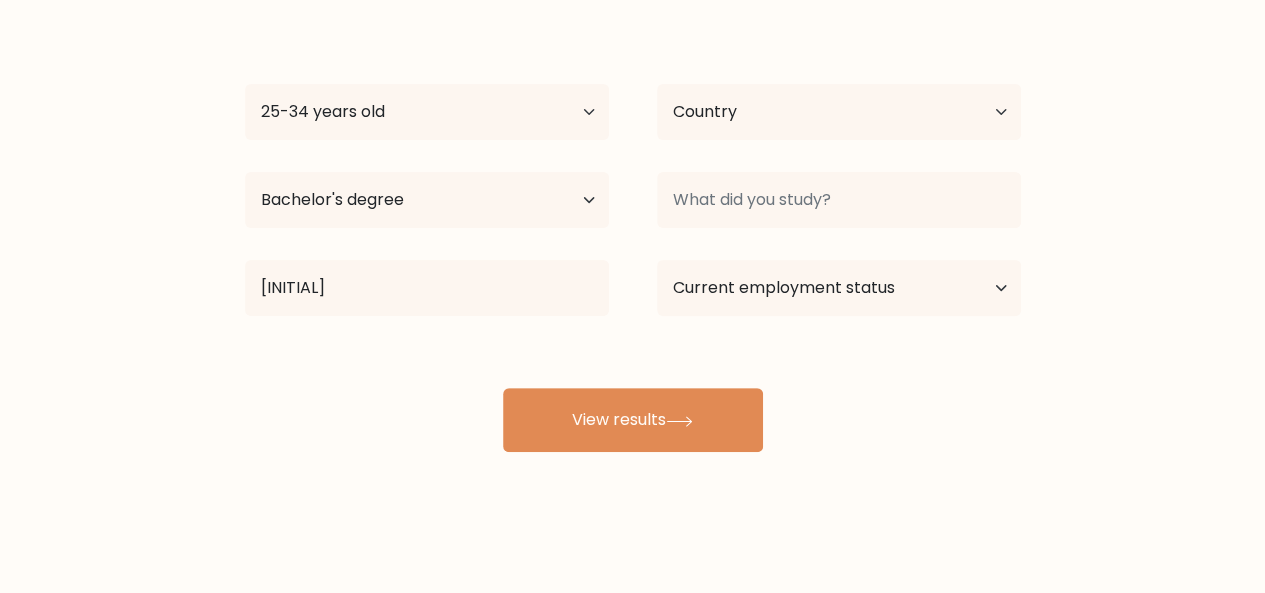 click on "philip
owili
Age
Under 18 years old
18-24 years old
25-34 years old
35-44 years old
45-54 years old
55-64 years old
65 years old and above
Country
Afghanistan
Albania
Algeria
American Samoa
Andorra
Angola
Anguilla
Antarctica
Antigua and Barbuda
Argentina
Armenia
Aruba
Australia
Austria
Azerbaijan
Bahamas
Bahrain
Bangladesh
Barbados
Belarus
Belgium
Belize
Benin
Bermuda
Bhutan
Bolivia
Bonaire, Sint Eustatius and Saba
Bosnia and Herzegovina
Botswana
Bouvet Island
Brazil
Brunei Chad" at bounding box center [633, 232] 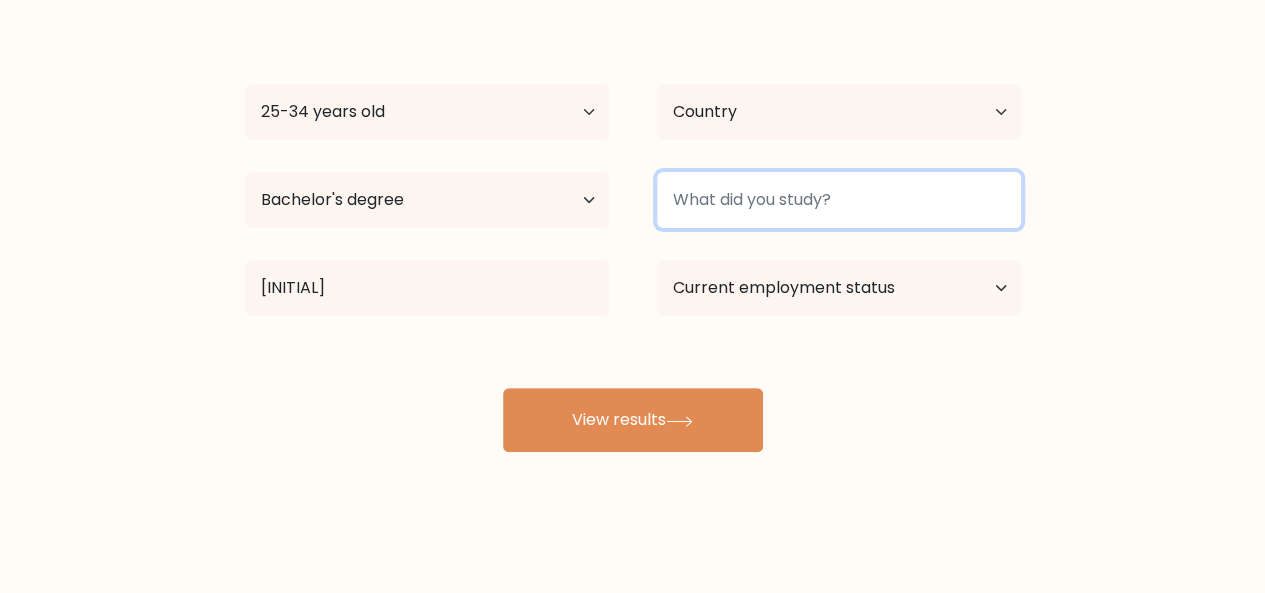 click at bounding box center (839, 200) 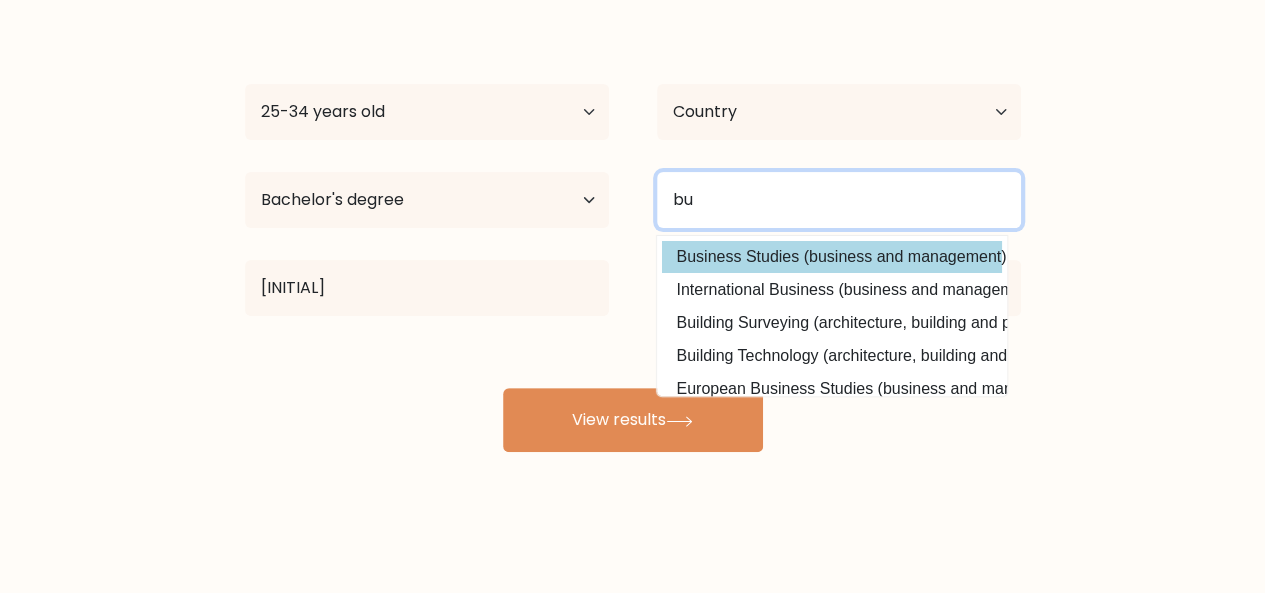 type on "bu" 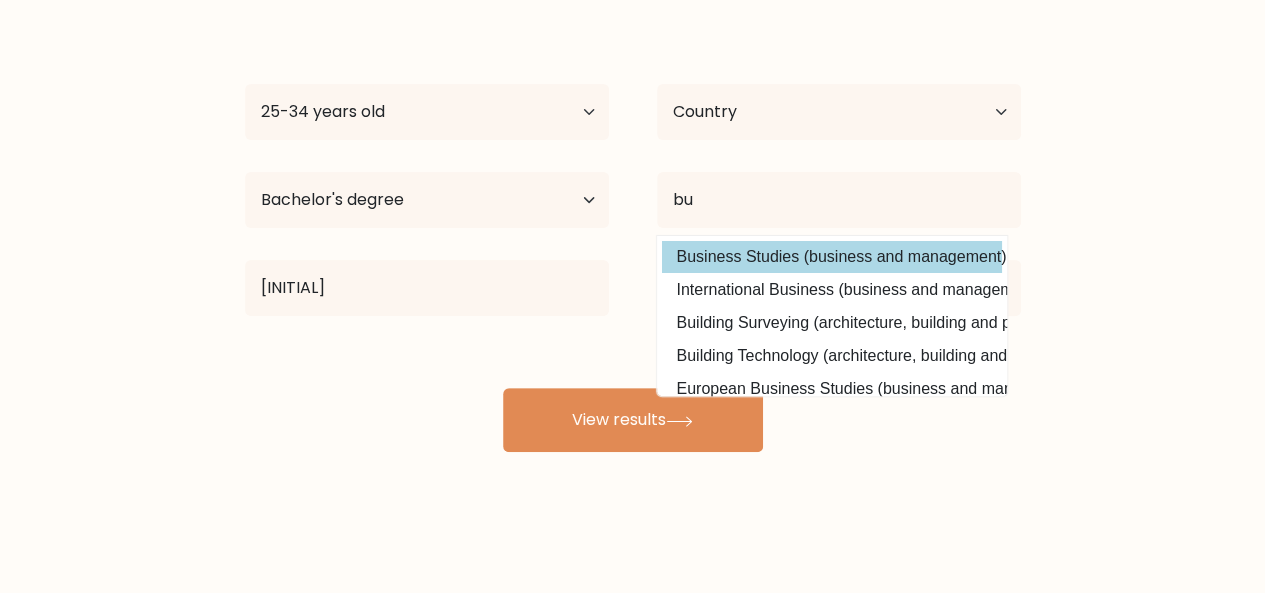 click on "philip
owili
Age
Under 18 years old
18-24 years old
25-34 years old
35-44 years old
45-54 years old
55-64 years old
65 years old and above
Country
Afghanistan
Albania
Algeria
American Samoa
Andorra
Angola
Anguilla
Antarctica
Antigua and Barbuda
Argentina
Armenia
Aruba
Australia
Austria
Azerbaijan
Bahamas
Bahrain
Bangladesh
Barbados
Belarus
Belgium
Belize
Benin
Bermuda
Bhutan
Bolivia
Bonaire, Sint Eustatius and Saba
Bosnia and Herzegovina
Botswana
Bouvet Island
Brazil
Brunei Chad" at bounding box center (633, 232) 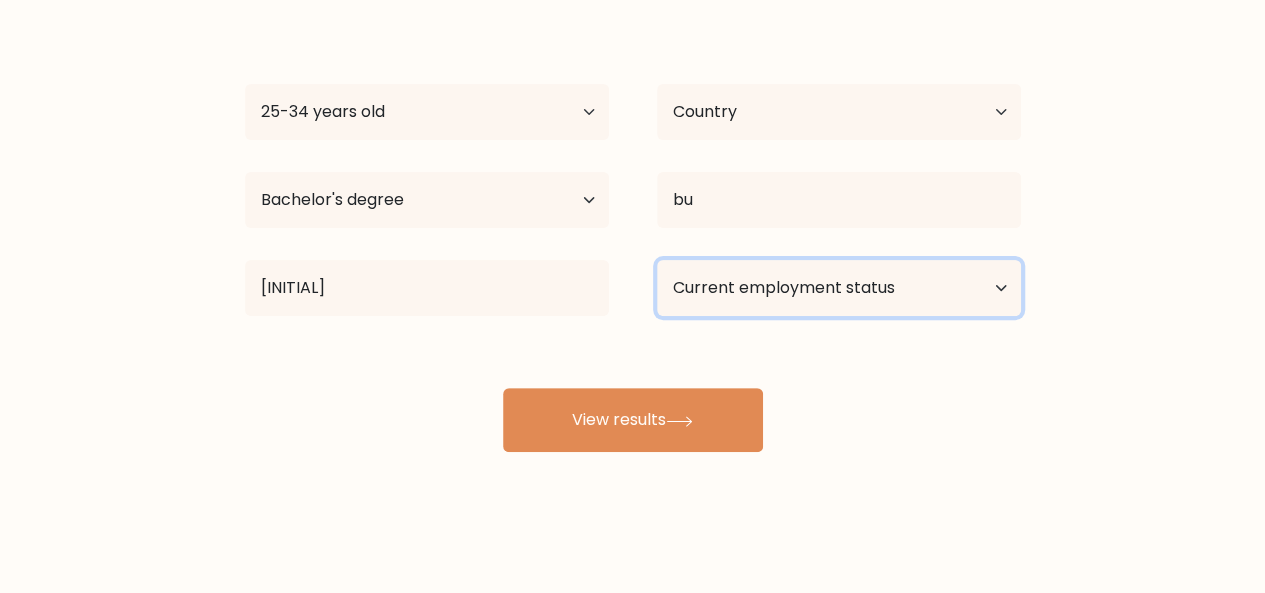 click on "Current employment status
Employed
Student
Retired
Other / prefer not to answer" at bounding box center (839, 288) 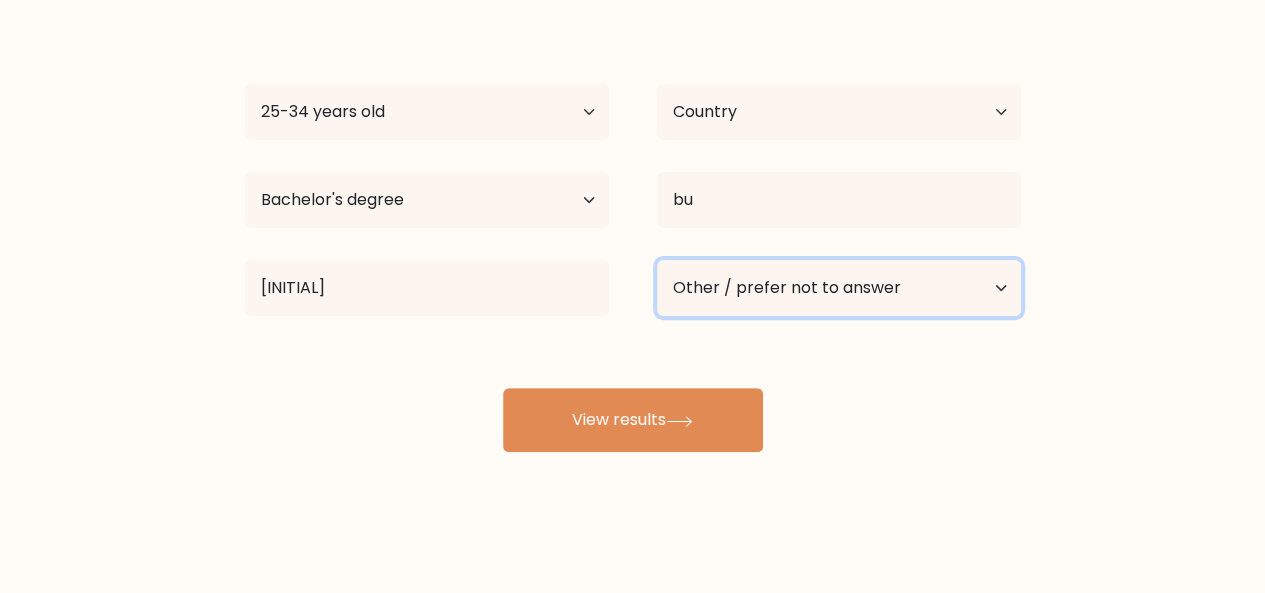 click on "Current employment status
Employed
Student
Retired
Other / prefer not to answer" at bounding box center (839, 288) 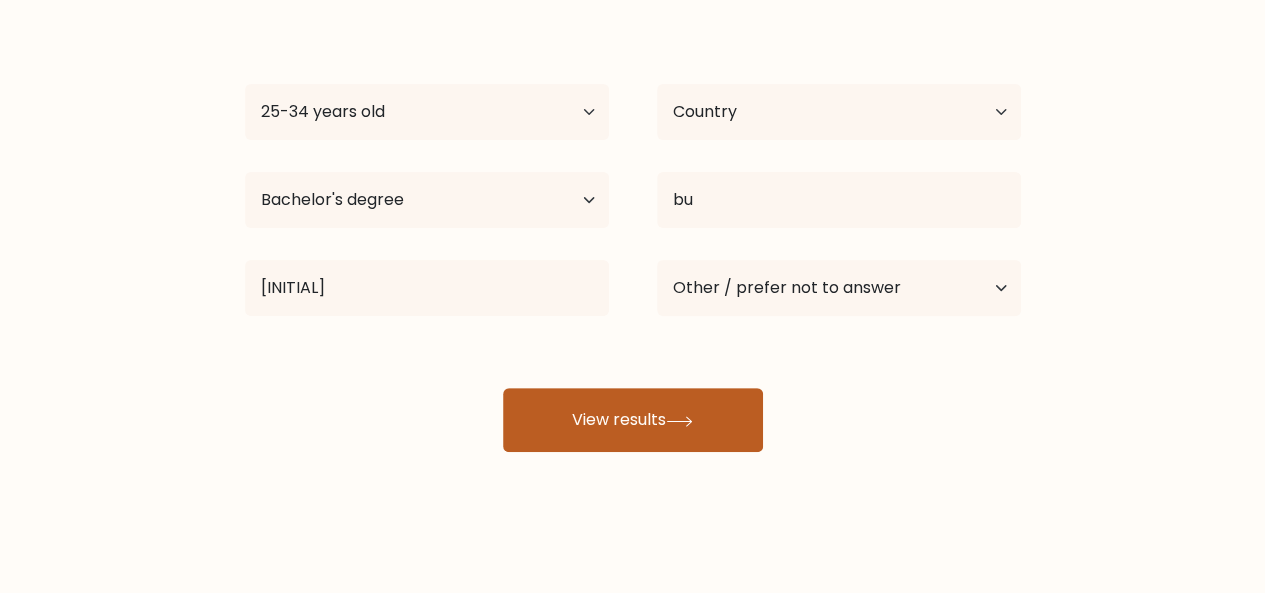 click on "View results" at bounding box center (633, 420) 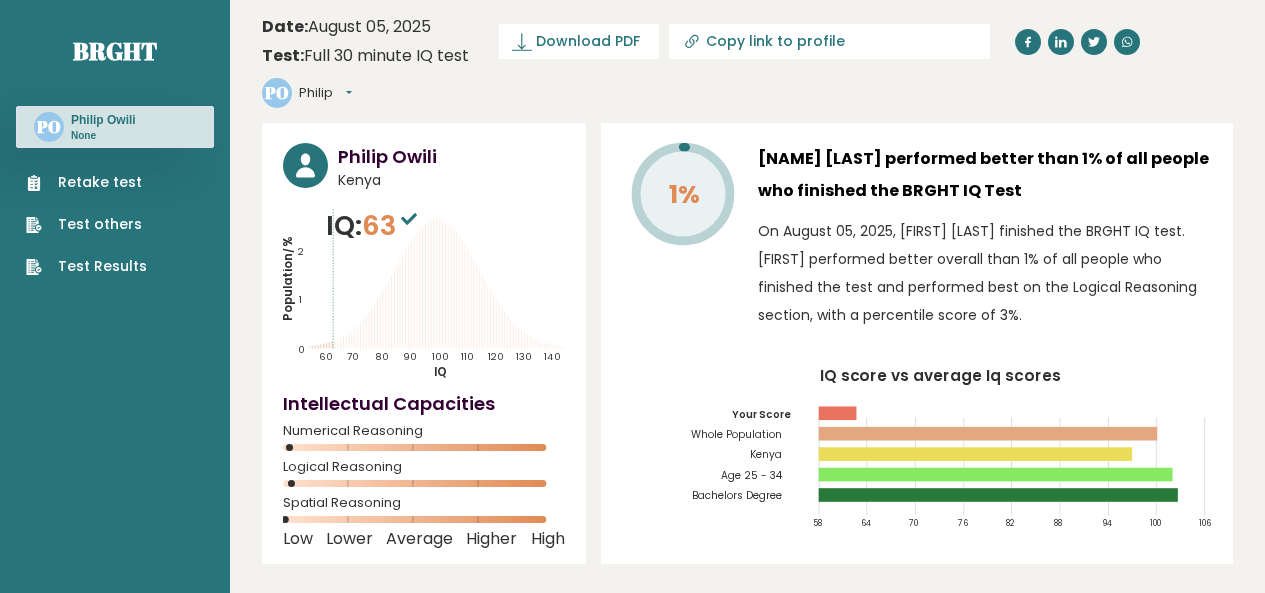 scroll, scrollTop: 0, scrollLeft: 0, axis: both 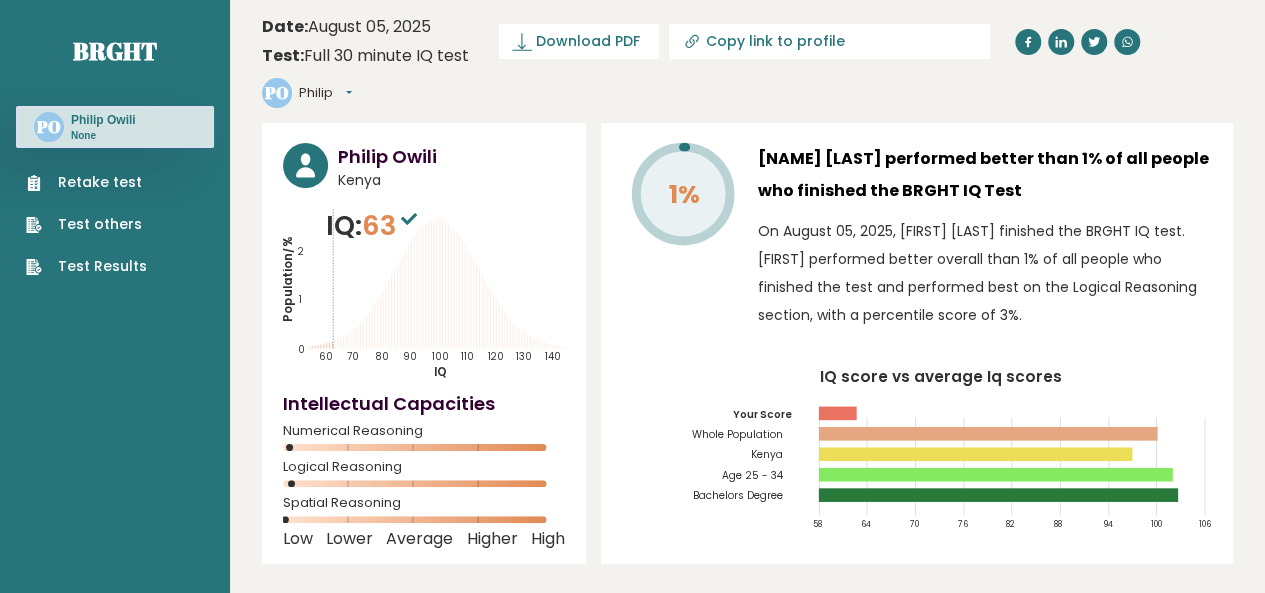 click on "63" at bounding box center (392, 225) 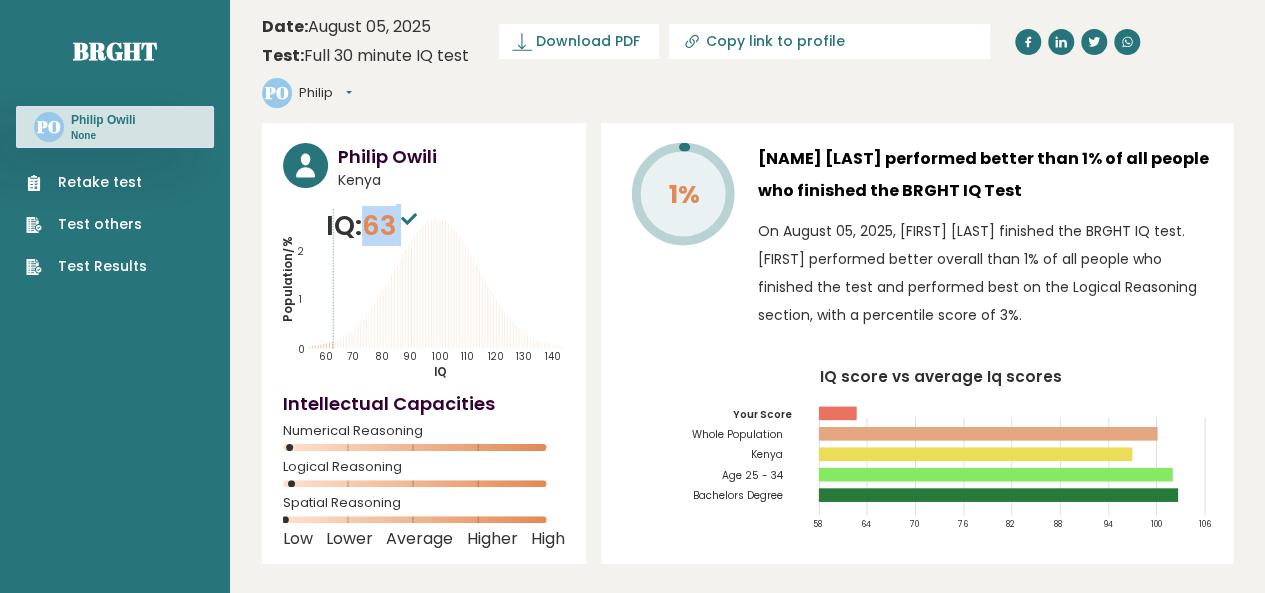 click on "63" at bounding box center (392, 225) 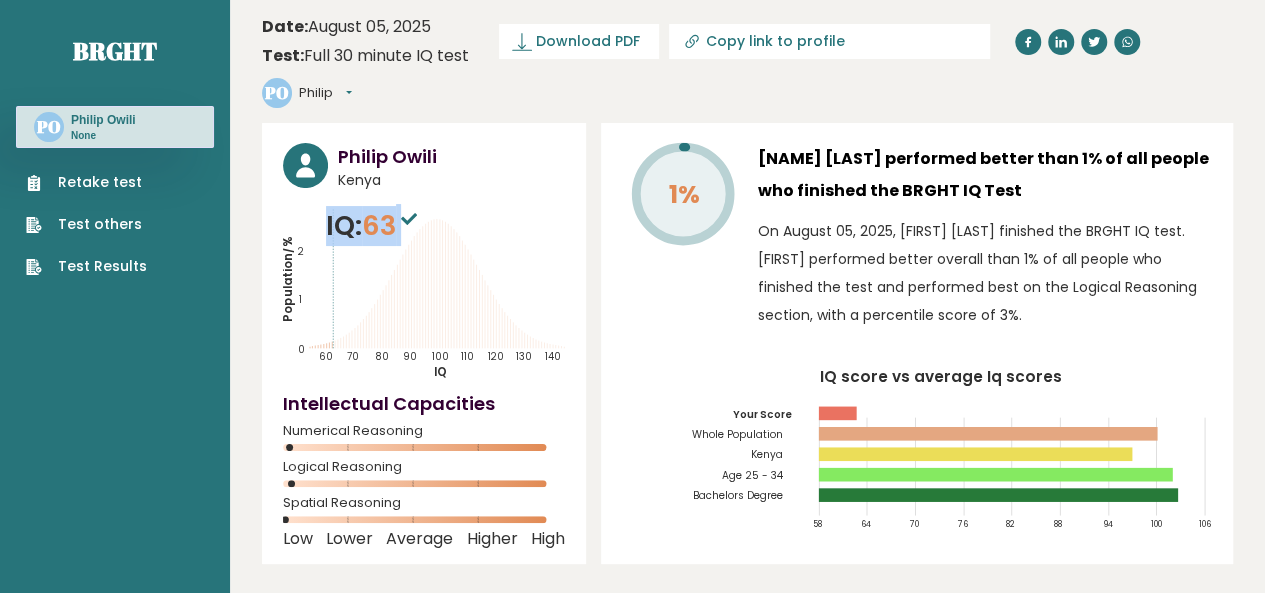 click on "63" at bounding box center (392, 225) 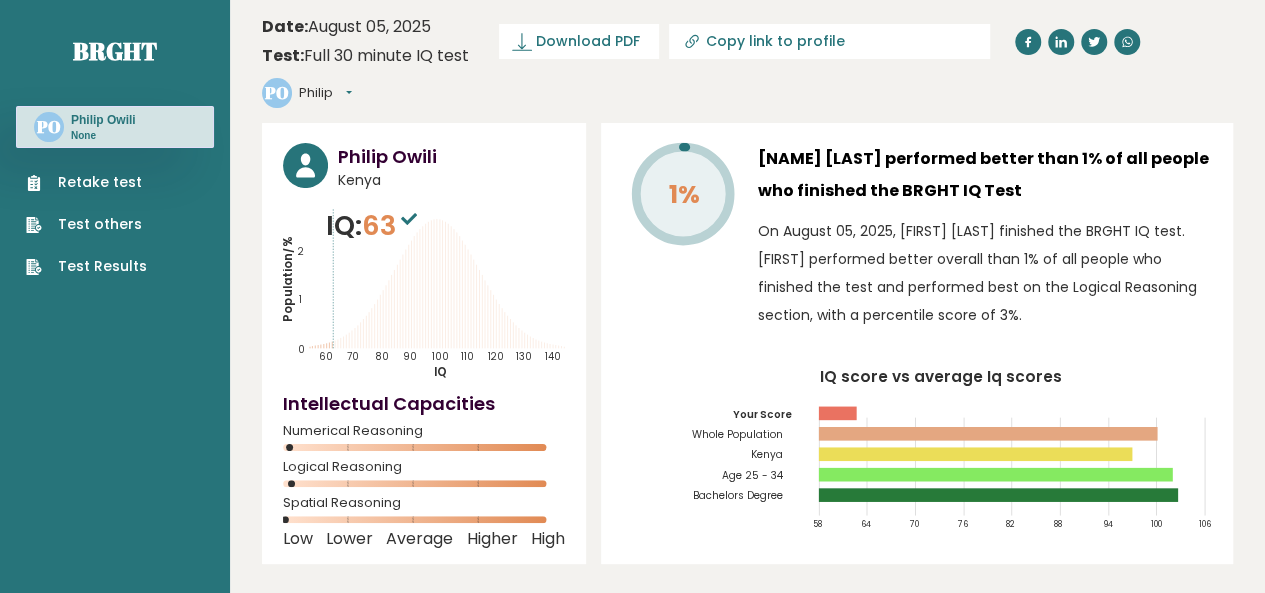 click 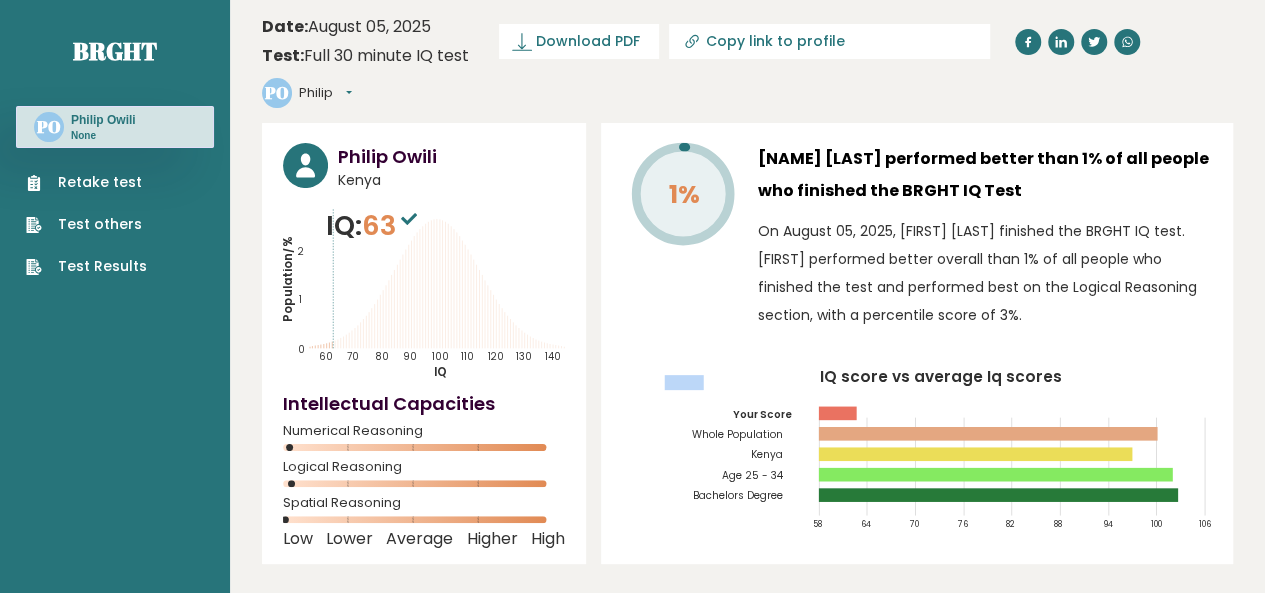 click 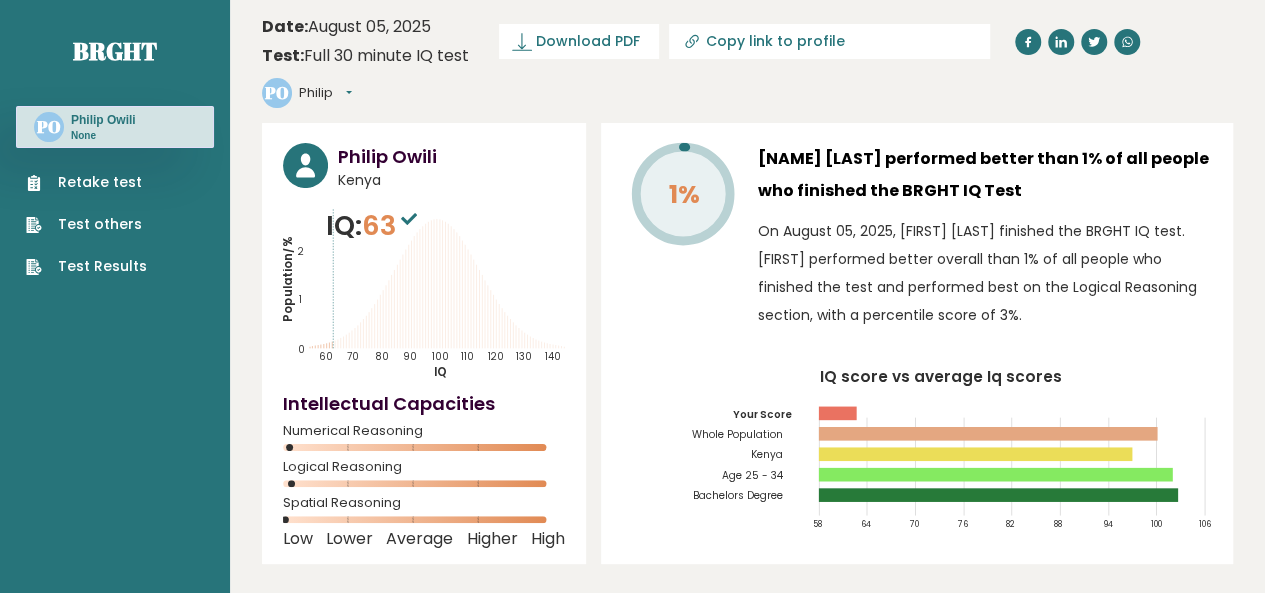click 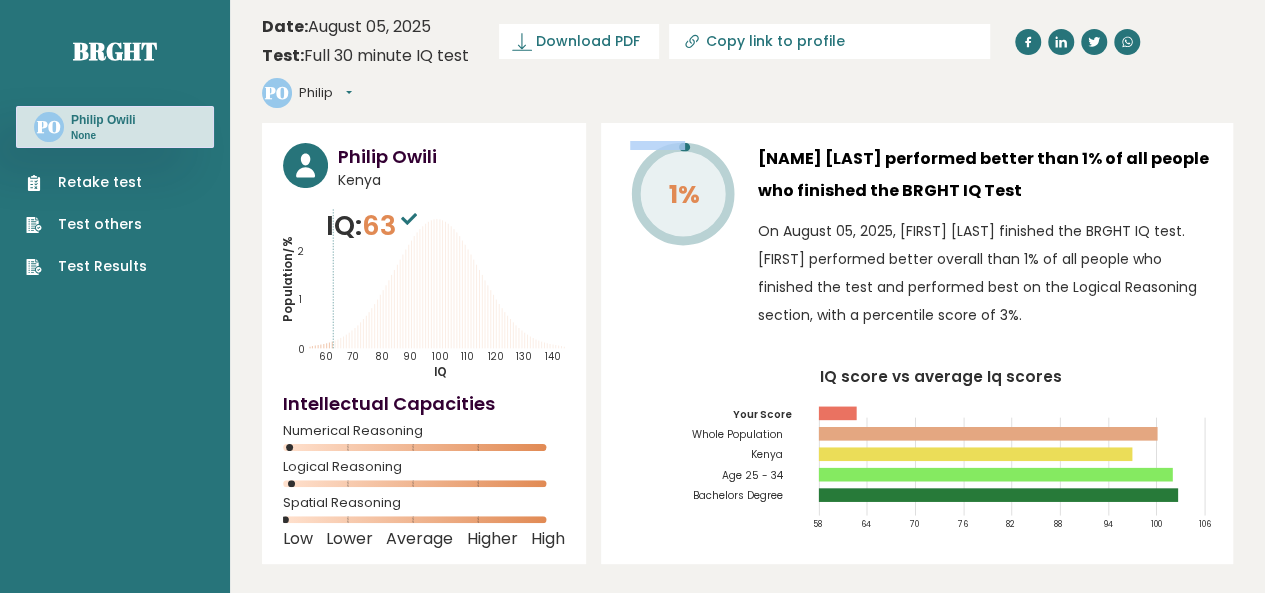click 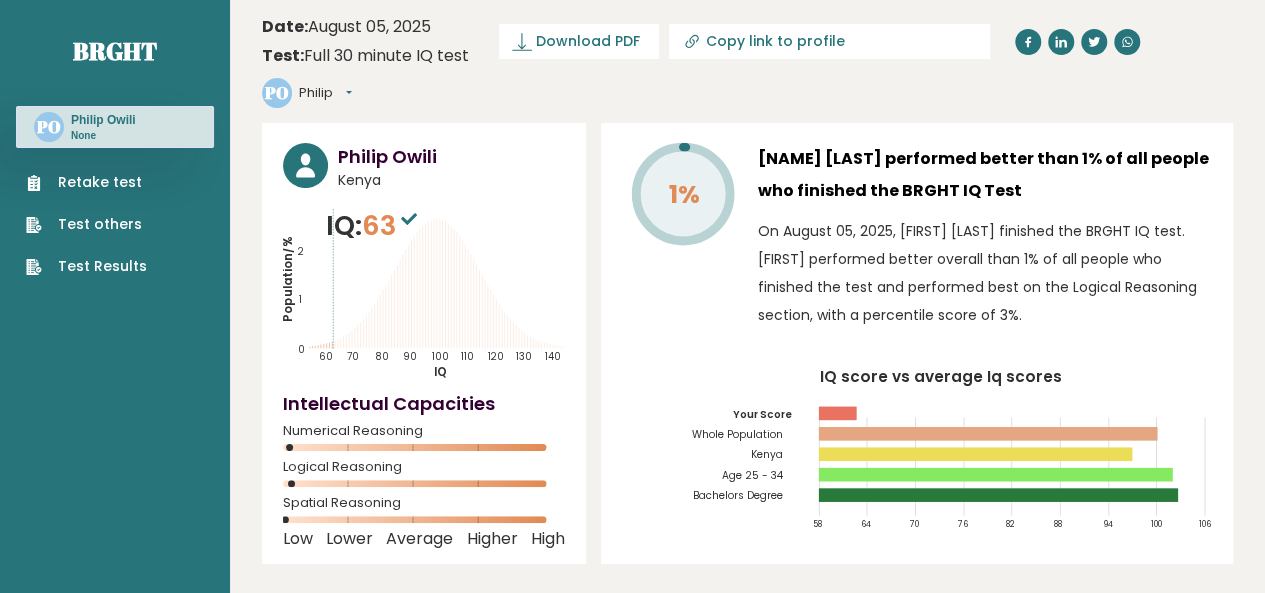 click 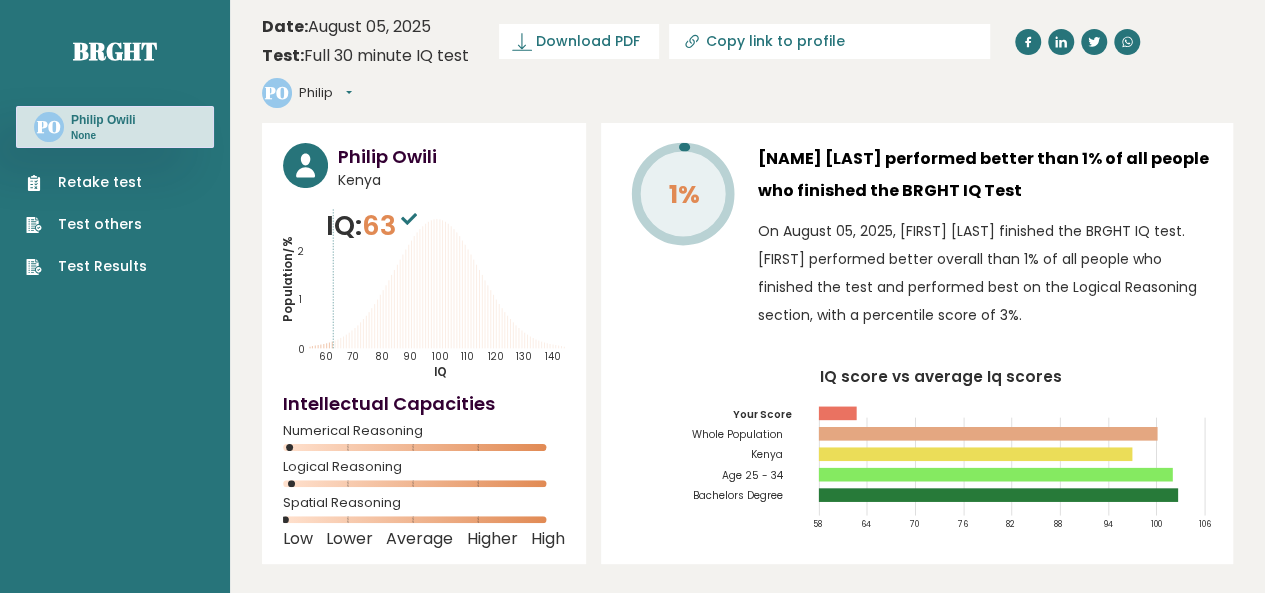 click on "1%" 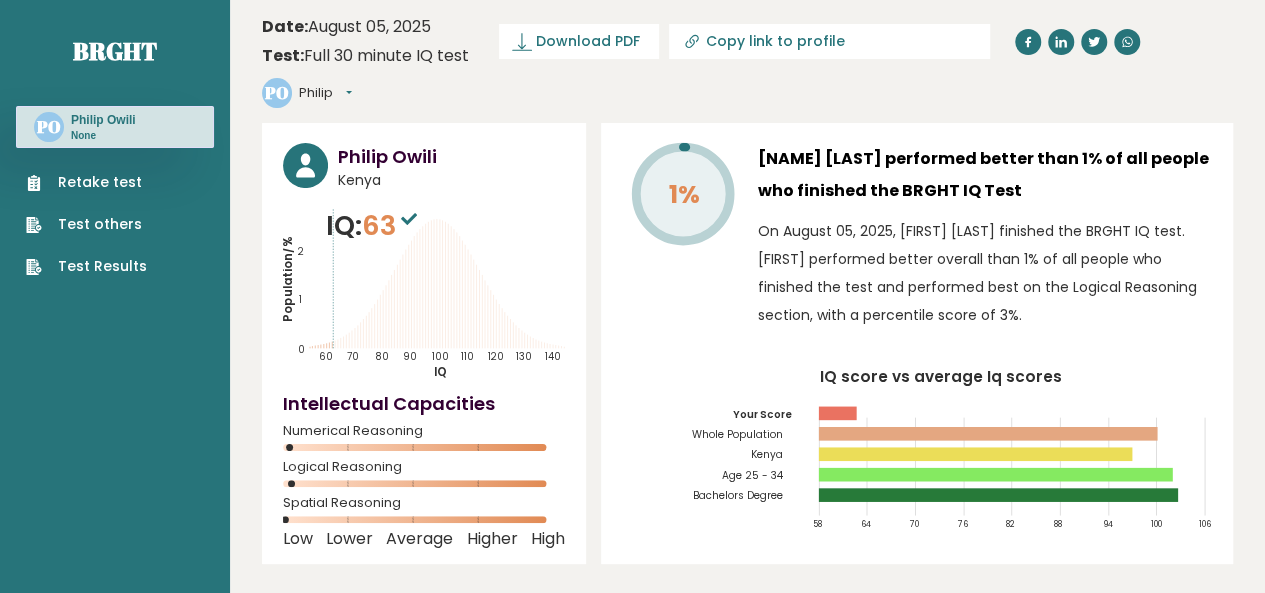 click on "1%" 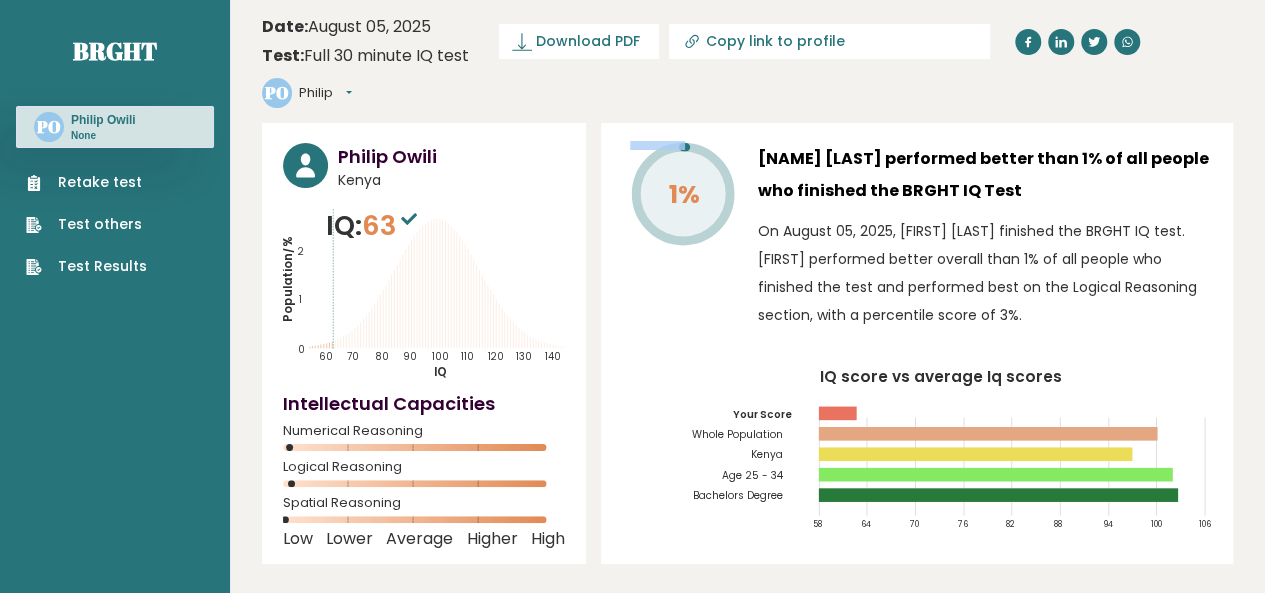 drag, startPoint x: 684, startPoint y: 109, endPoint x: 703, endPoint y: 113, distance: 19.416489 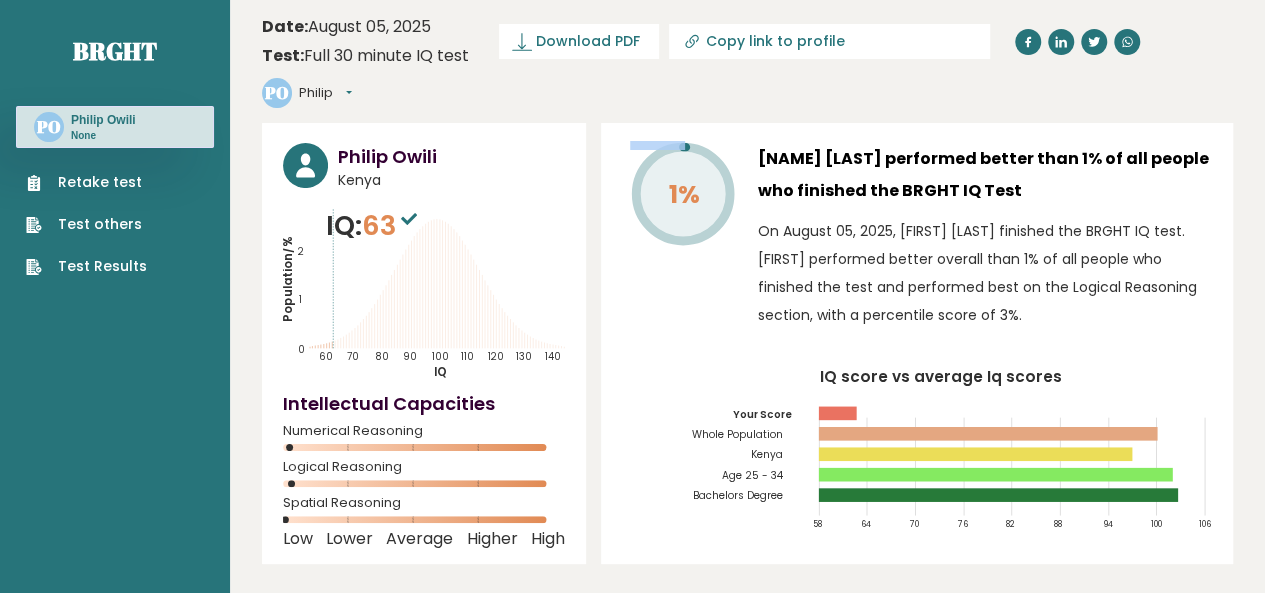 click on "1%" 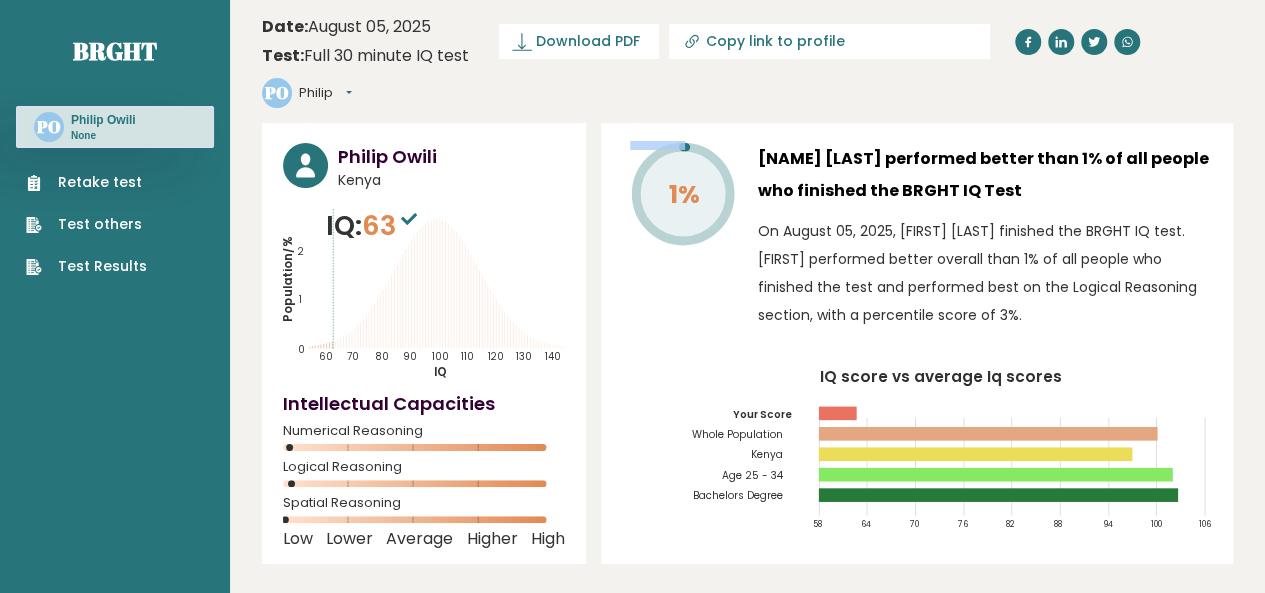 type 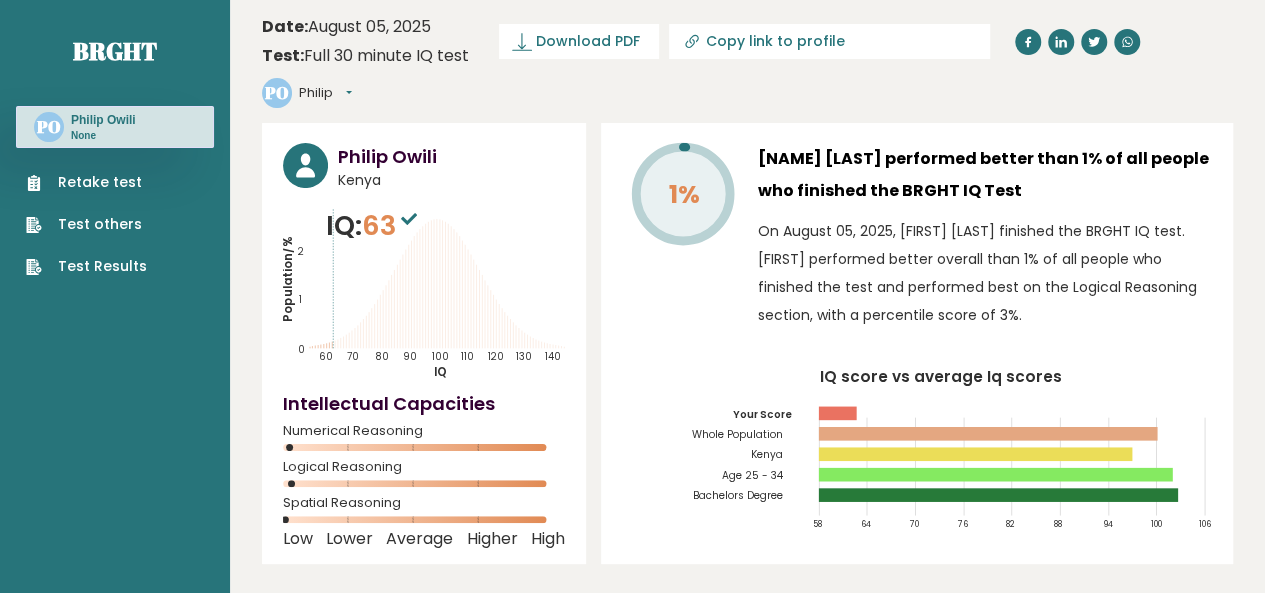 click on "1%" 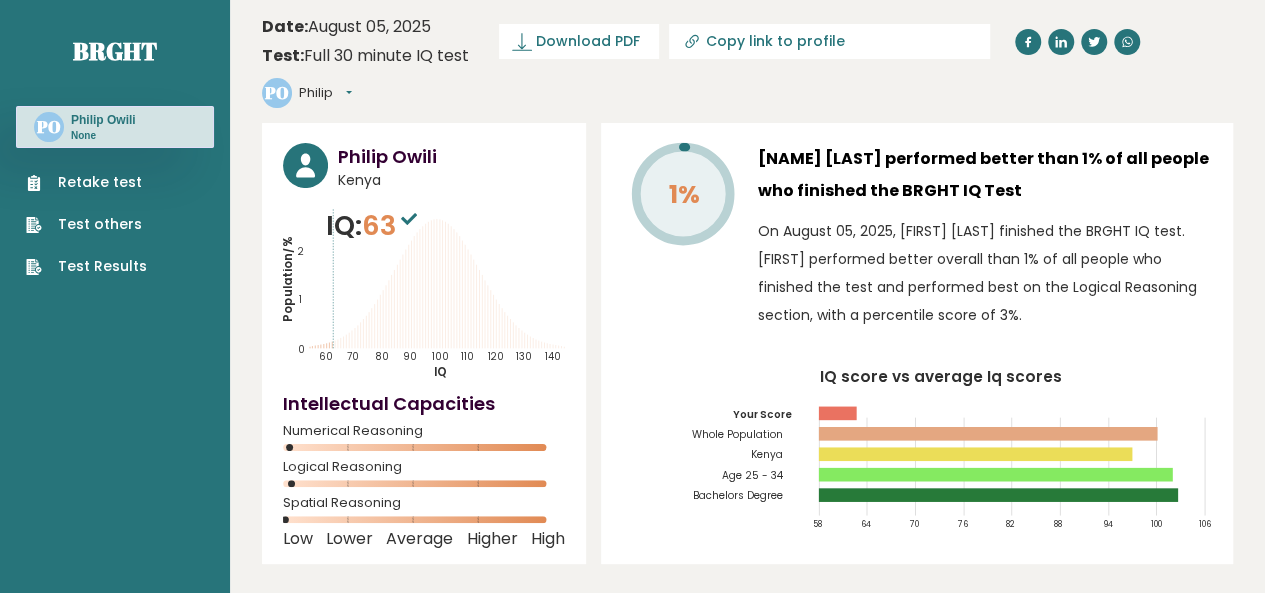 click at bounding box center [47, 6162] 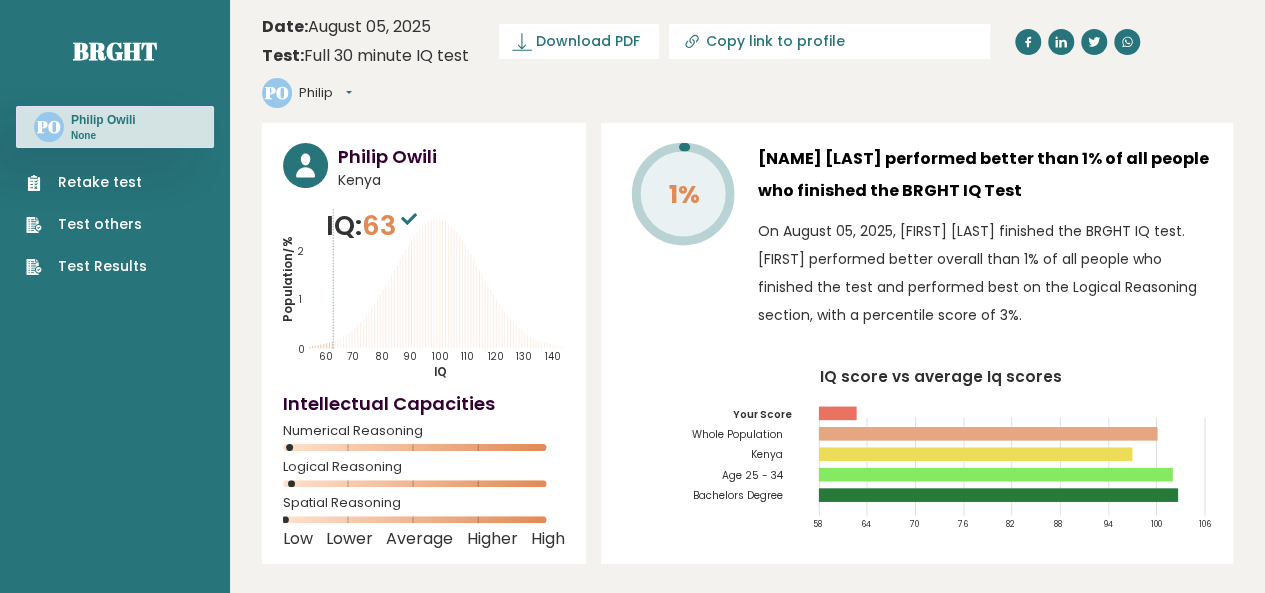 click 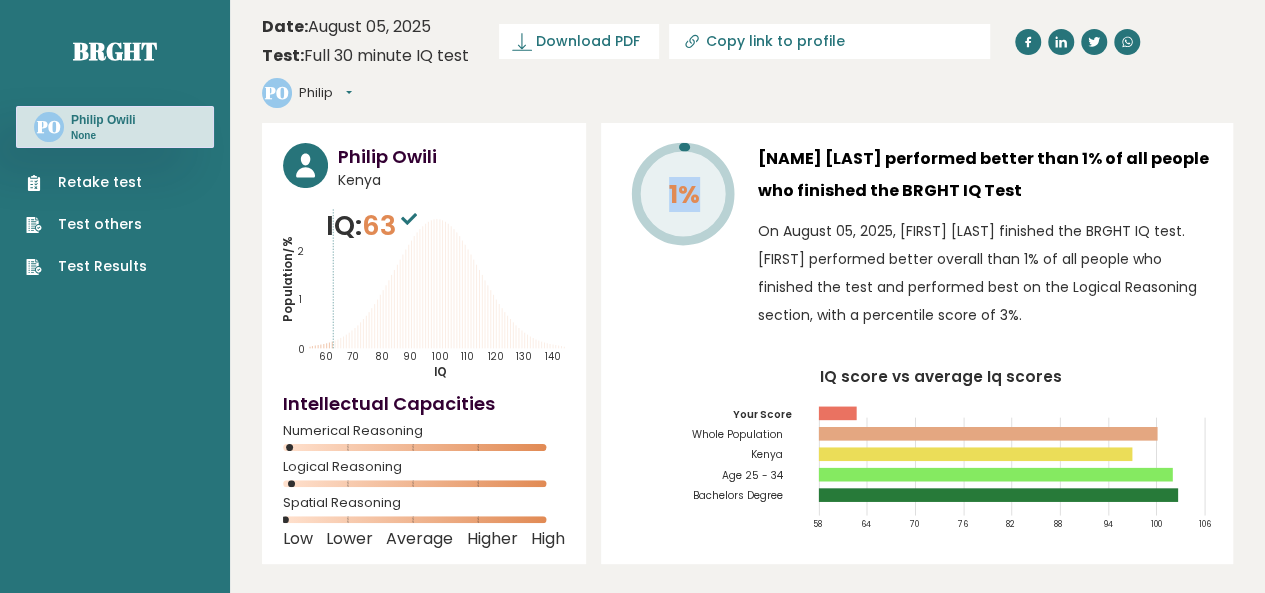 drag, startPoint x: 712, startPoint y: 119, endPoint x: 706, endPoint y: 227, distance: 108.16654 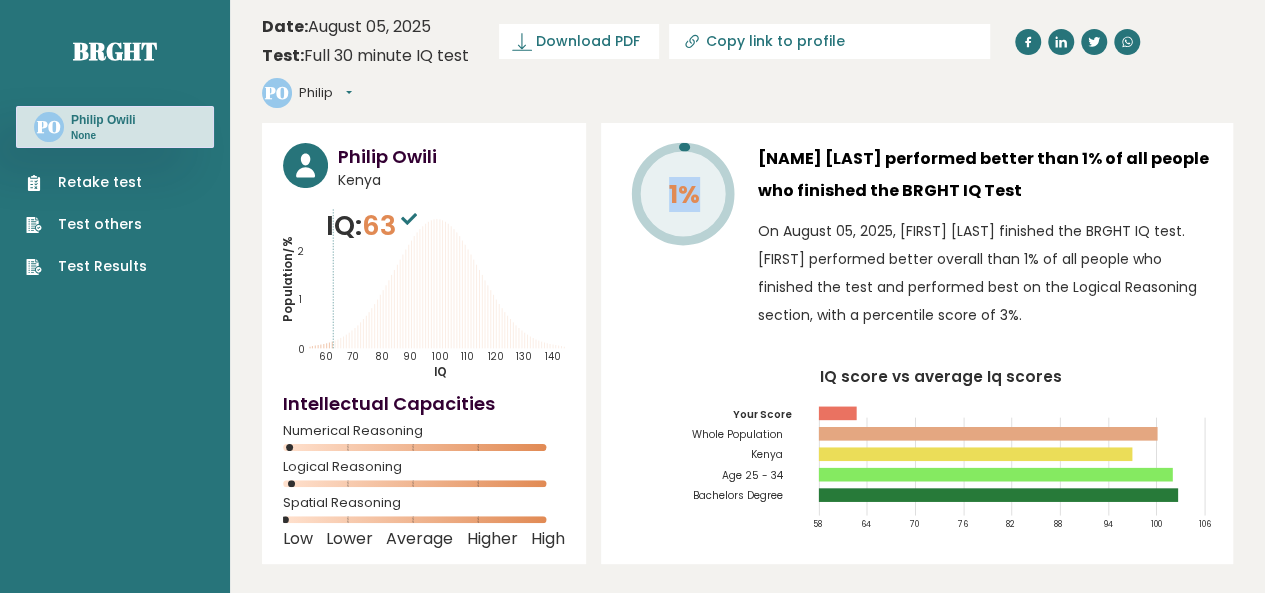 click on "1%" at bounding box center [682, 241] 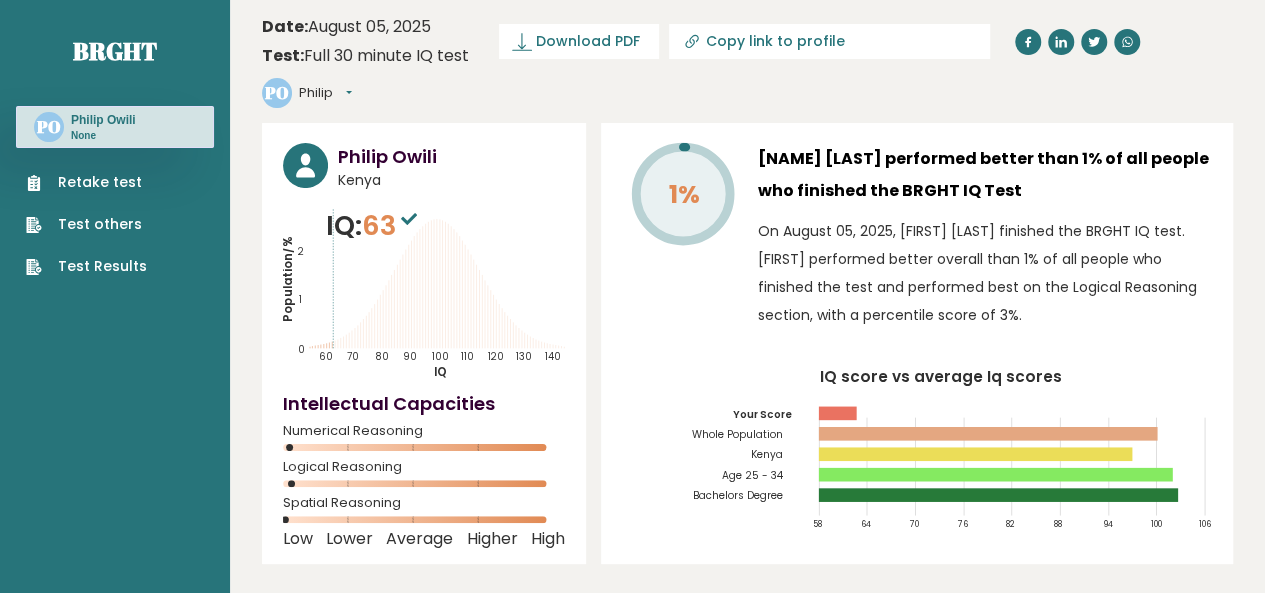 click on "1%" at bounding box center (682, 241) 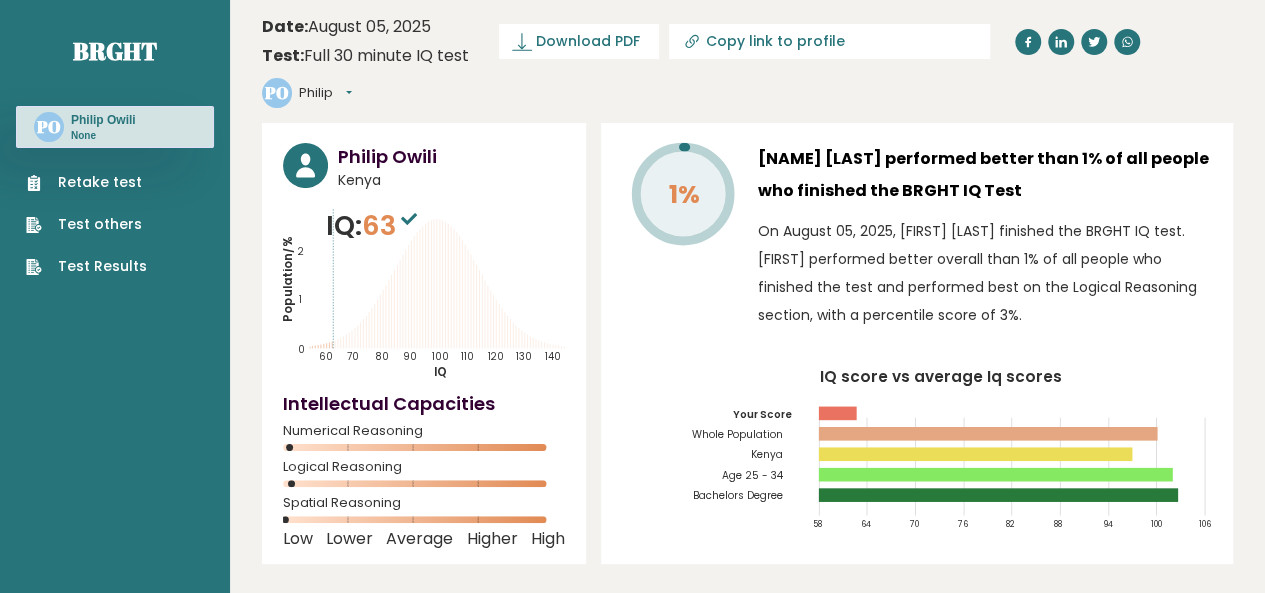 click on "Philip Owili
Kenya
IQ:  63
Population/%
IQ
0
1
2
60
70
80
90
100
110
120
130
140" at bounding box center [424, 343] 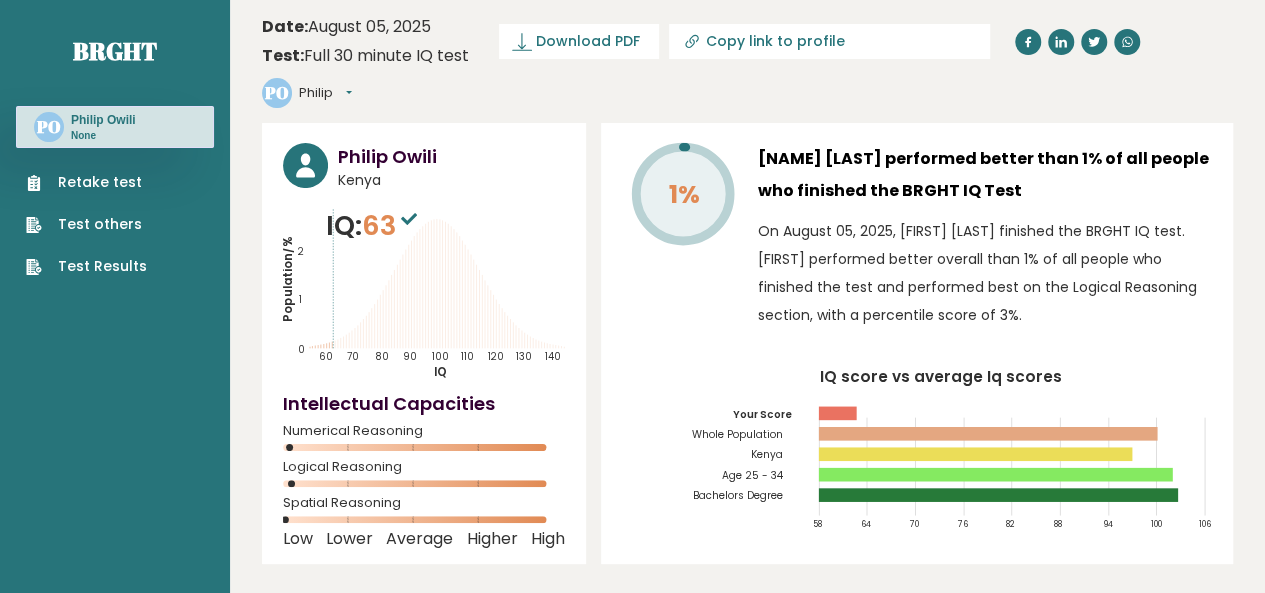 click on "Philip Owili
Kenya
IQ:  63
Population/%
IQ
0
1
2
60
70
80
90
100
110
120
130
140" at bounding box center [424, 343] 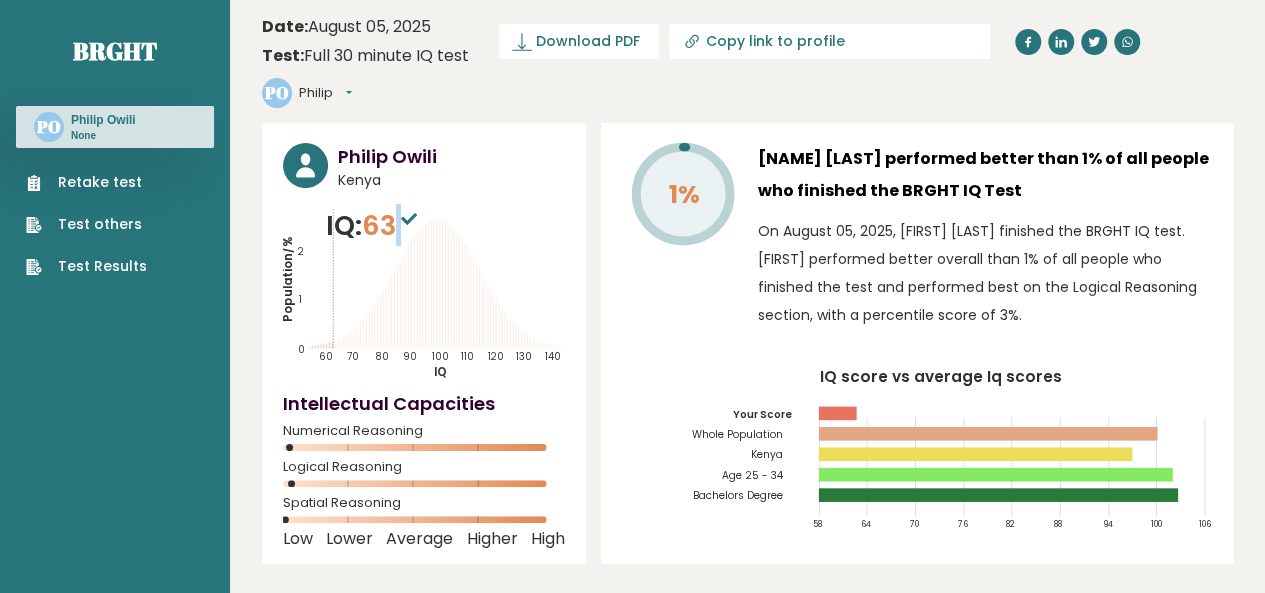 click on "63" at bounding box center (392, 225) 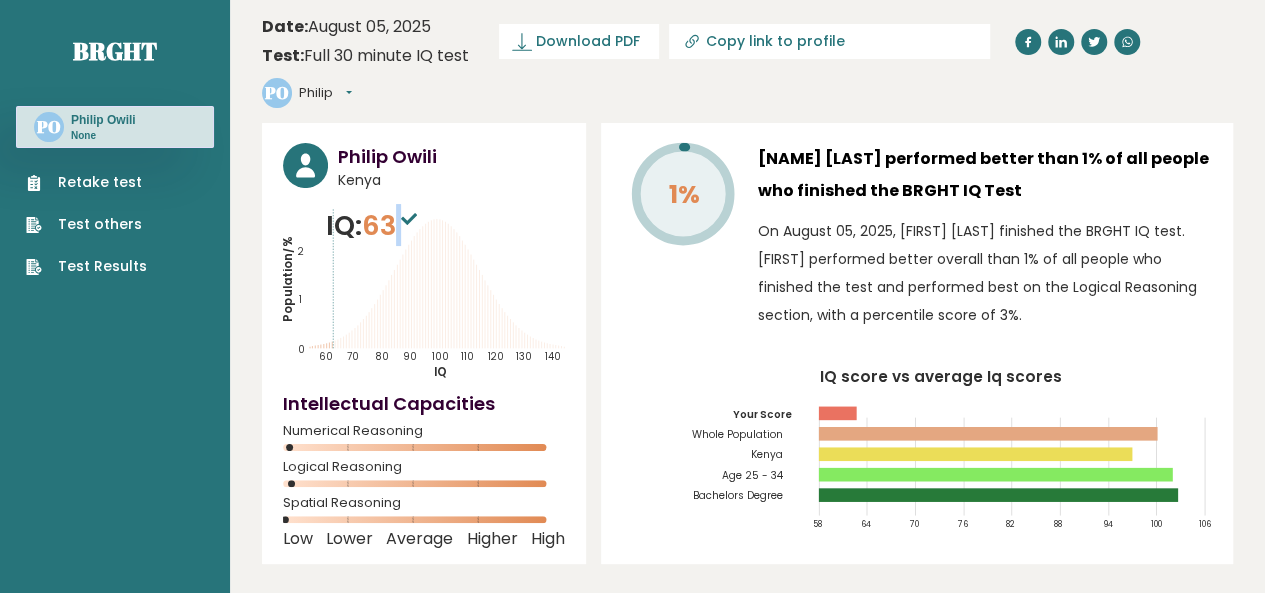 click on "63" at bounding box center (392, 225) 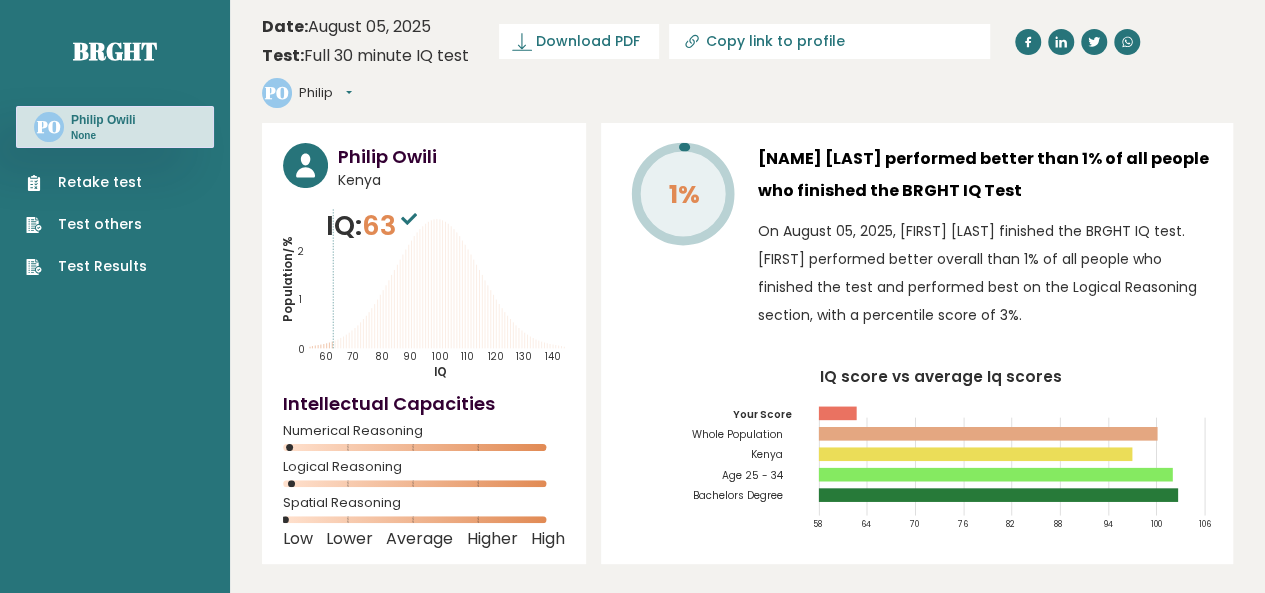 click on "63" at bounding box center (392, 225) 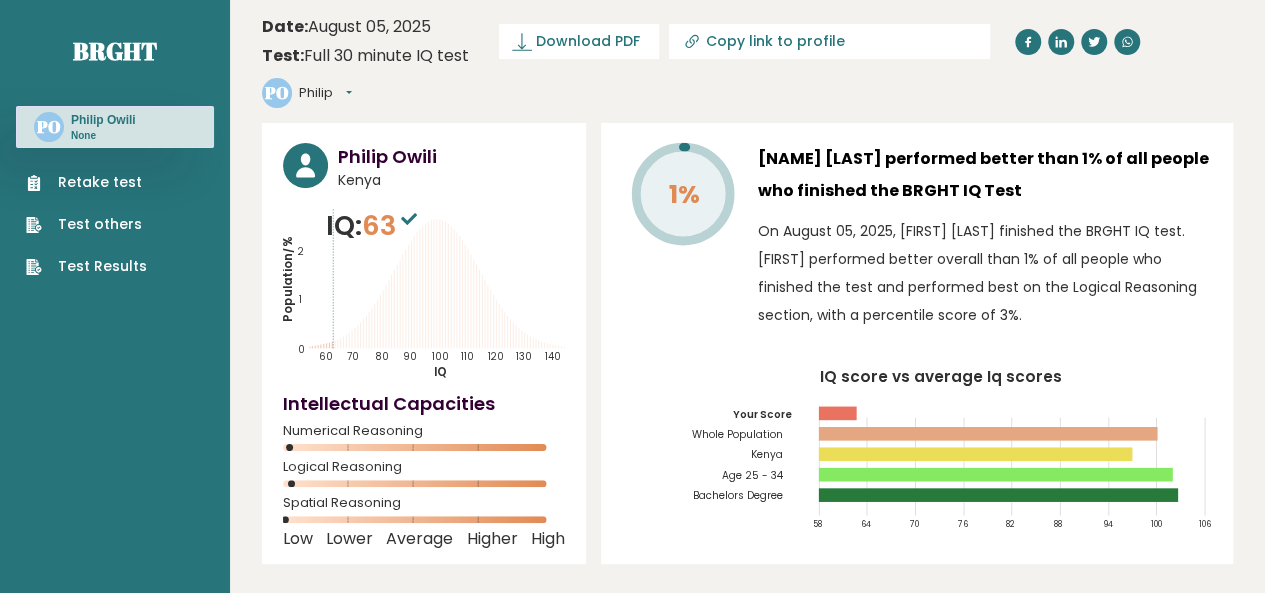 click on "63" at bounding box center (392, 225) 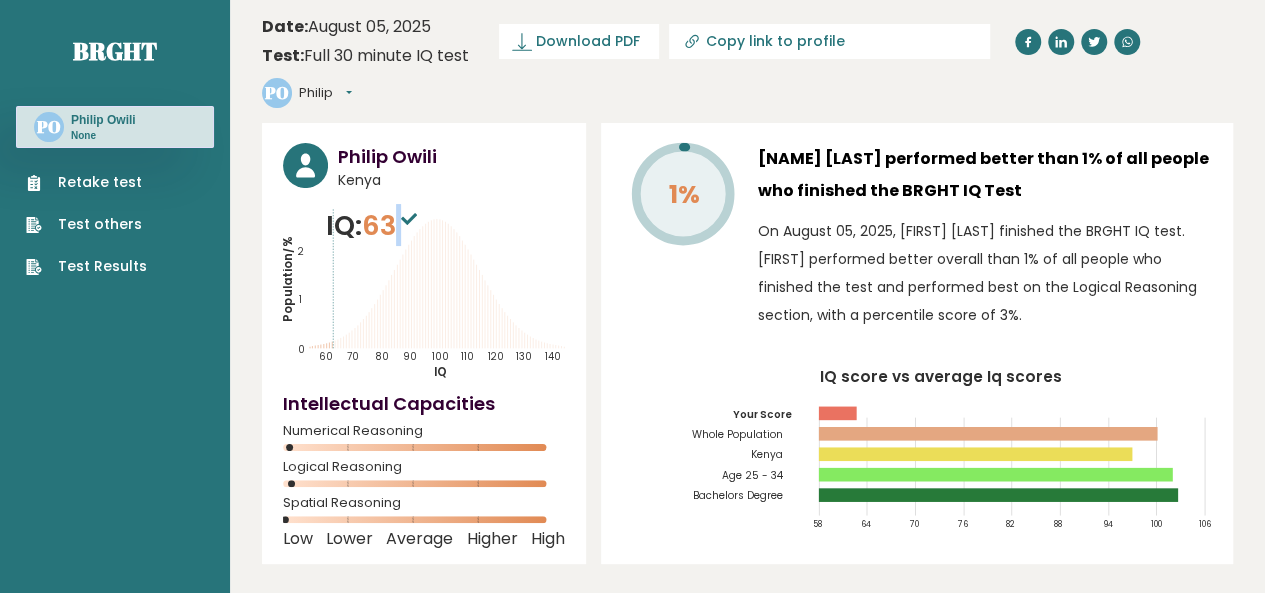 click on "63" at bounding box center [392, 225] 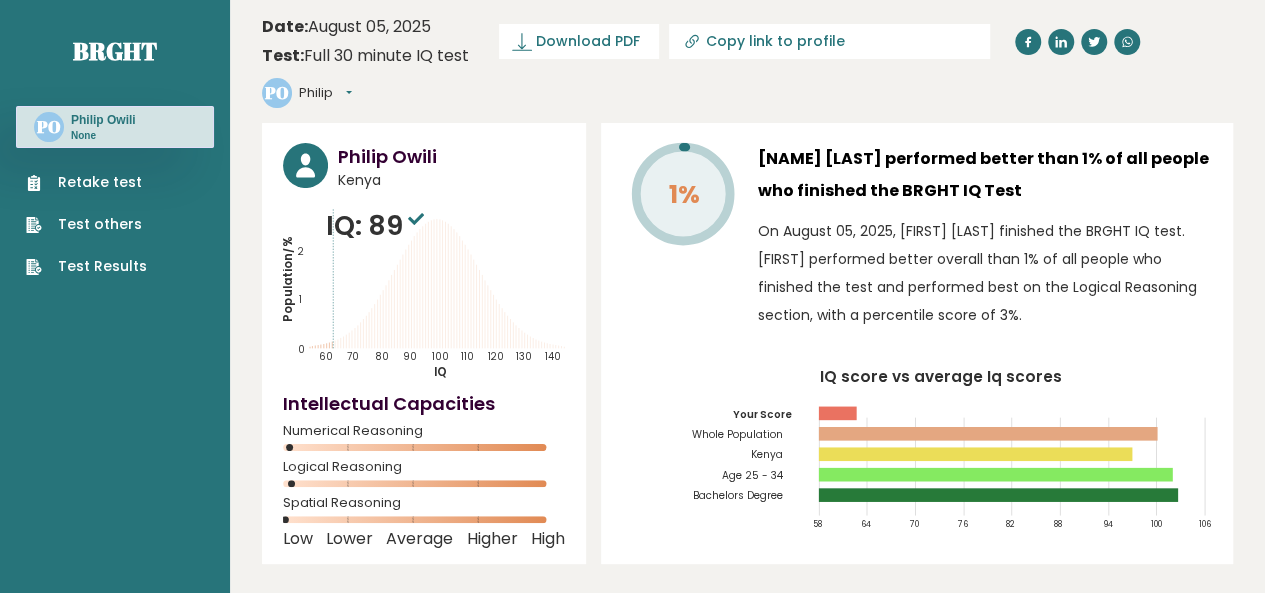 click at bounding box center (47, 5912) 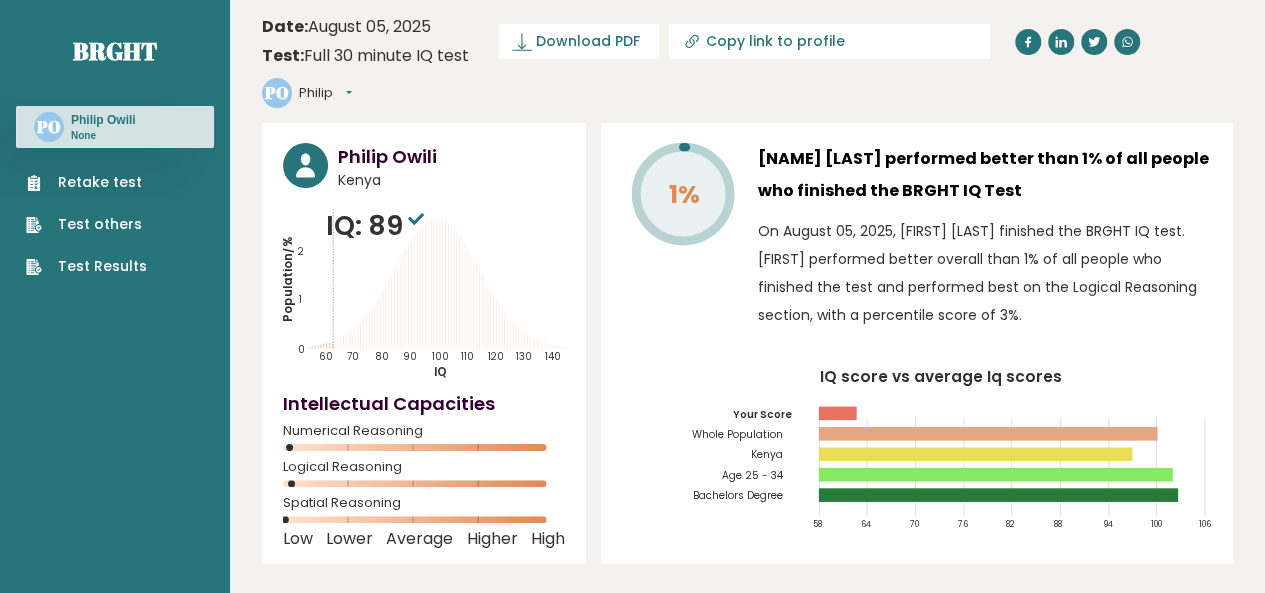 click 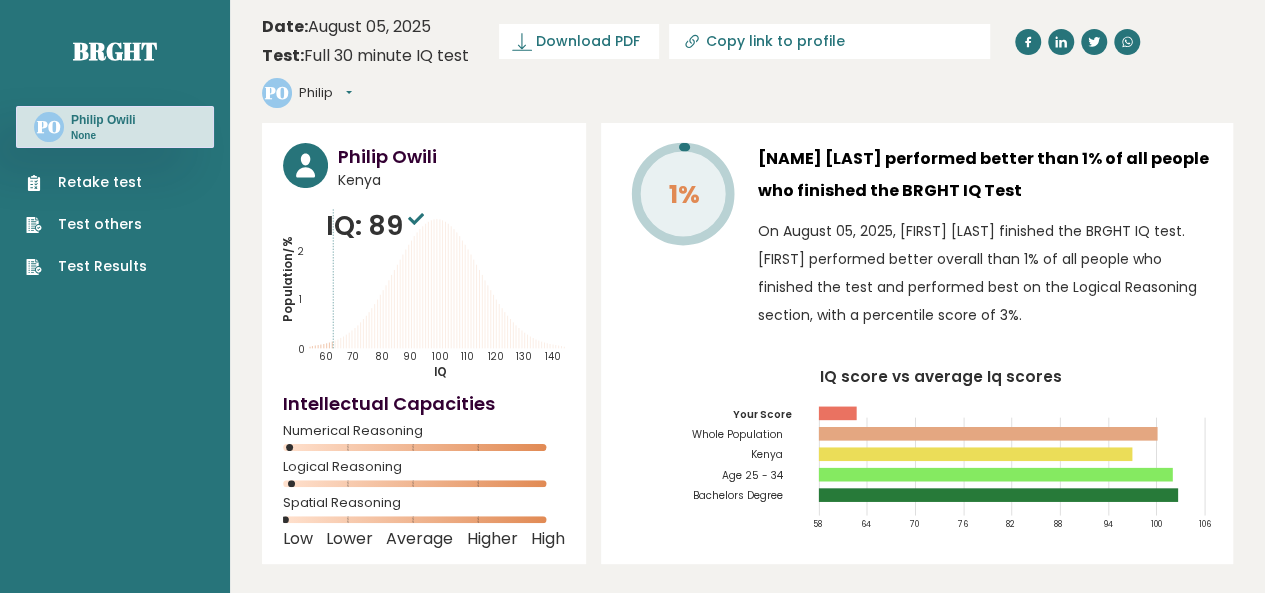 click on "IQ: 89" at bounding box center (377, 226) 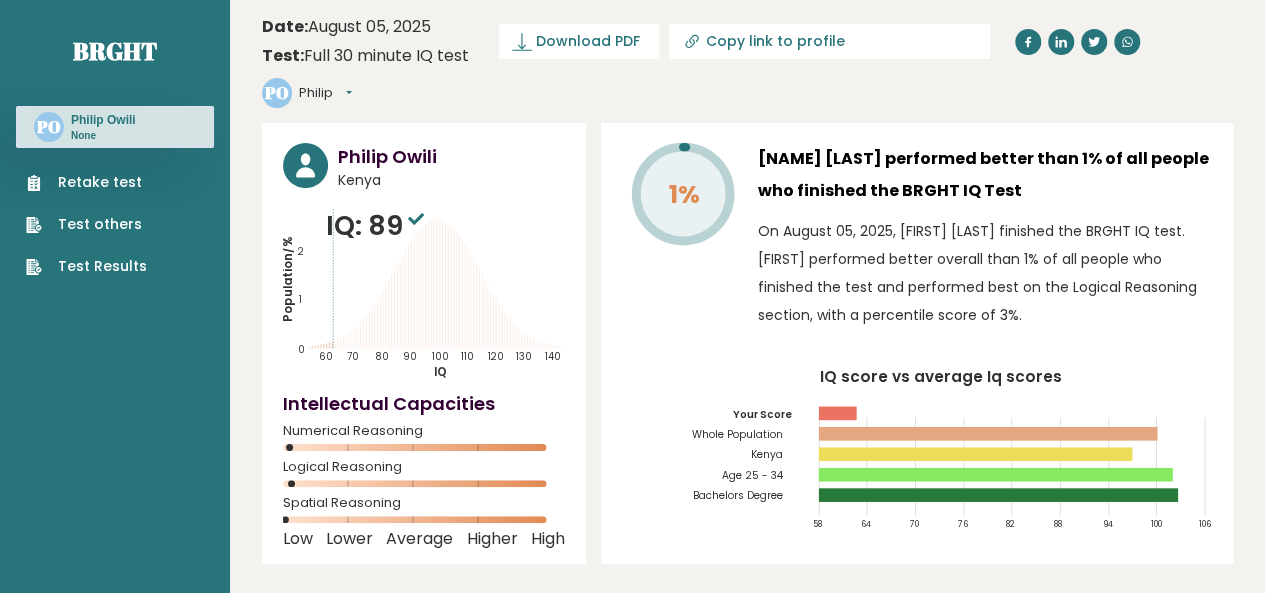 click on "IQ: 89" at bounding box center (377, 226) 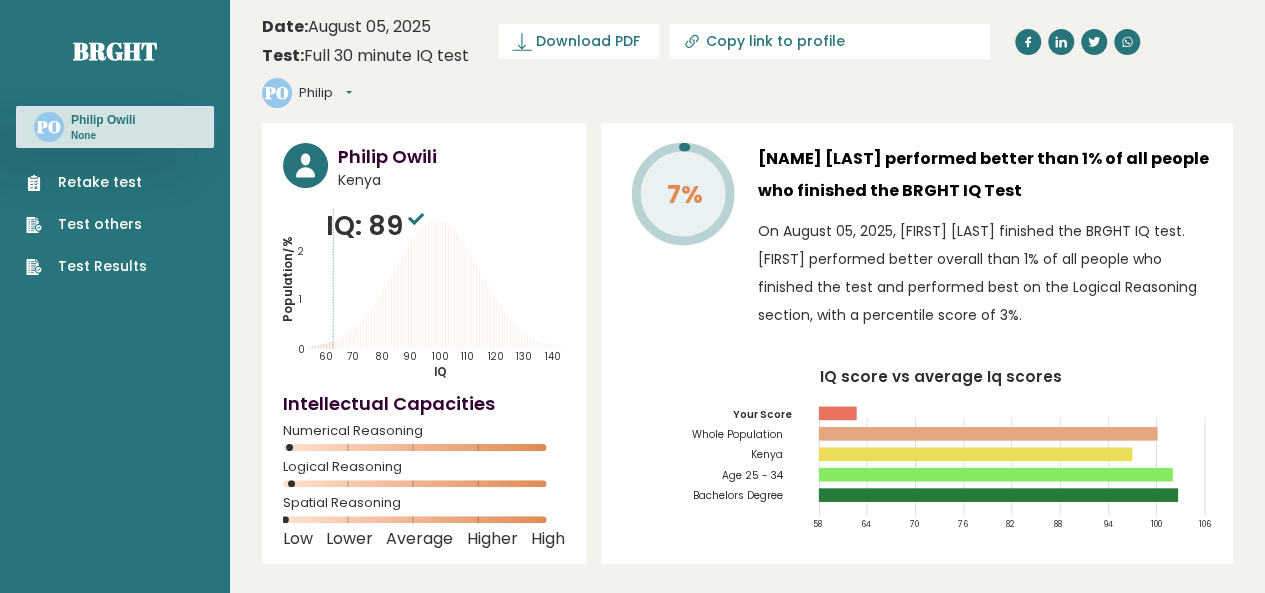 click on "×" at bounding box center [5, 5883] 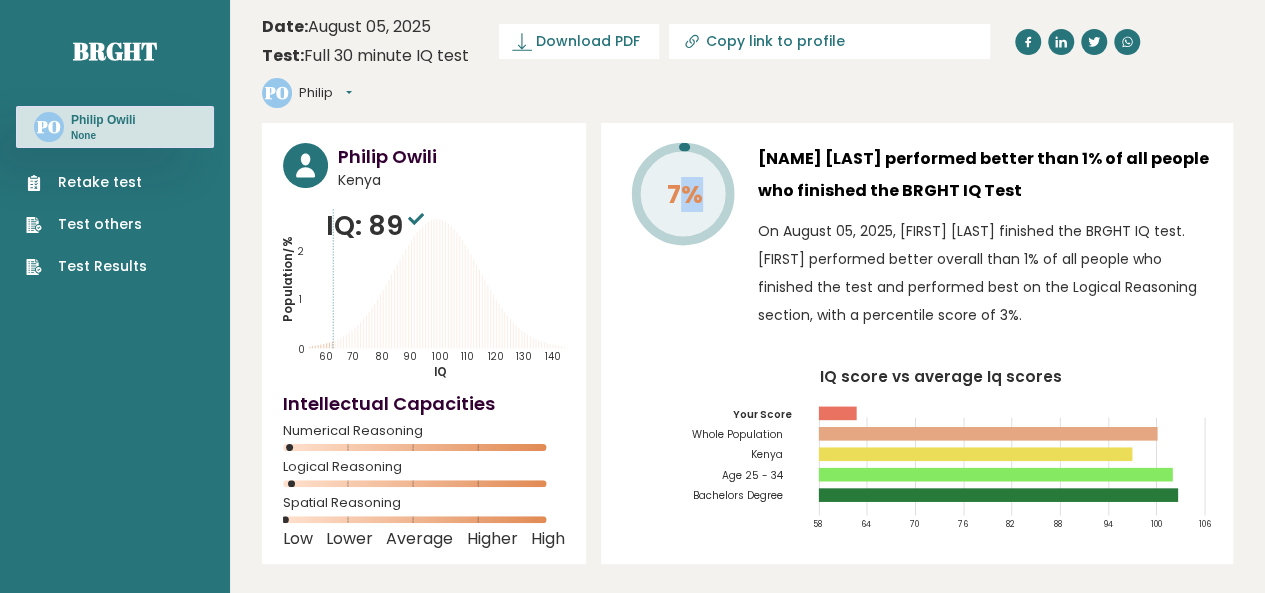 click on "7%" 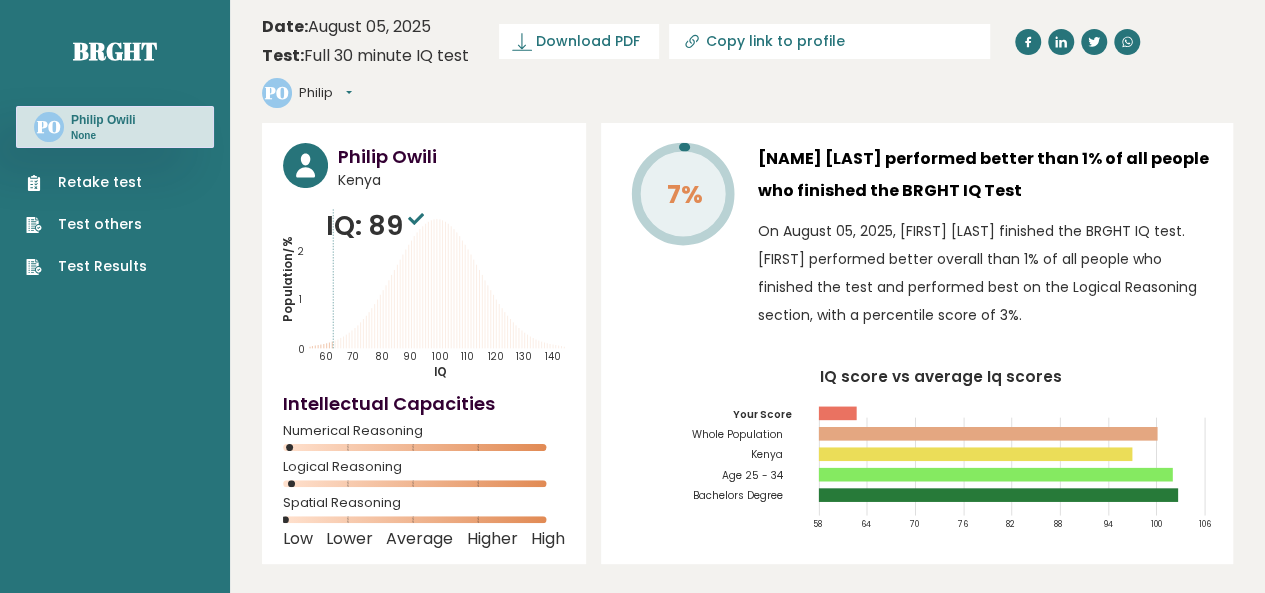 click on "7%" at bounding box center [682, 241] 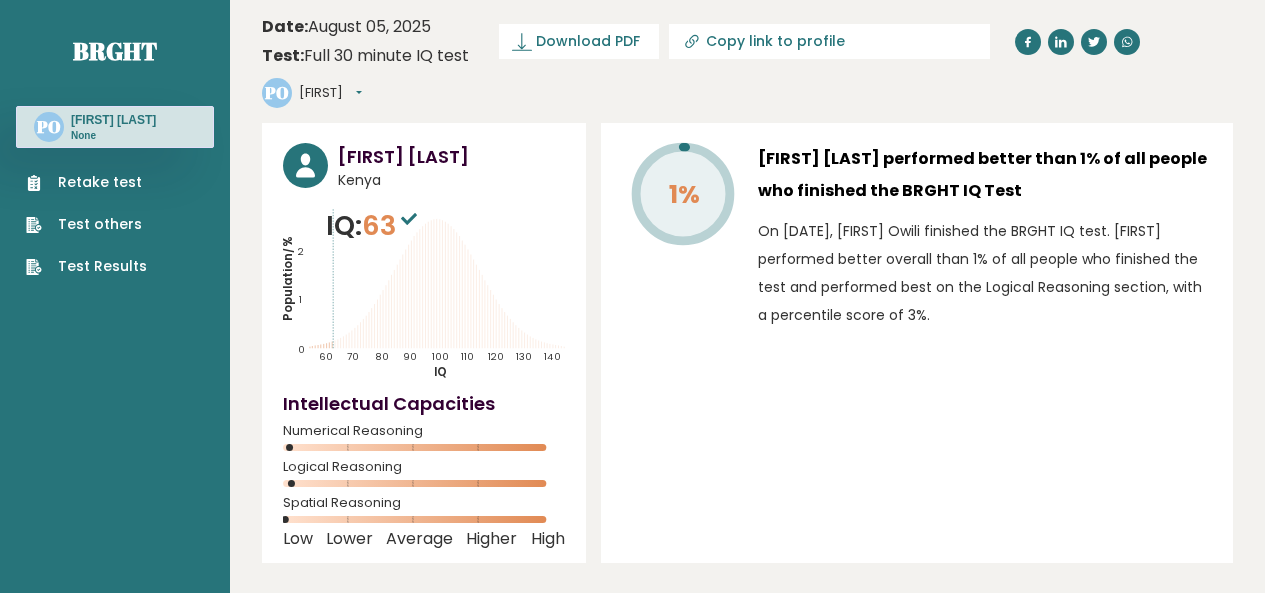 scroll, scrollTop: 0, scrollLeft: 0, axis: both 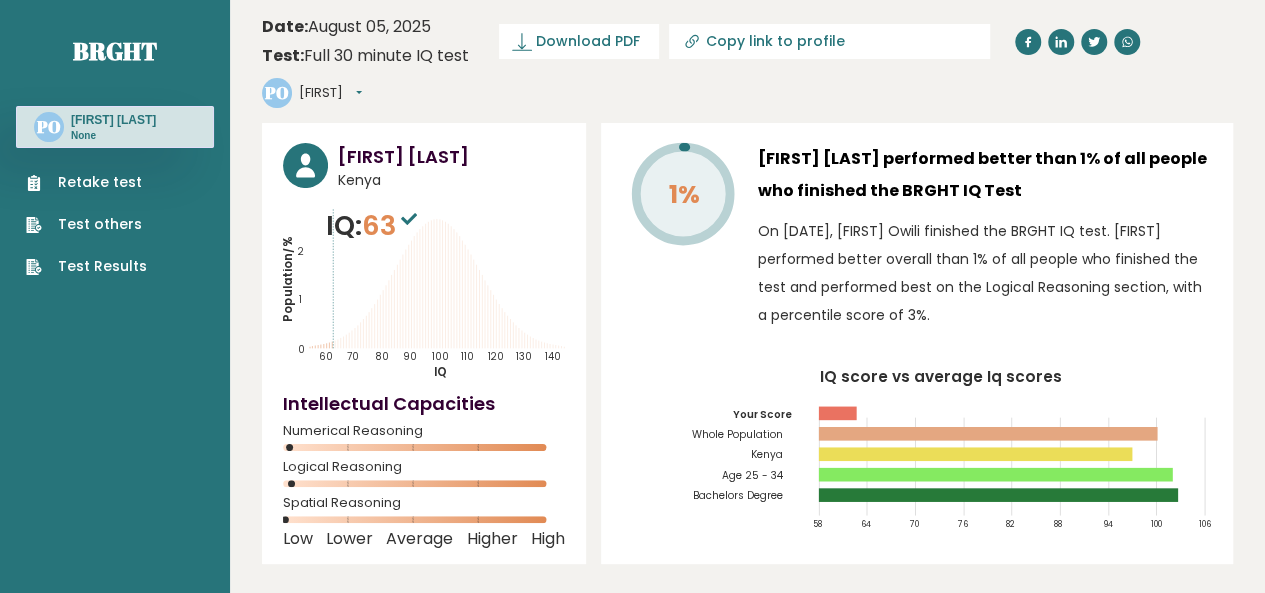 click on "63" at bounding box center (392, 225) 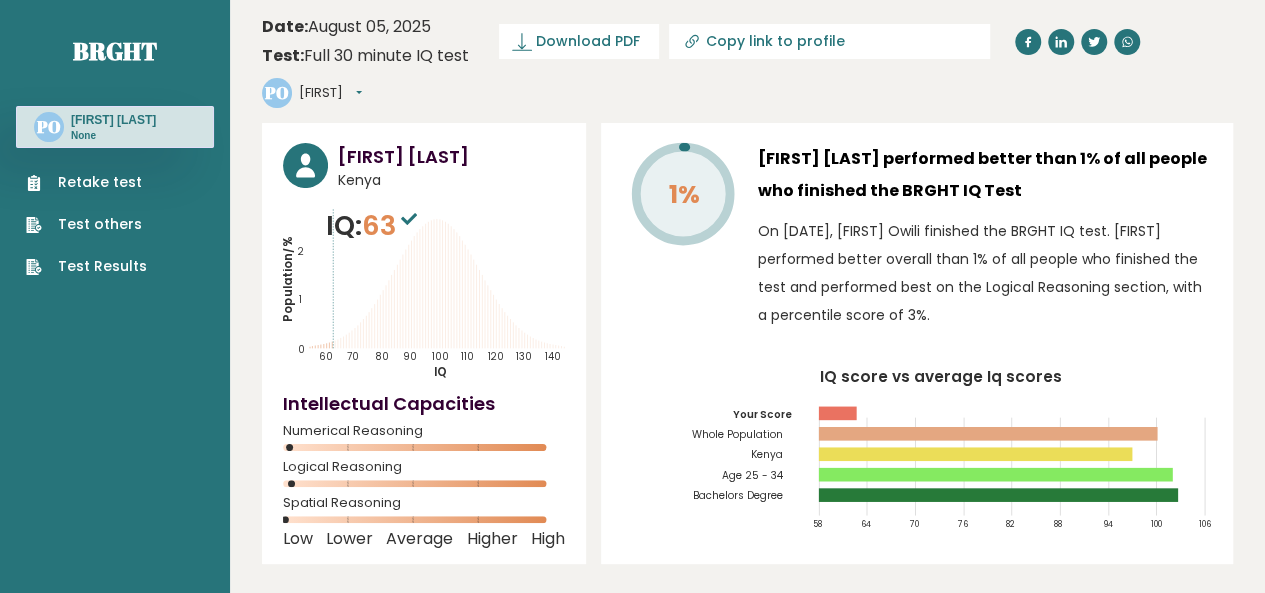 click on "63" at bounding box center (392, 225) 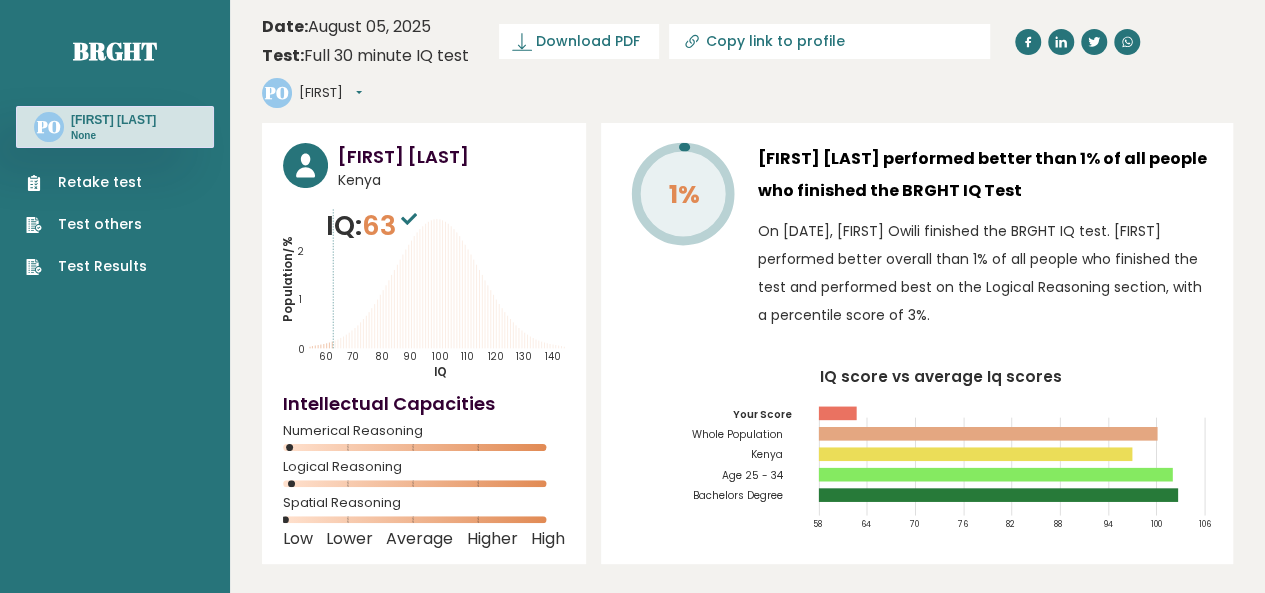 type 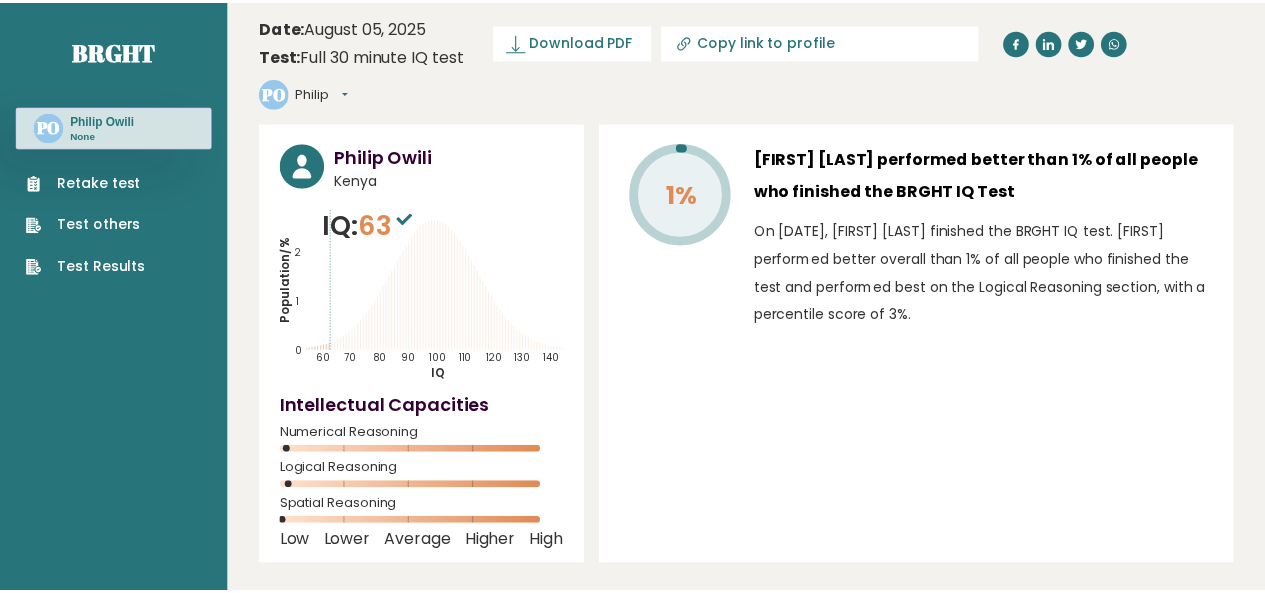 scroll, scrollTop: 0, scrollLeft: 0, axis: both 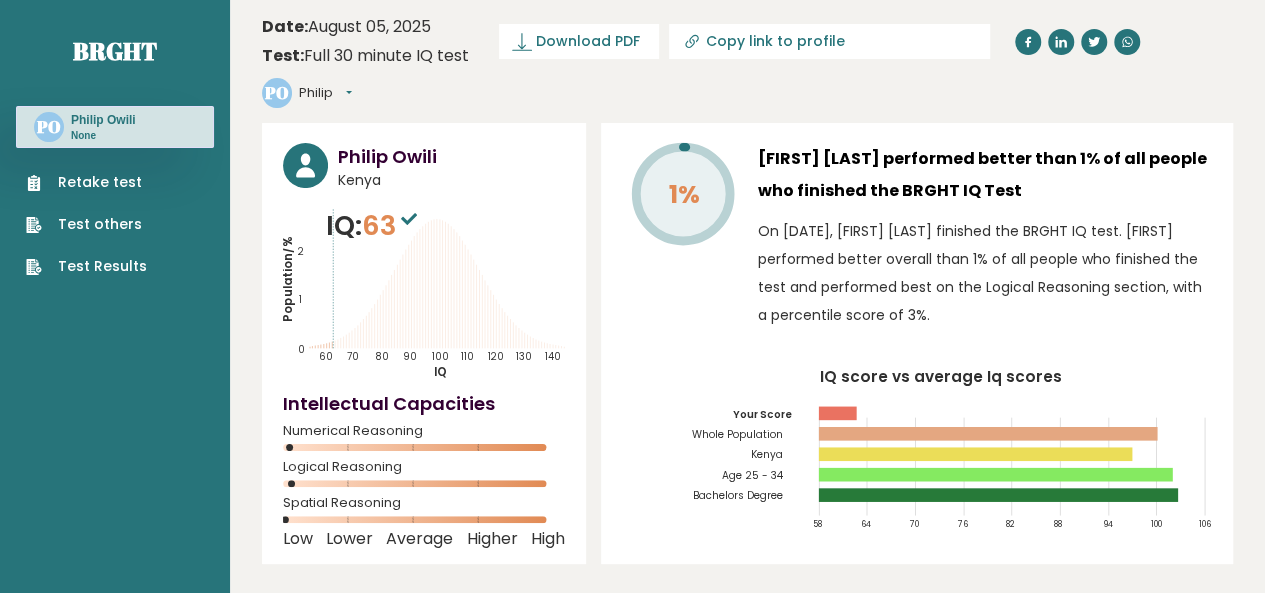 click on "63" at bounding box center [392, 225] 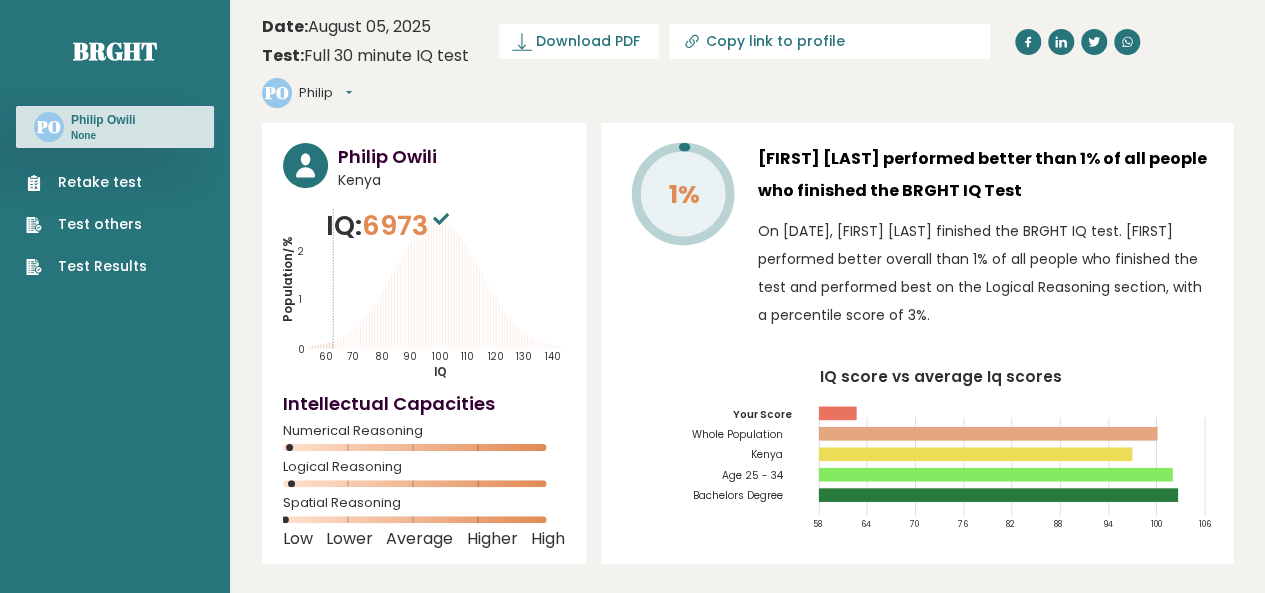 click on "6973" at bounding box center (408, 225) 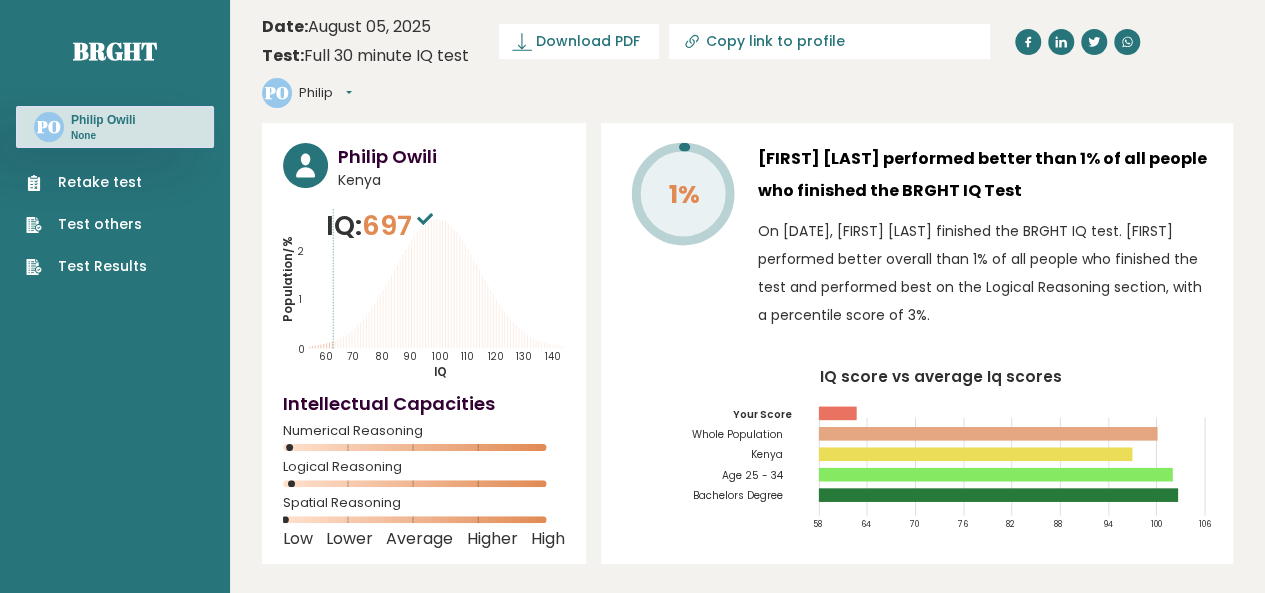 click on "697" at bounding box center (400, 225) 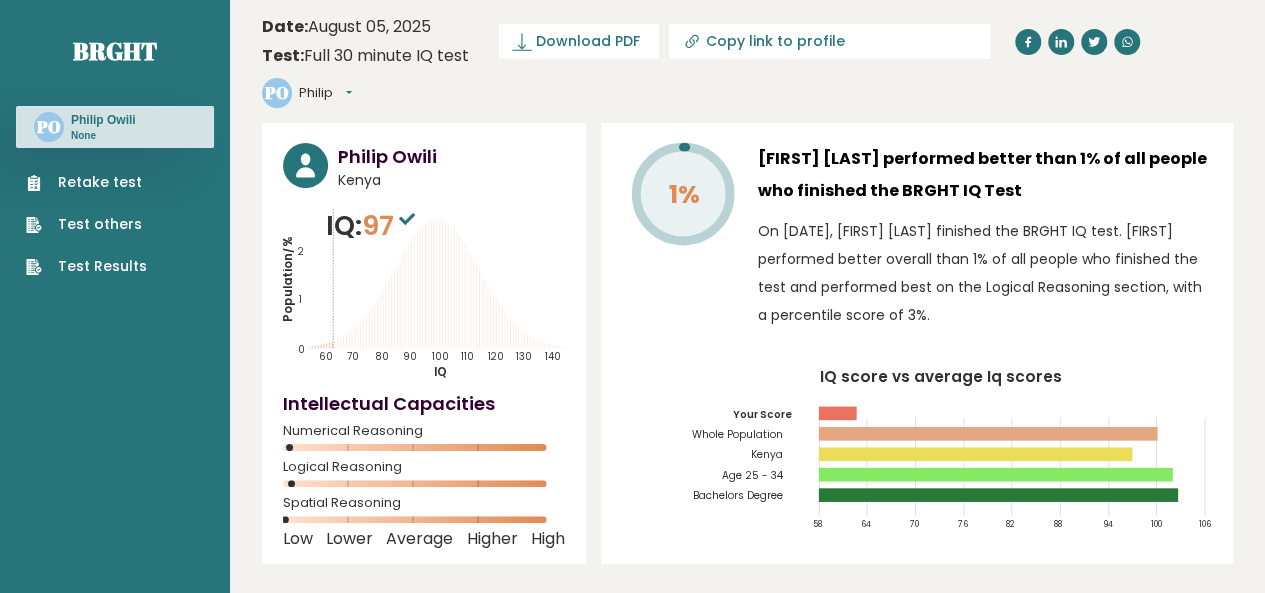 click on "Population/%
IQ
0
1
2
60
70
80
90
100
110
120
130
140" 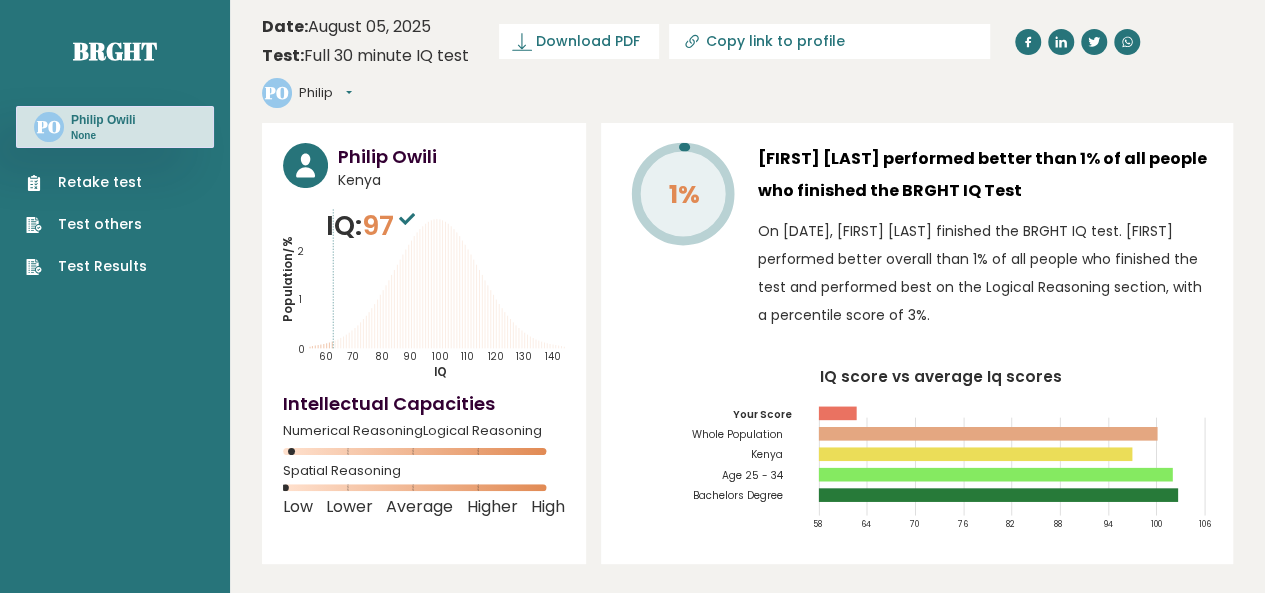 click 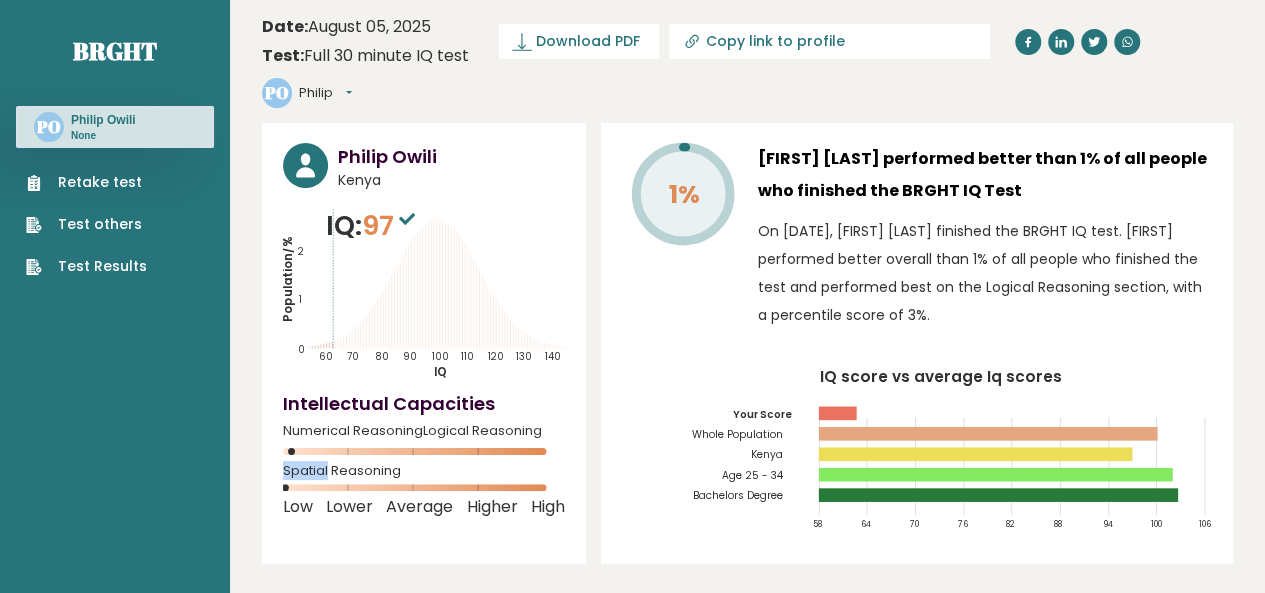 drag, startPoint x: 292, startPoint y: 409, endPoint x: 352, endPoint y: 409, distance: 60 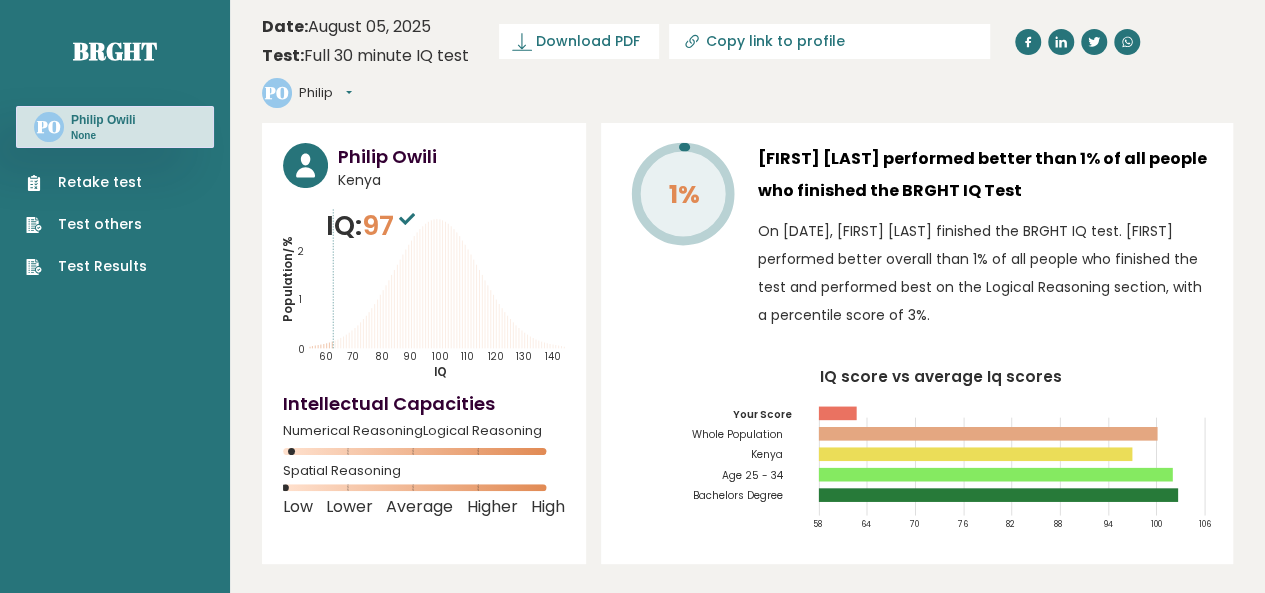 click 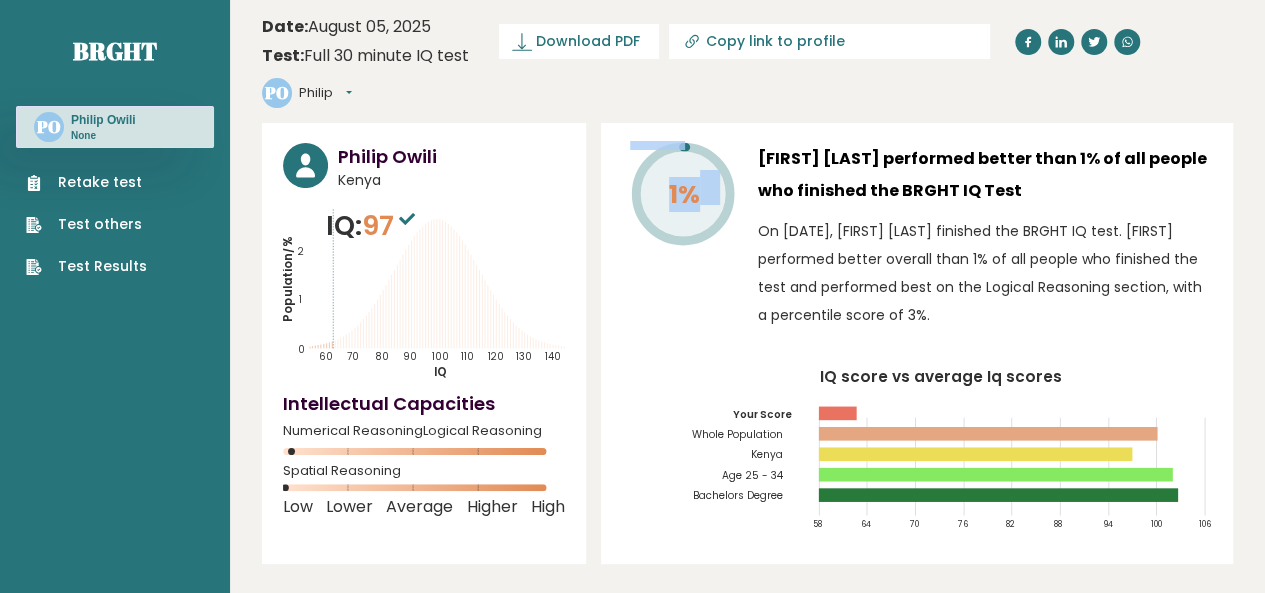 drag, startPoint x: 686, startPoint y: 111, endPoint x: 717, endPoint y: 115, distance: 31.257 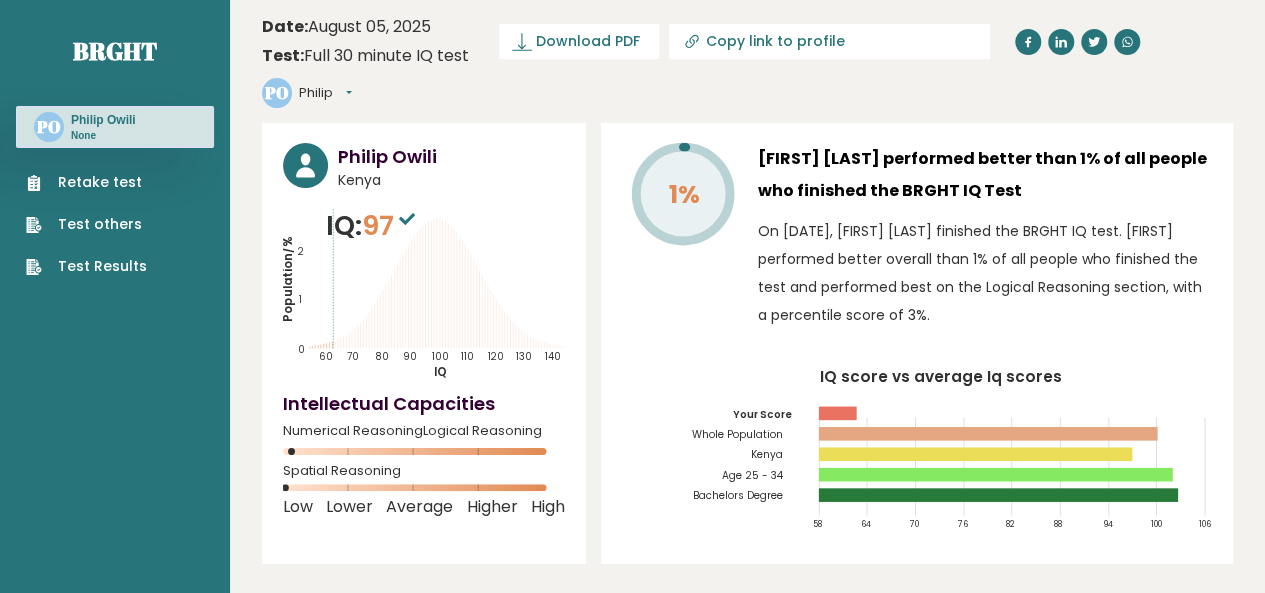 click 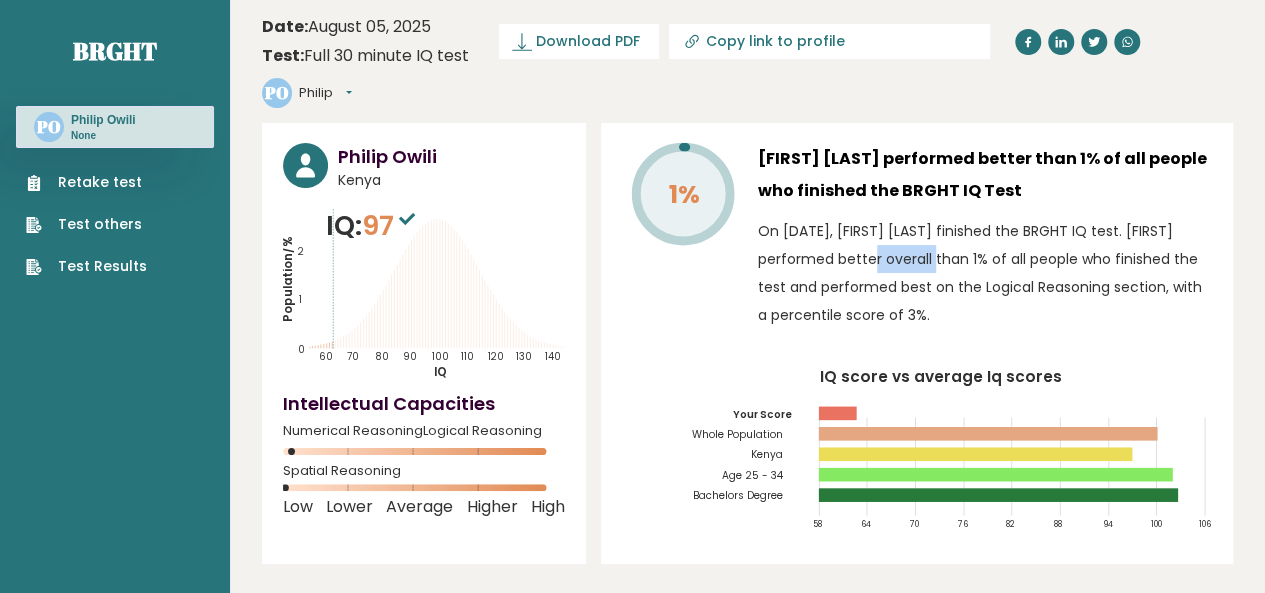 click on "On [DATE], [FIRST]
[LAST] finished the BRGHT IQ test. [FIRST] performed better overall than
1% of all people who finished the test and
performed best on the
Logical Reasoning section, with
a percentile score of 3%." at bounding box center (985, 273) 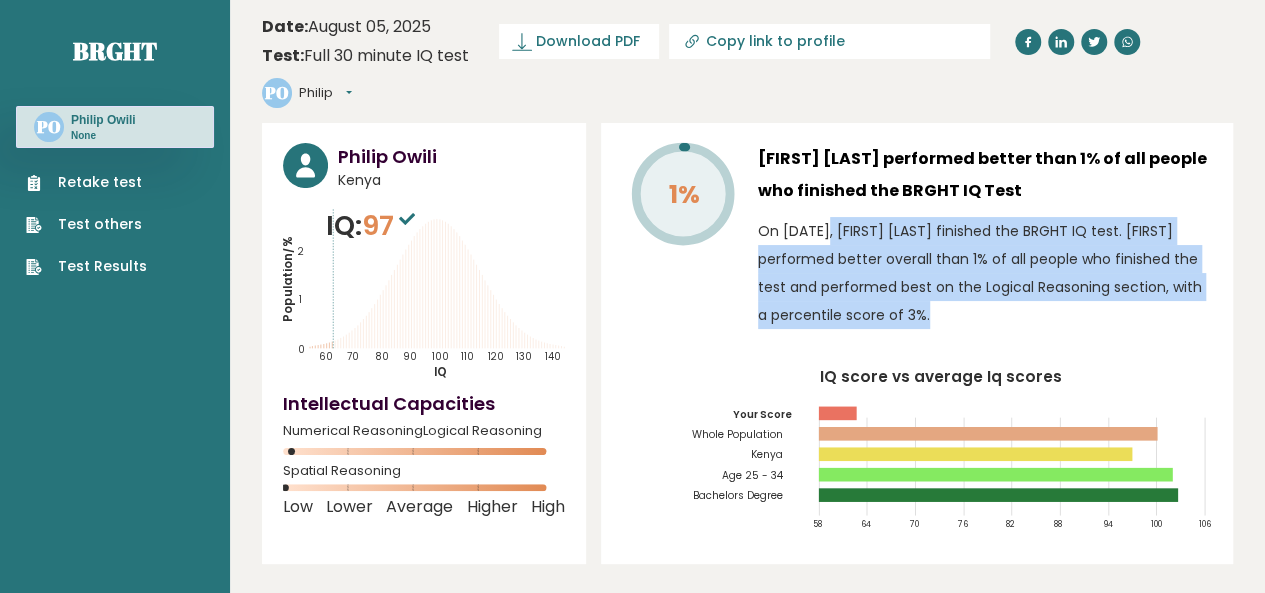 click on "On [DATE], [FIRST]
[LAST] finished the BRGHT IQ test. [FIRST] performed better overall than
1% of all people who finished the test and
performed best on the
Logical Reasoning section, with
a percentile score of 3%." at bounding box center (985, 273) 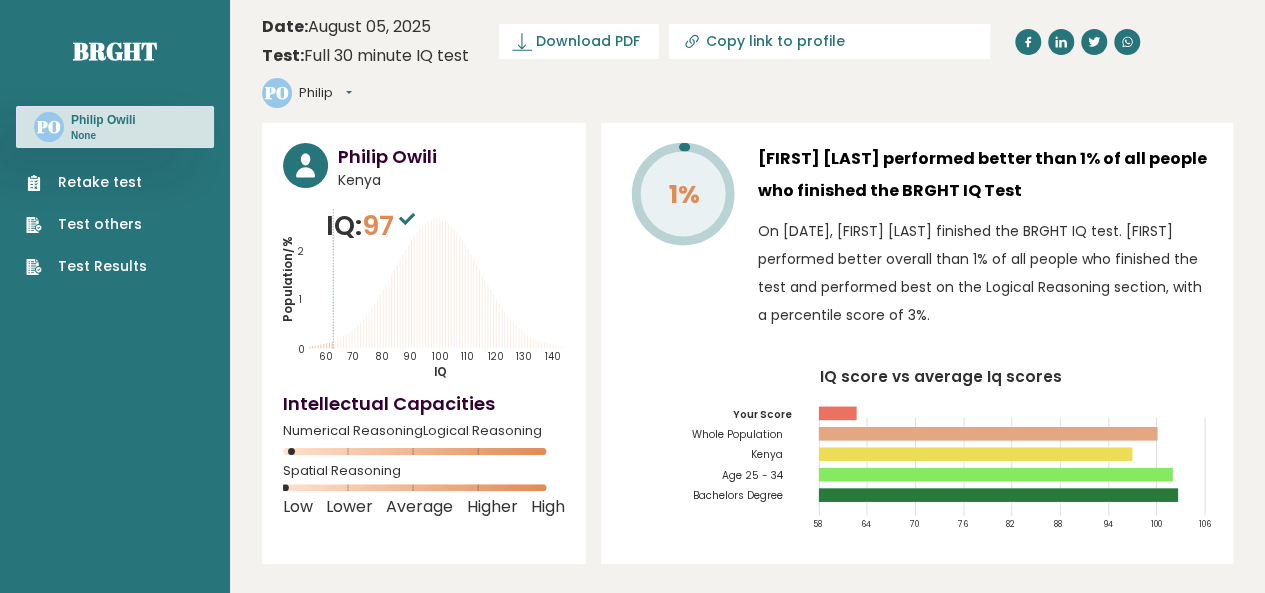 click 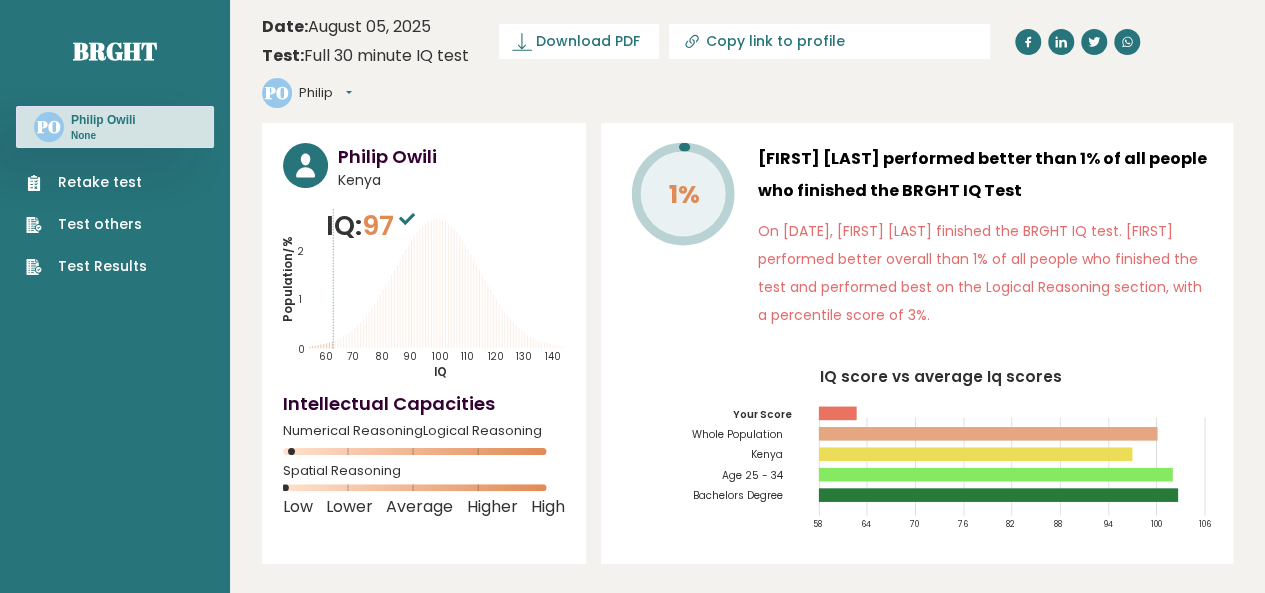 click at bounding box center (47, 5912) 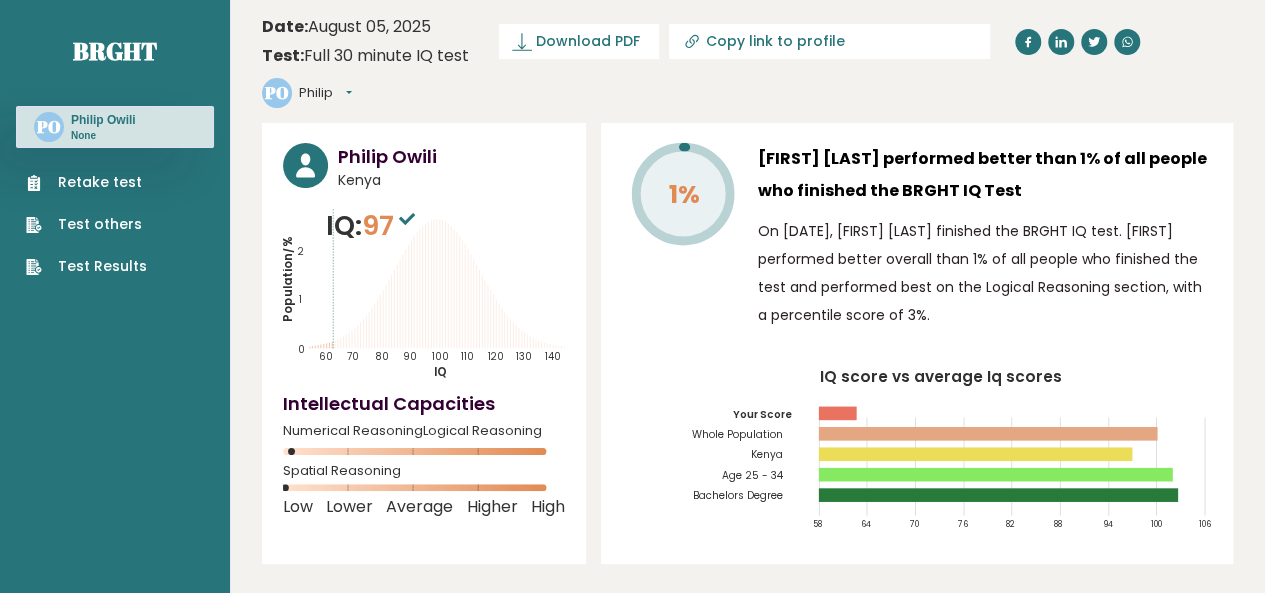 click 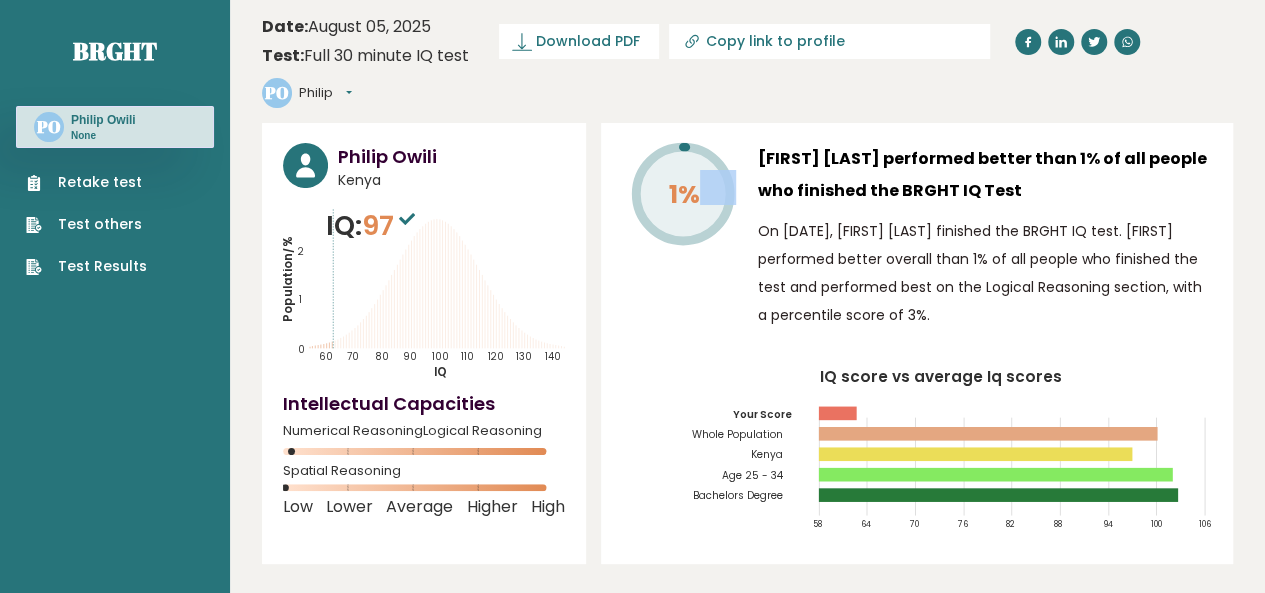 click on "1%" 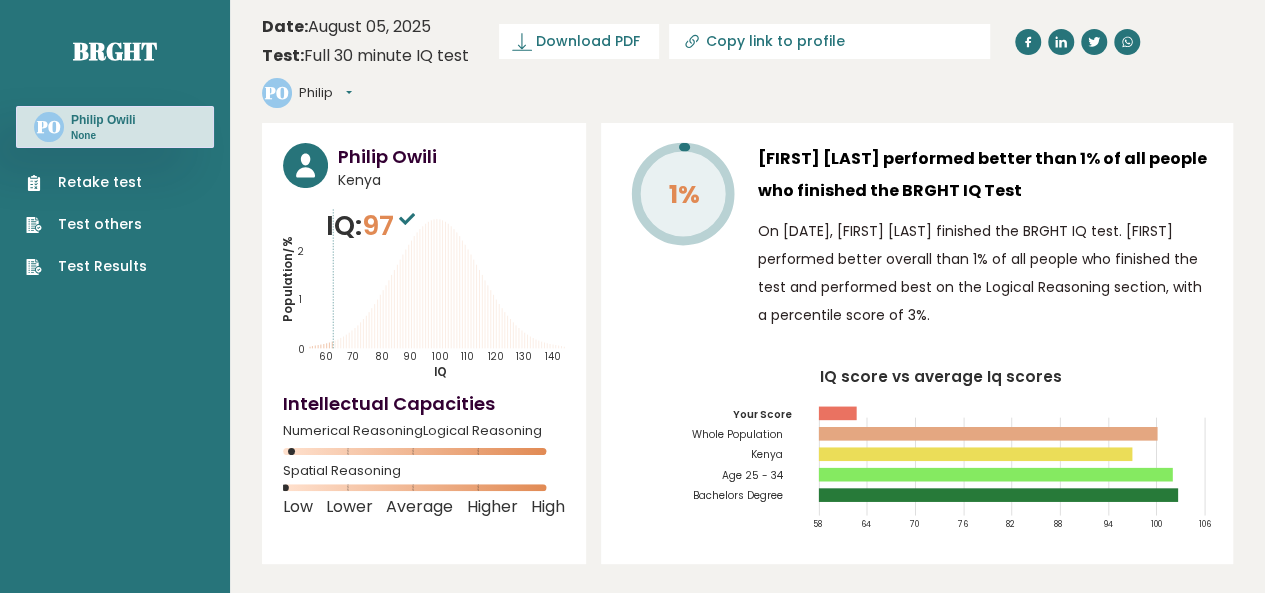 click on "1%
[FIRST] [LAST] performed better than
1% of all
people who finished the BRGHT IQ Test
On [DATE], [FIRST]
[LAST] finished the BRGHT IQ test. [FIRST] performed better overall than
1% of all people who finished the test and
performed best on the
Logical Reasoning section, with
a percentile score of 3%.
IQ score vs average Iq scores
58
64
70
76
82
88
94
100
106
Your Score
Whole Population" at bounding box center (917, 343) 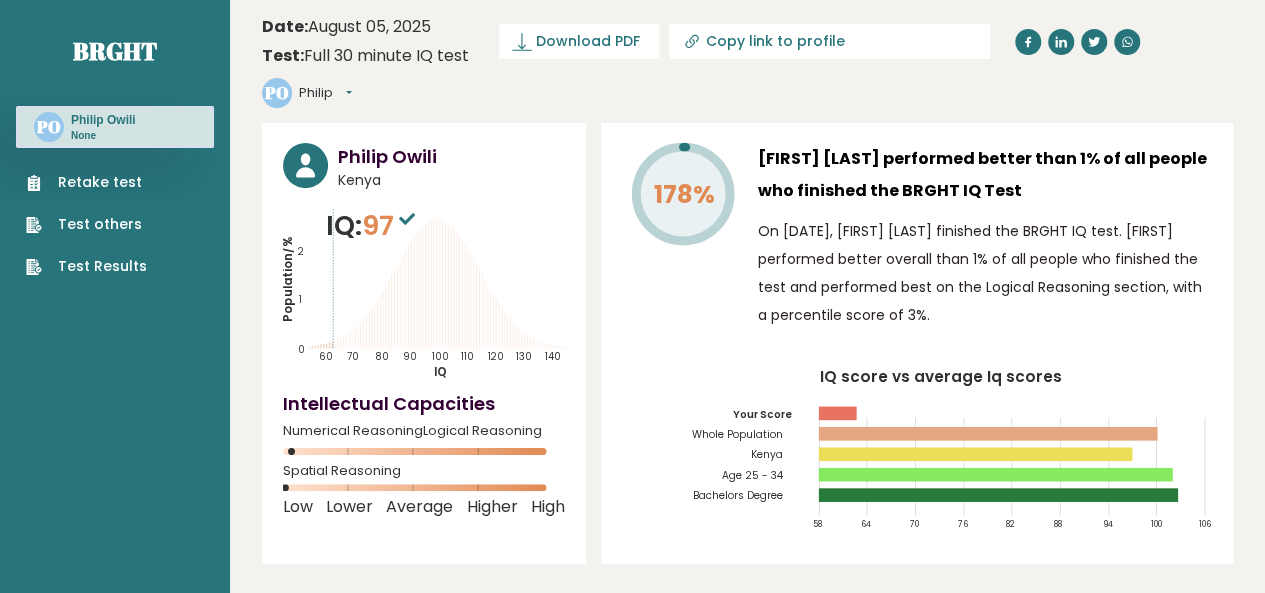 click on "178%" 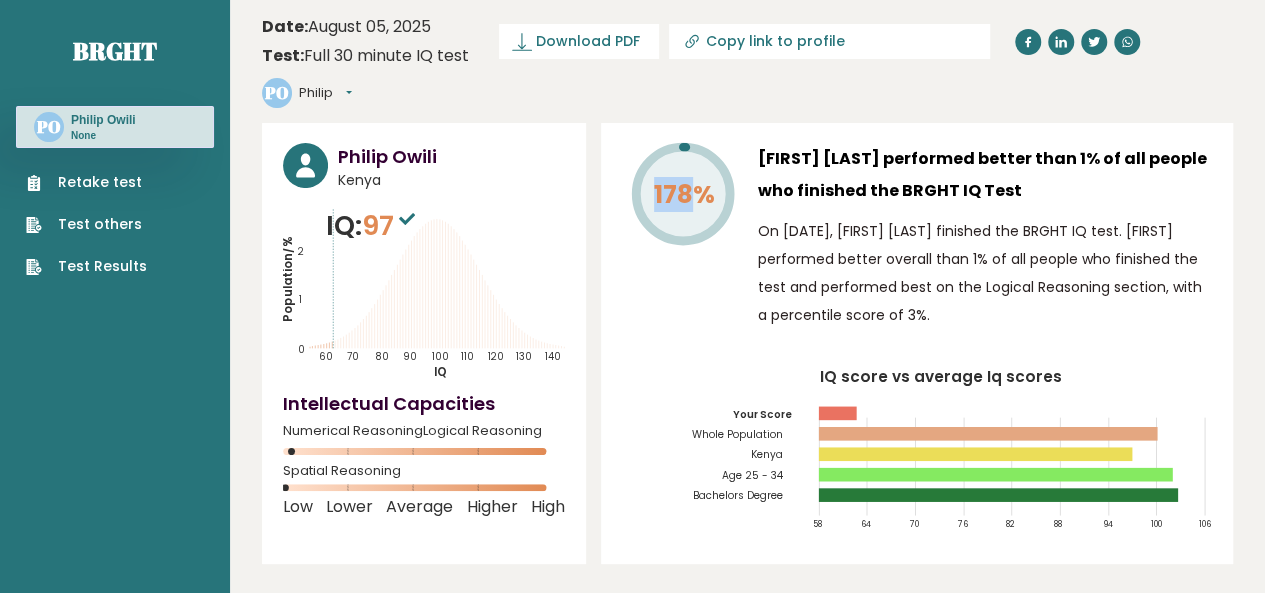 click on "178%" 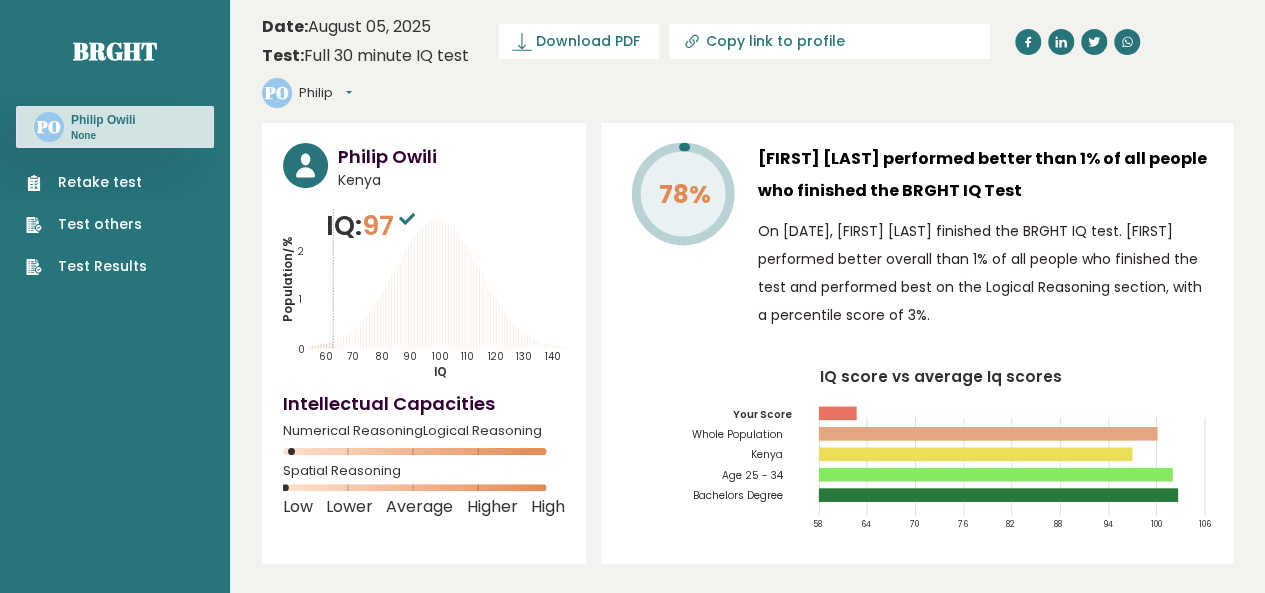click on "78%
[FIRST] [LAST] performed better than
1% of all
people who finished the BRGHT IQ Test
On [DATE], [FIRST]
[LAST] finished the BRGHT IQ test. [FIRST] performed better overall than
1% of all people who finished the test and
performed best on the
Logical Reasoning section, with
a percentile score of 3%.
IQ score vs average Iq scores
58
64
70
76
82
88
94
100
106
Your Score
Whole Population
Kenya
Age 25 - 34
Bachelors Degree" at bounding box center (917, 343) 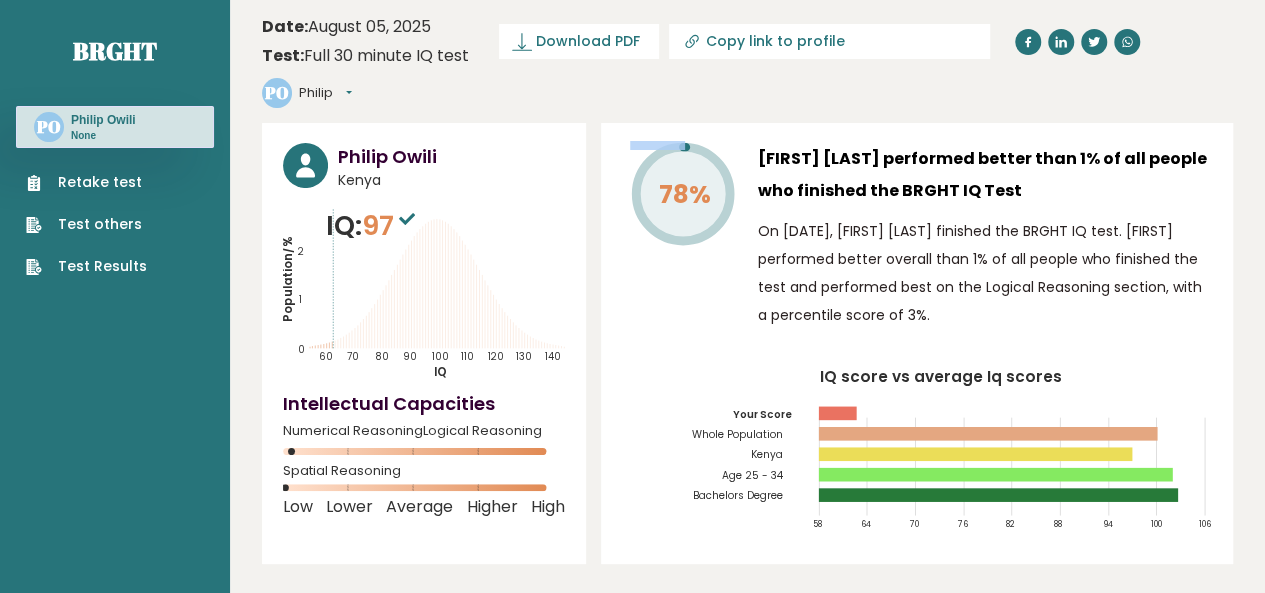 drag, startPoint x: 685, startPoint y: 106, endPoint x: 718, endPoint y: 127, distance: 39.115215 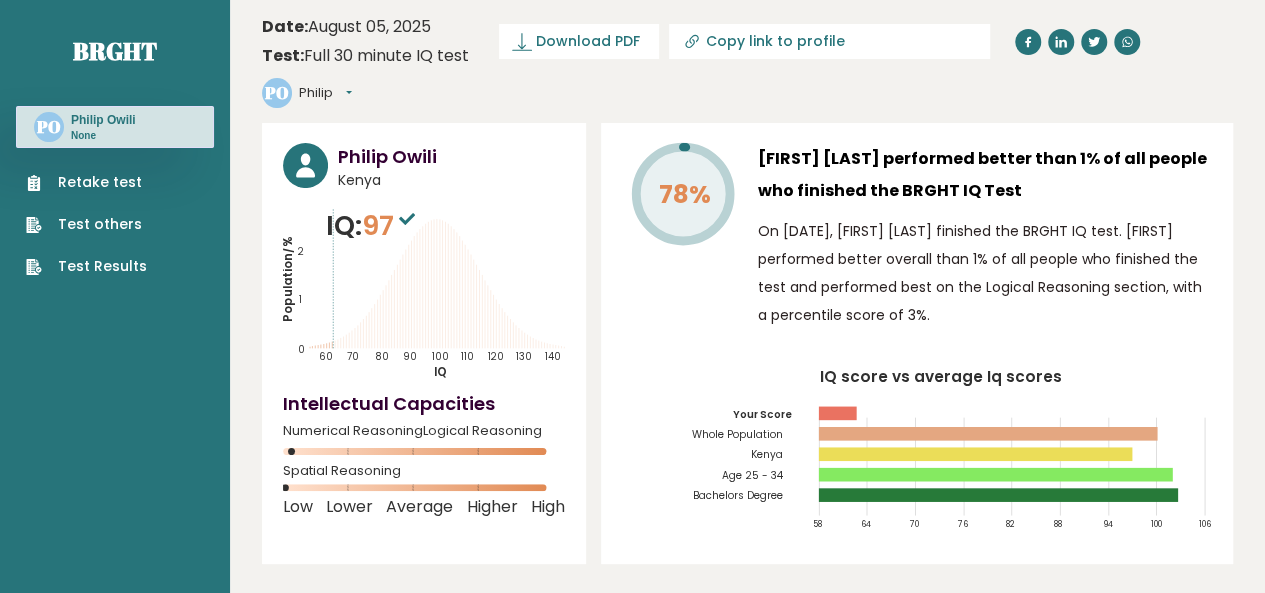 click on "78%" 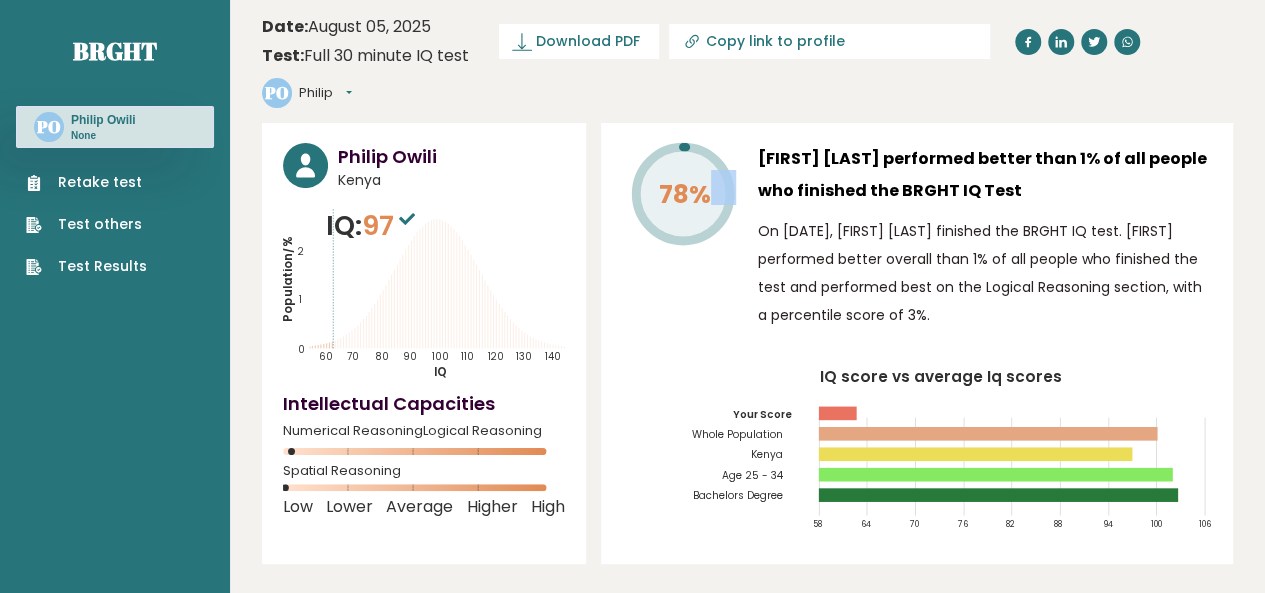 click on "78%" 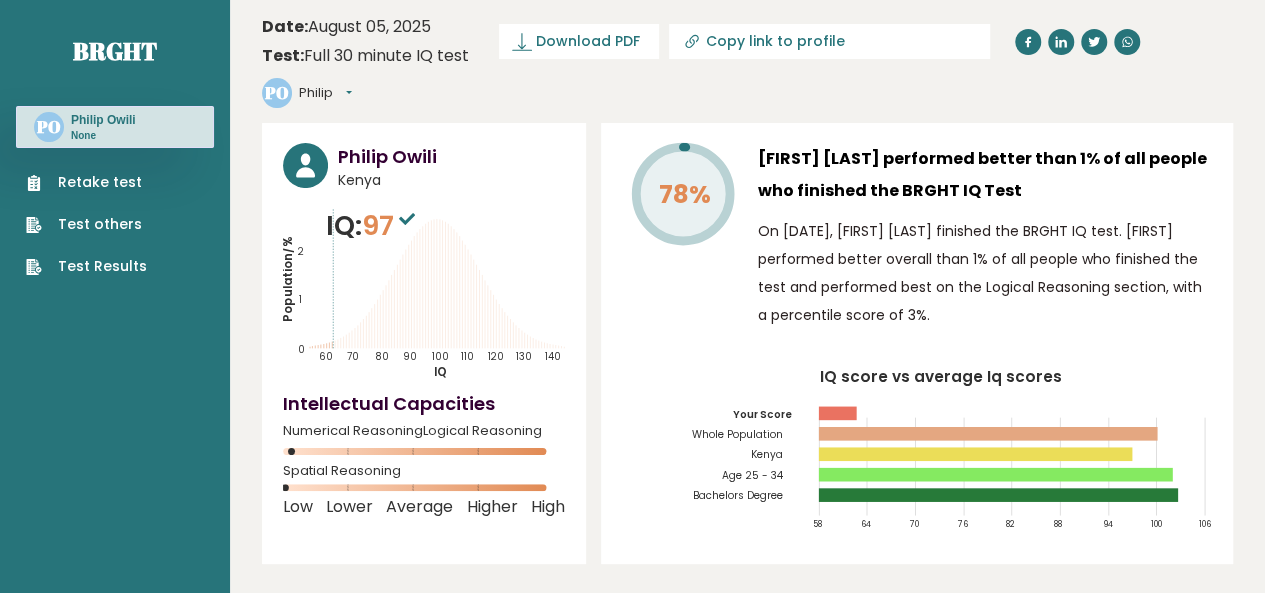 click 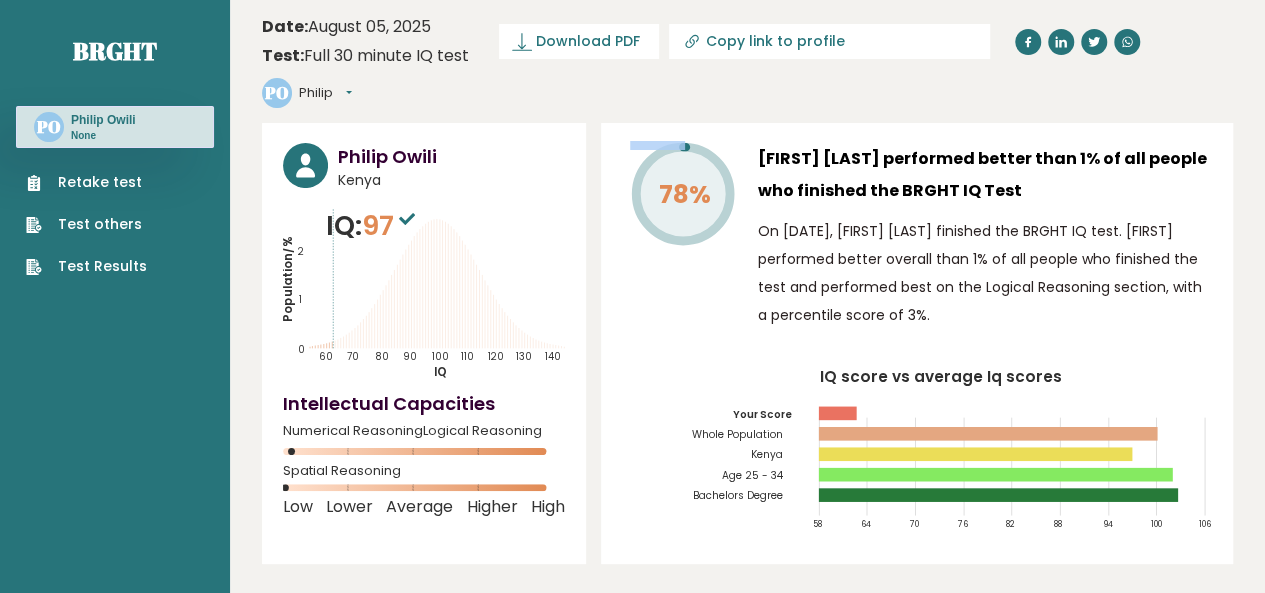 click 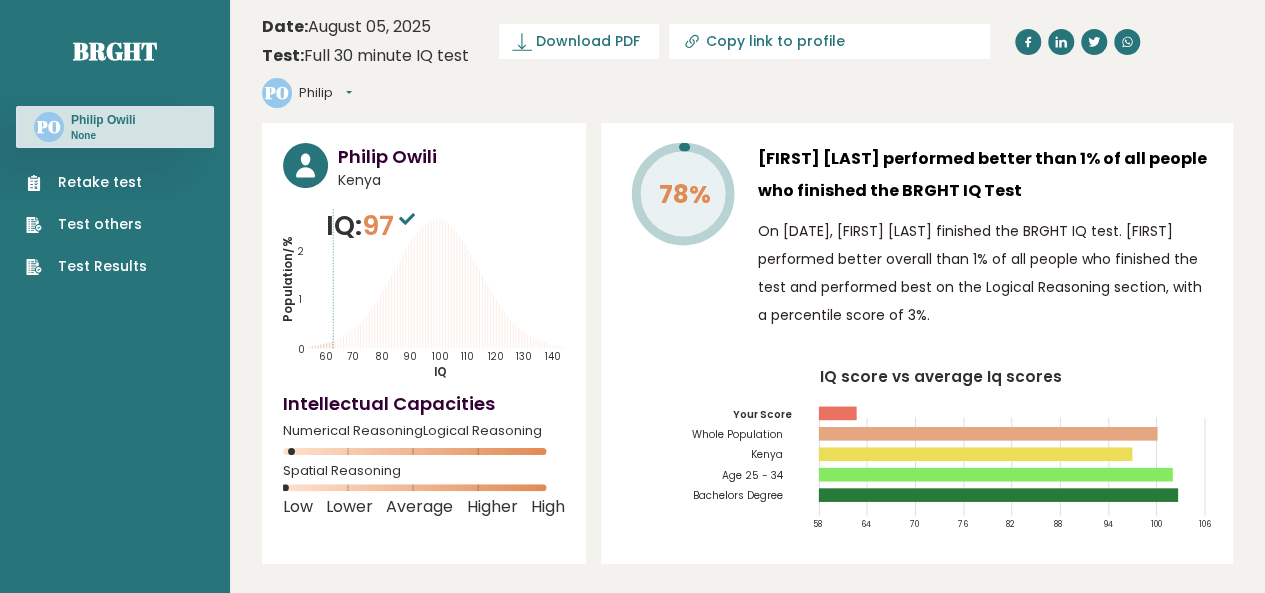 click on "On [DATE], [FIRST]
[LAST] finished the BRGHT IQ test. [FIRST] performed better overall than
1% of all people who finished the test and
performed best on the
Logical Reasoning section, with
a percentile score of 3%." at bounding box center (985, 273) 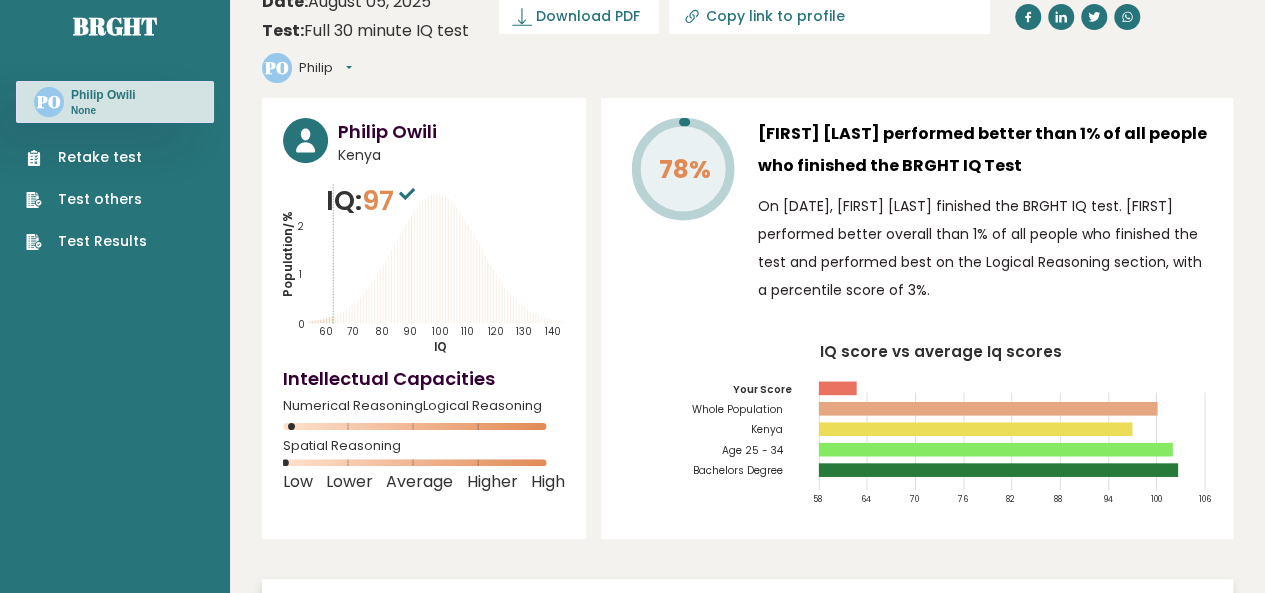 scroll, scrollTop: 26, scrollLeft: 0, axis: vertical 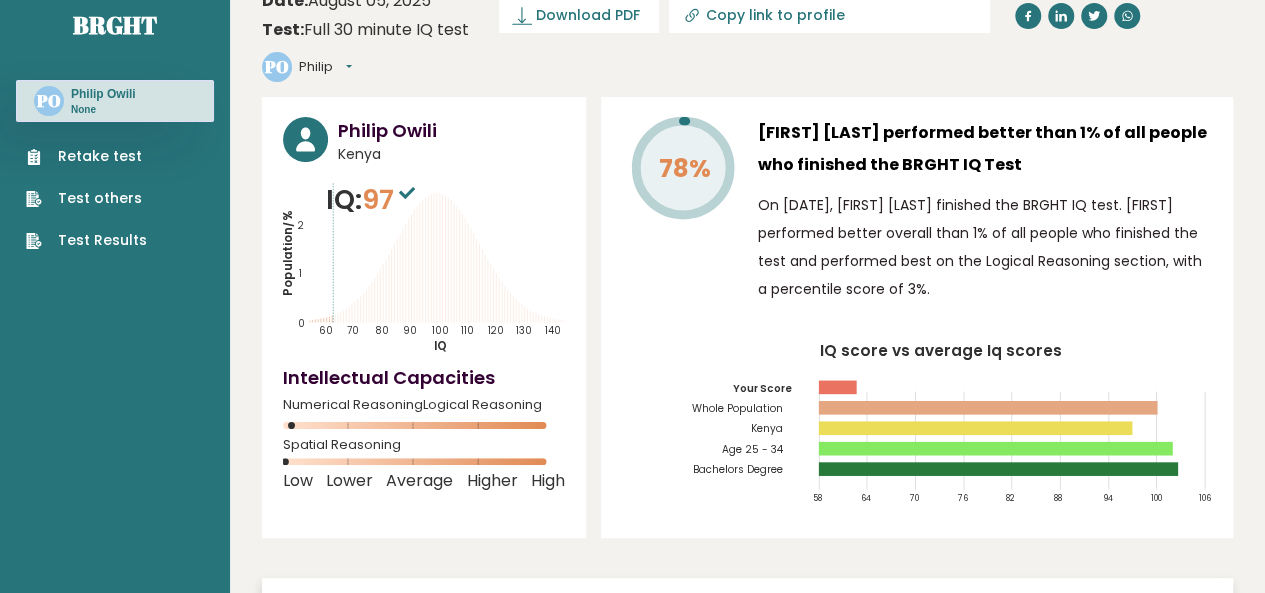 click on "On [DATE], [FIRST]
[LAST] finished the BRGHT IQ test. [FIRST] performed better overall than
1% of all people who finished the test and
performed best on the
Logical Reasoning section, with
a percentile score of 3%." at bounding box center [985, 247] 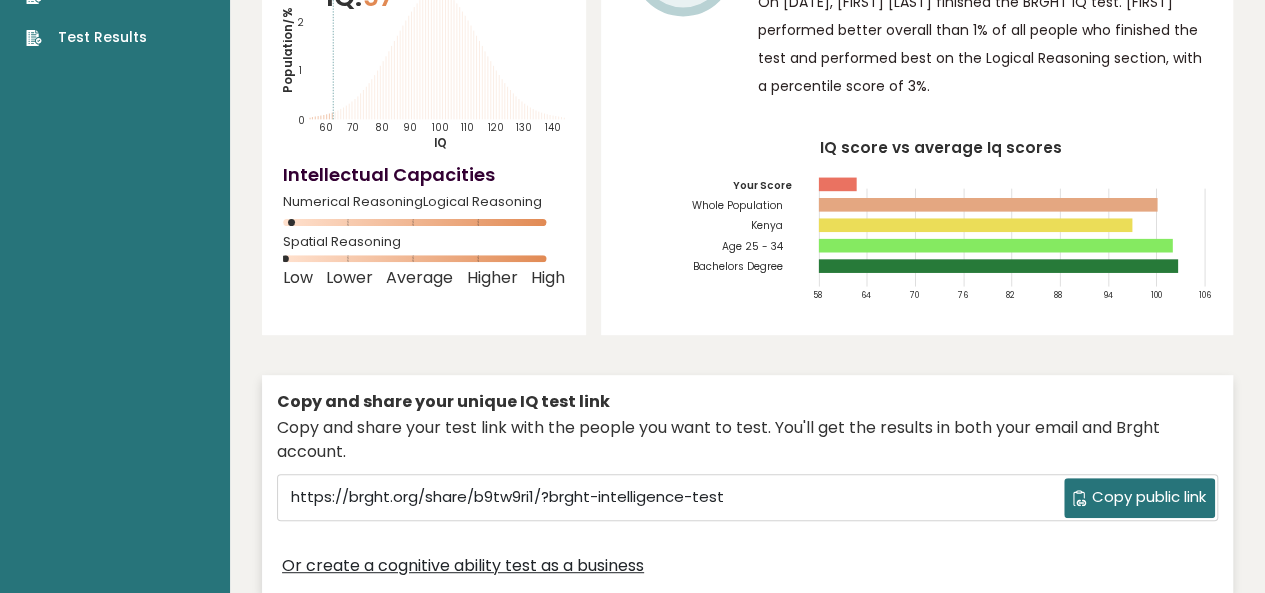scroll, scrollTop: 231, scrollLeft: 0, axis: vertical 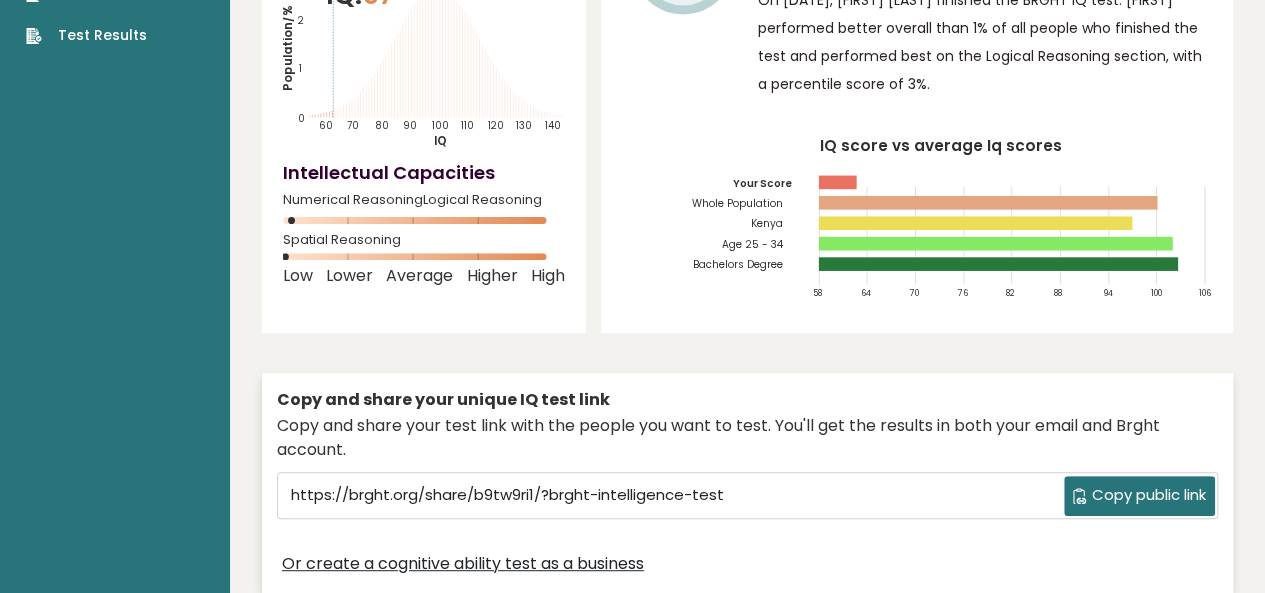 drag, startPoint x: 1095, startPoint y: 69, endPoint x: 1070, endPoint y: 43, distance: 36.069378 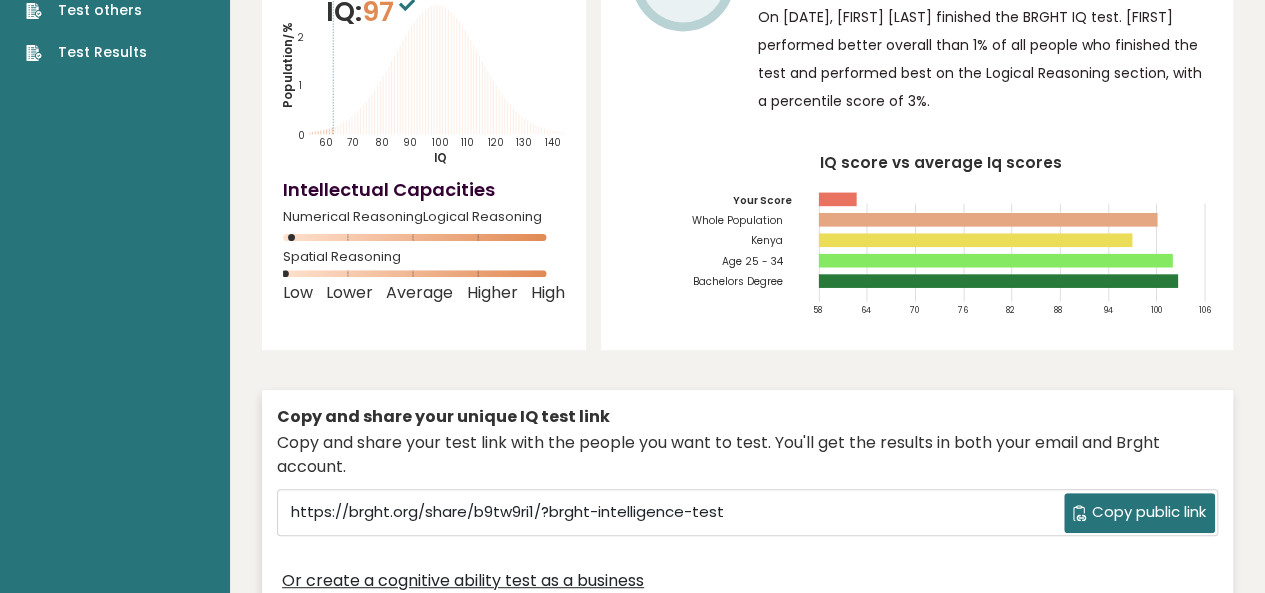 scroll, scrollTop: 215, scrollLeft: 0, axis: vertical 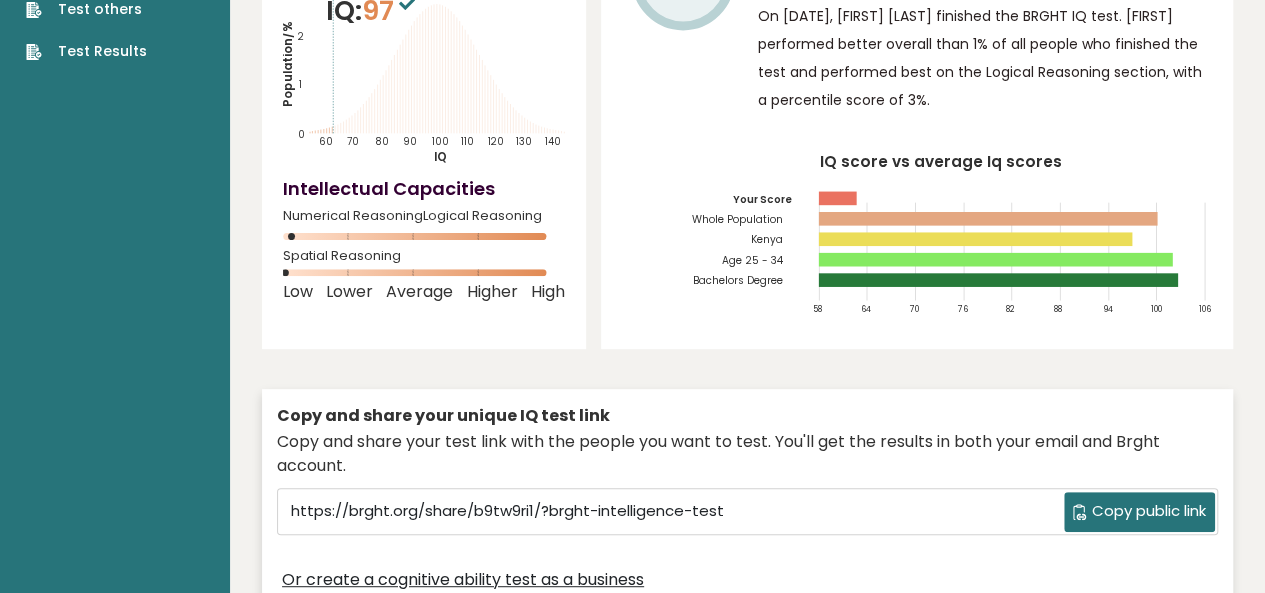 click on "On [DATE], [FIRST]
[LAST] finished the BRGHT IQ test. [FIRST] performed better overall than
1% of all people who finished the test and
performed best on the
Logical Reasoning section, with
a percentile score of 3%." at bounding box center [985, 58] 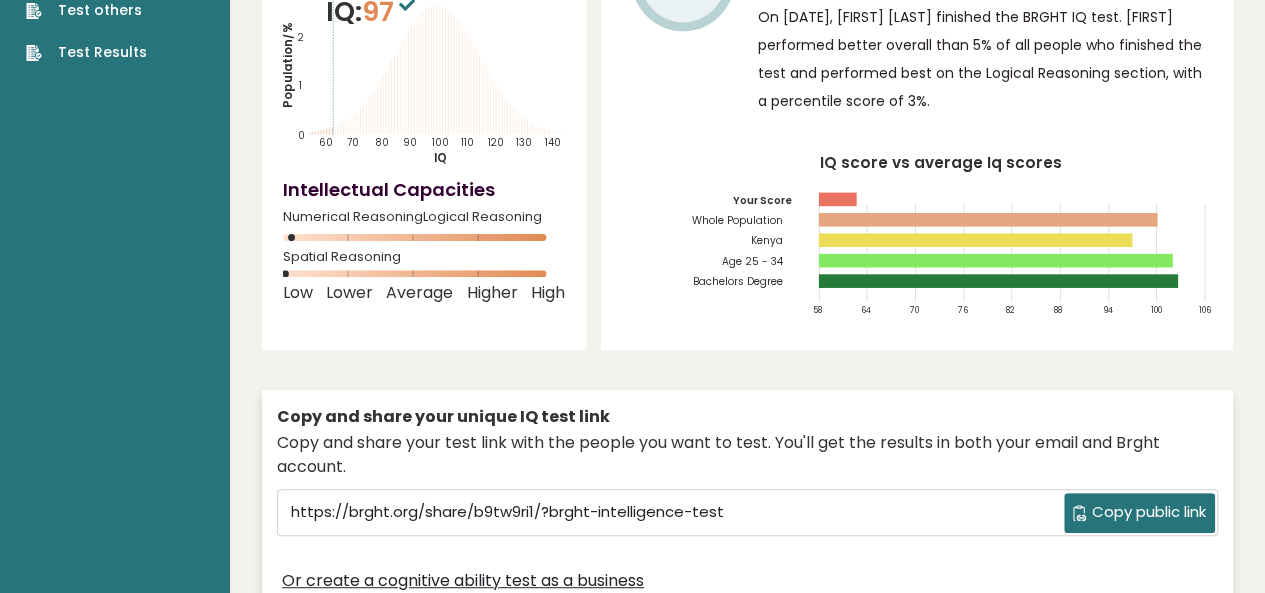 scroll, scrollTop: 208, scrollLeft: 0, axis: vertical 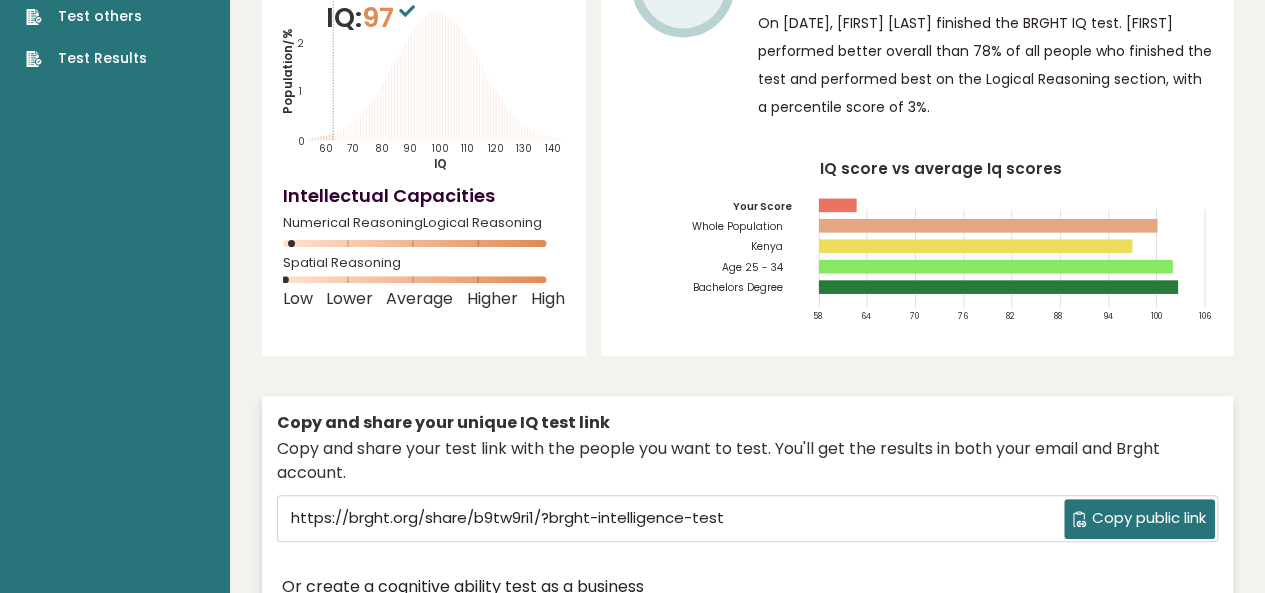click on "IQ score vs average Iq scores
58
64
70
76
82
88
94
100
106
Your Score
Whole Population
Kenya
Age 25 - 34
Bachelors Degree" 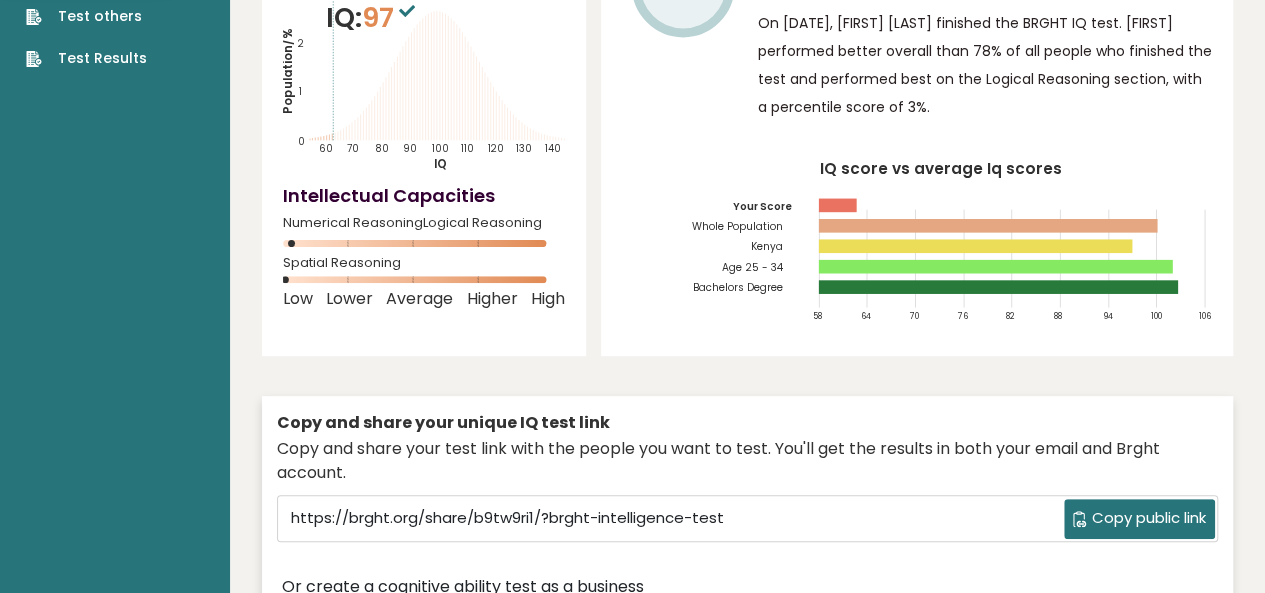 click on "×" at bounding box center [5, 5675] 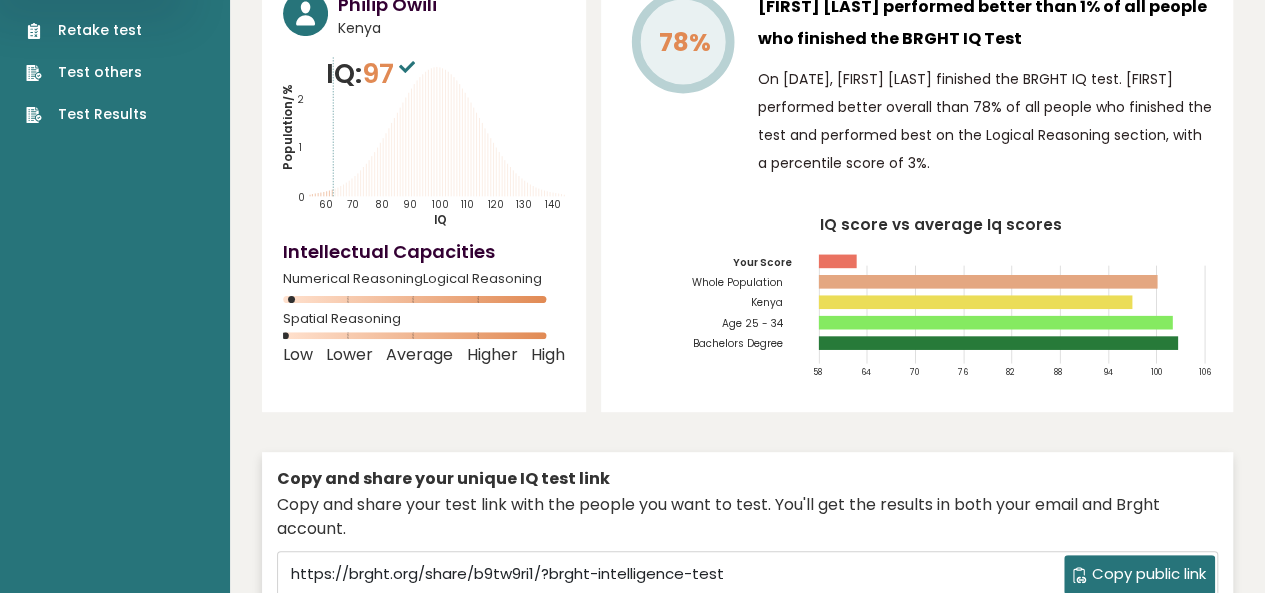 scroll, scrollTop: 150, scrollLeft: 0, axis: vertical 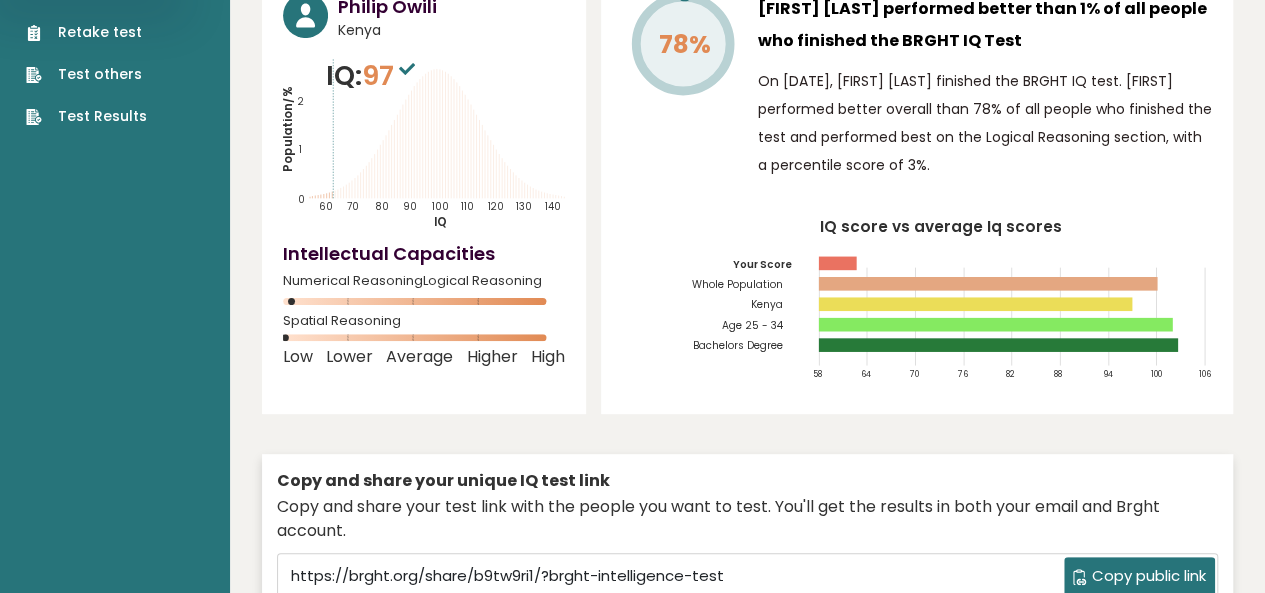 click on "On [DATE], [FIRST]
[LAST] finished the BRGHT IQ test. [FIRST] performed better overall than 78% of all people who finished the test and
performed best on the
Logical Reasoning section, with
a percentile score of 3%." at bounding box center (985, 123) 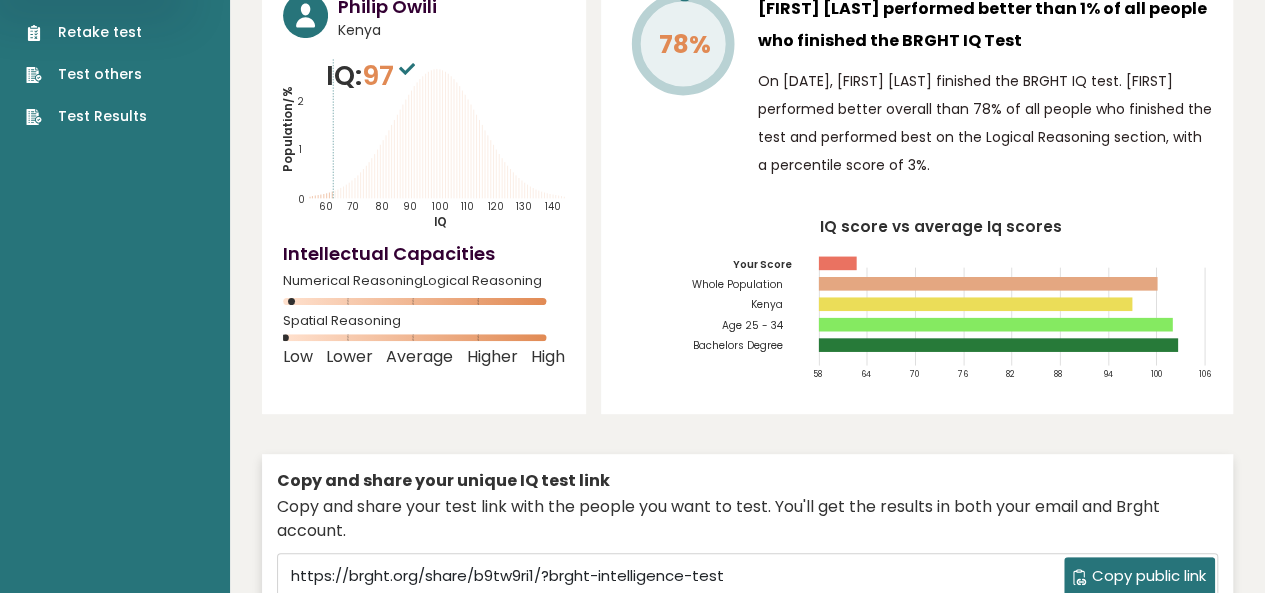 click on "On [DATE], [FIRST]
[LAST] finished the BRGHT IQ test. [FIRST] performed better overall than 78% of all people who finished the test and
performed best on the
Logical Reasoning section, with
a percentile score of 3%." at bounding box center [985, 123] 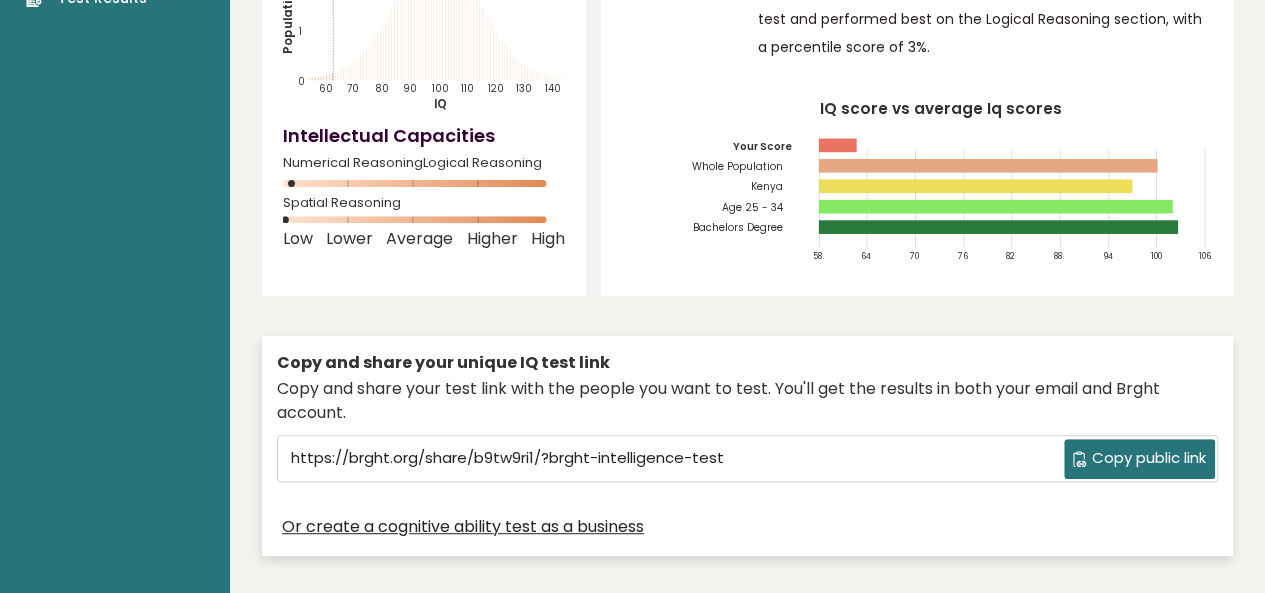scroll, scrollTop: 272, scrollLeft: 0, axis: vertical 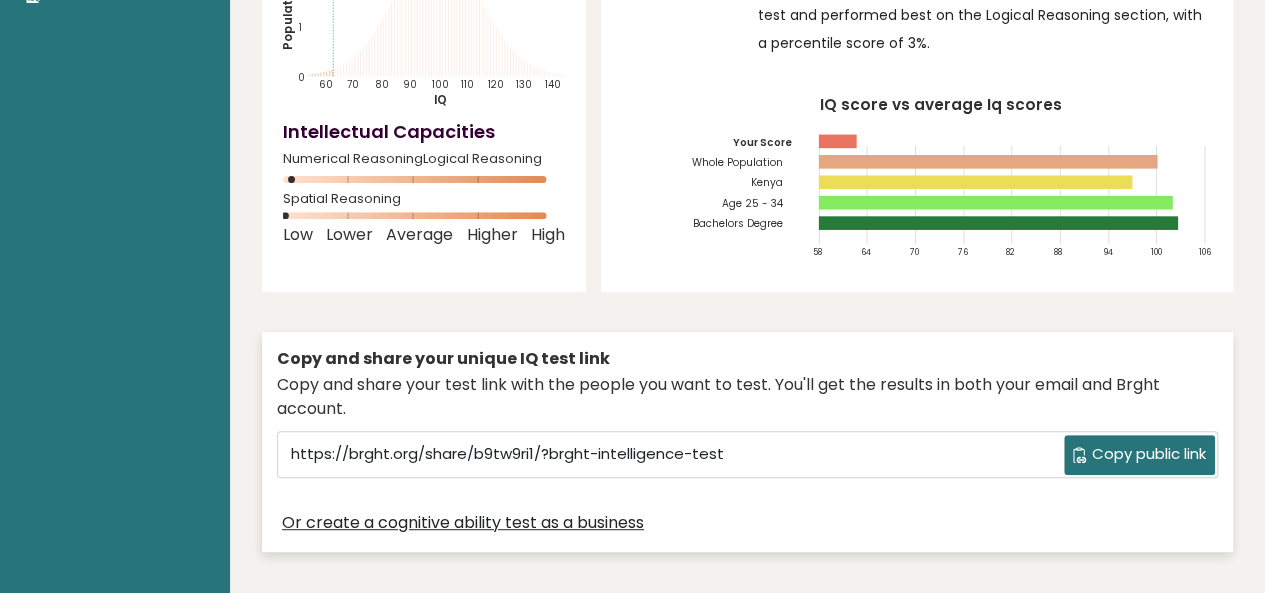 click on "On [DATE], [FIRST]
[LAST] finished the BRGHT IQ test. [FIRST] performed better overall than 78% of all people who finished the test and
performed best on the
Logical Reasoning section, with
a percentile score of 3%." at bounding box center [985, 1] 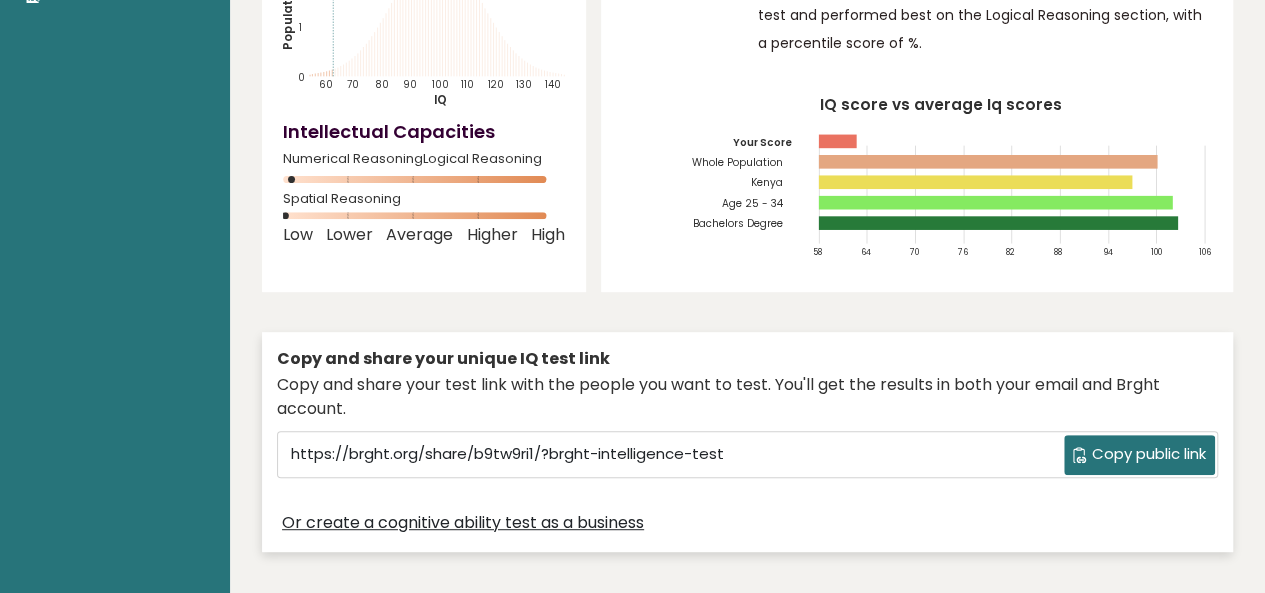 scroll, scrollTop: 264, scrollLeft: 0, axis: vertical 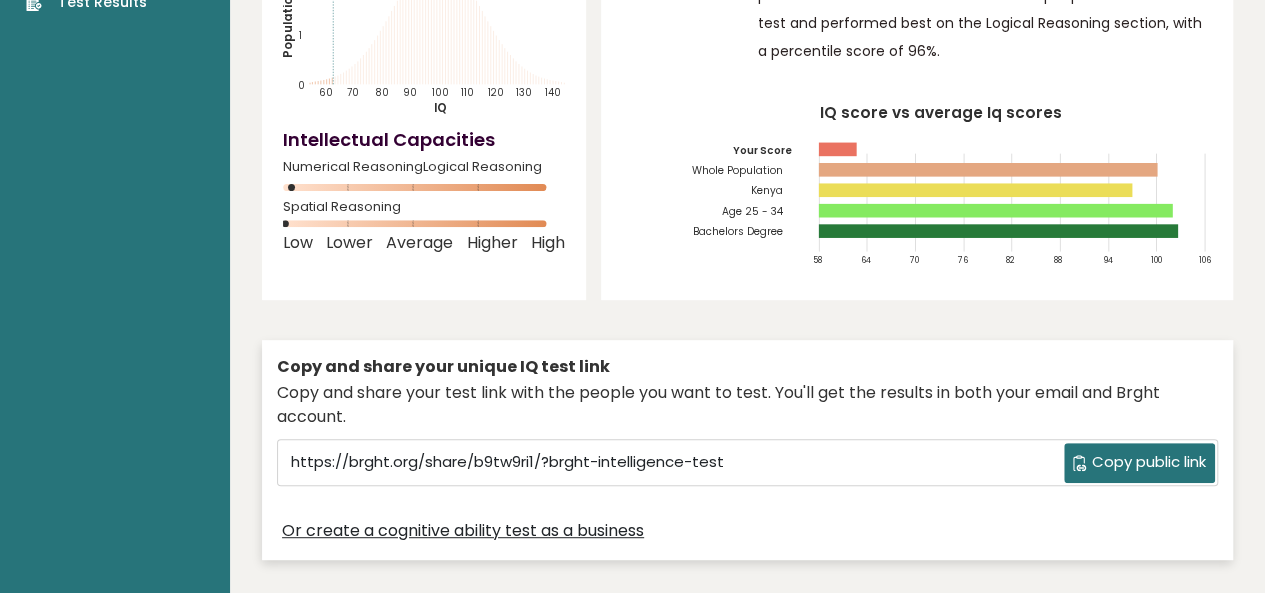 click on "78%
[FIRST] [LAST] performed better than
1% of all
people who finished the BRGHT IQ Test
On [DATE], [FIRST]
[LAST] finished the BRGHT IQ test. [FIRST] performed better overall than 78% of all people who finished the test and
performed best on the
Logical Reasoning section, with
a percentile score of 96%.
IQ score vs average Iq scores
58
64
70
76
82
88
94
100
106
Your Score
Whole Population" at bounding box center (917, 79) 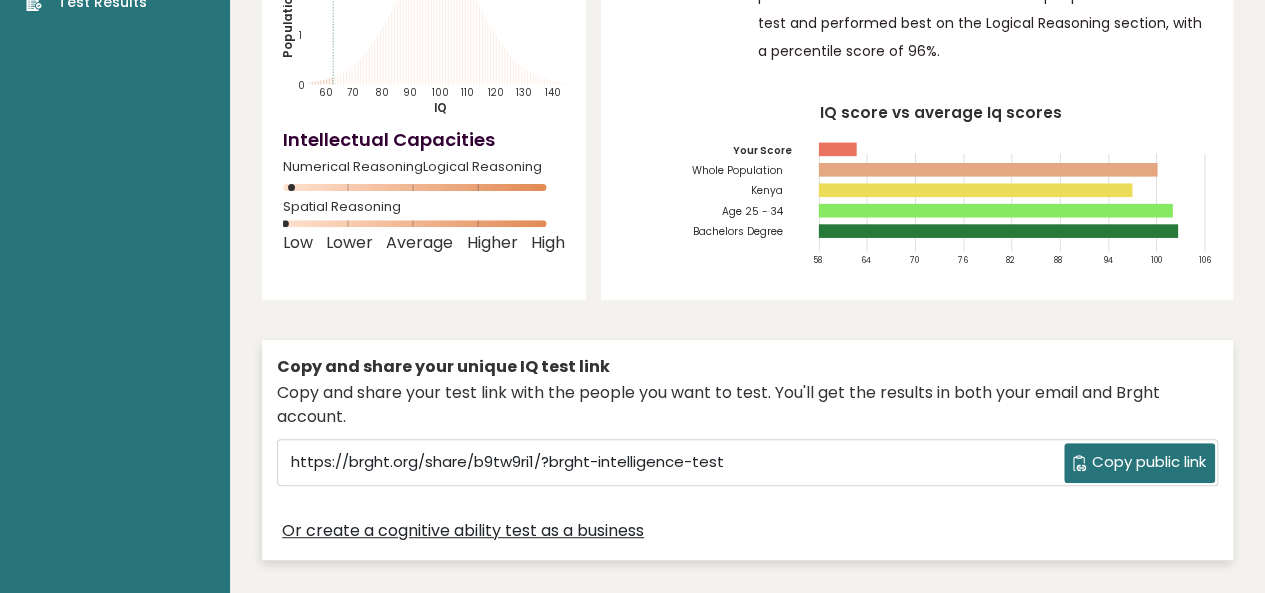click on "×" at bounding box center [5, 5619] 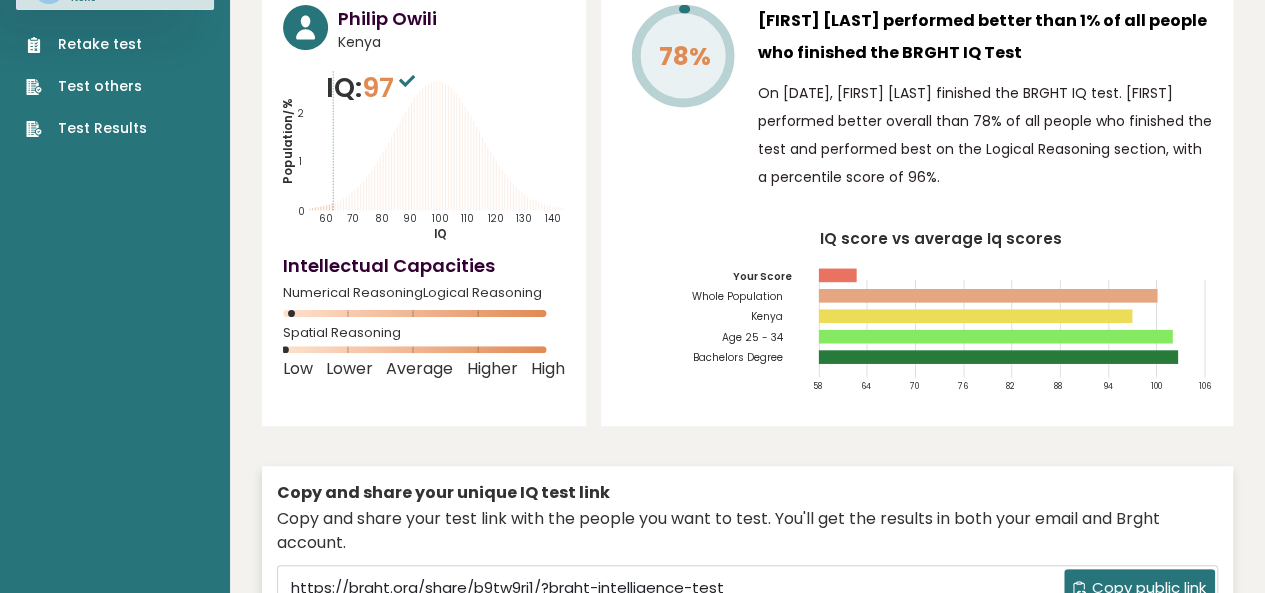 scroll, scrollTop: 0, scrollLeft: 0, axis: both 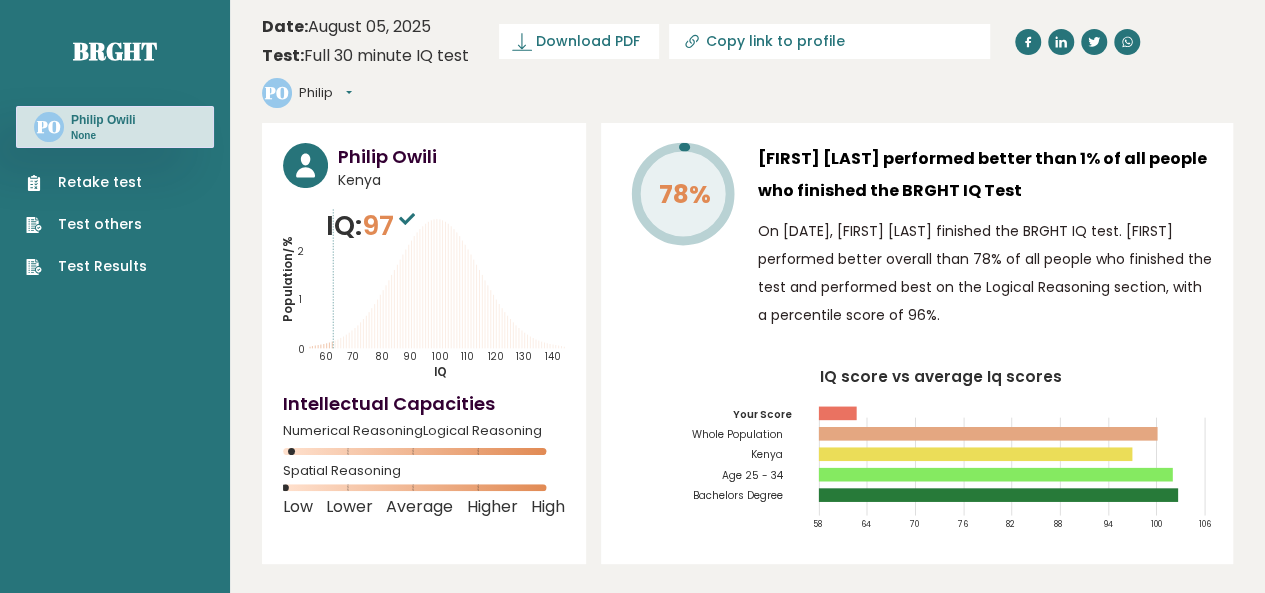 click 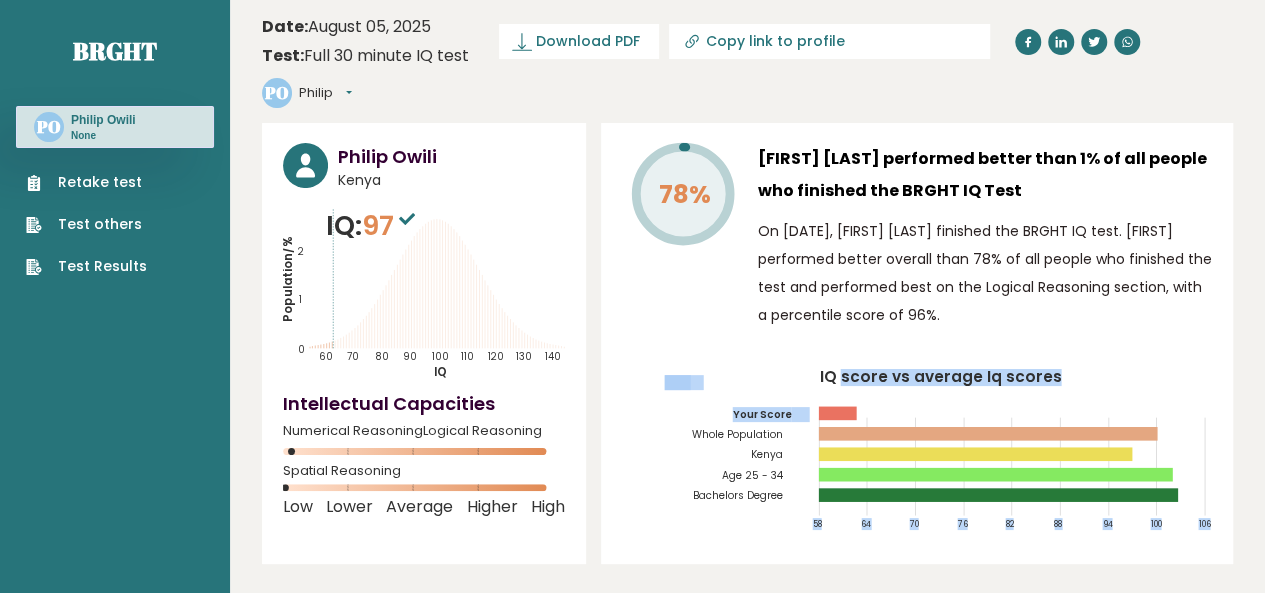 drag, startPoint x: 844, startPoint y: 377, endPoint x: 864, endPoint y: 373, distance: 20.396078 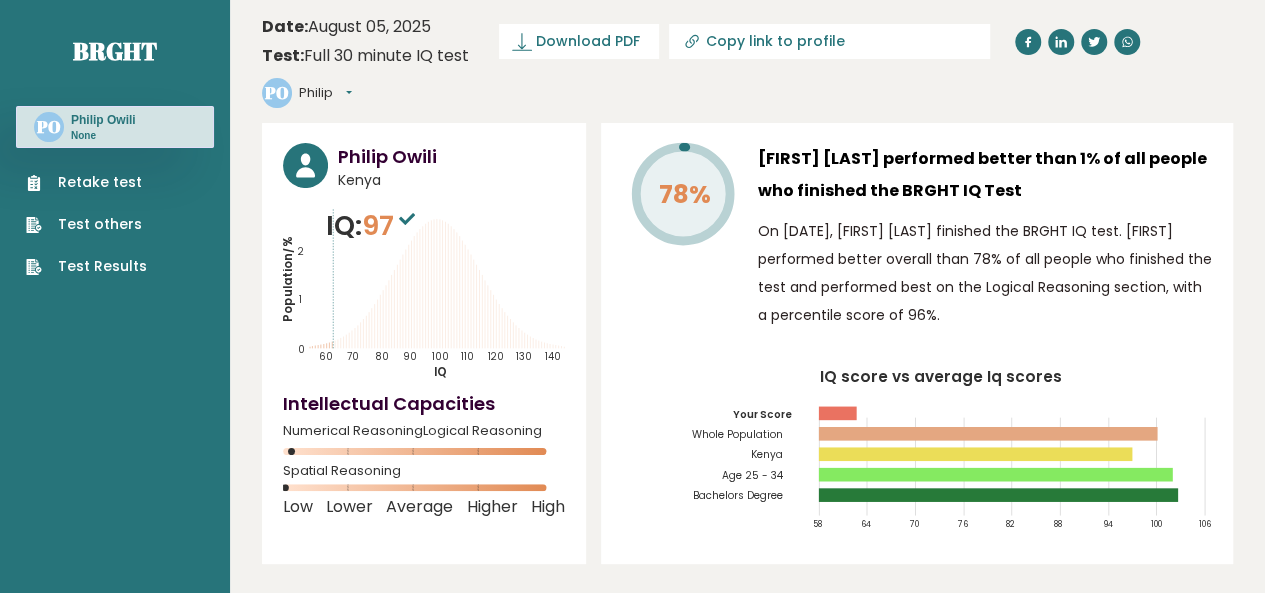 click 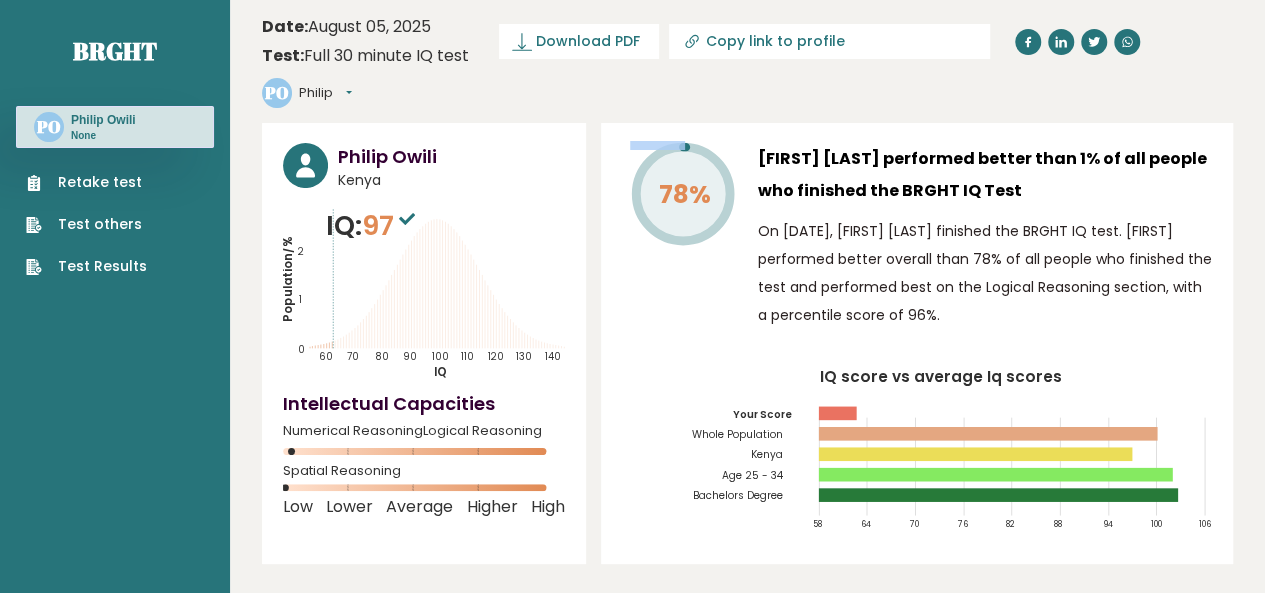 drag, startPoint x: 723, startPoint y: 167, endPoint x: 709, endPoint y: 127, distance: 42.379242 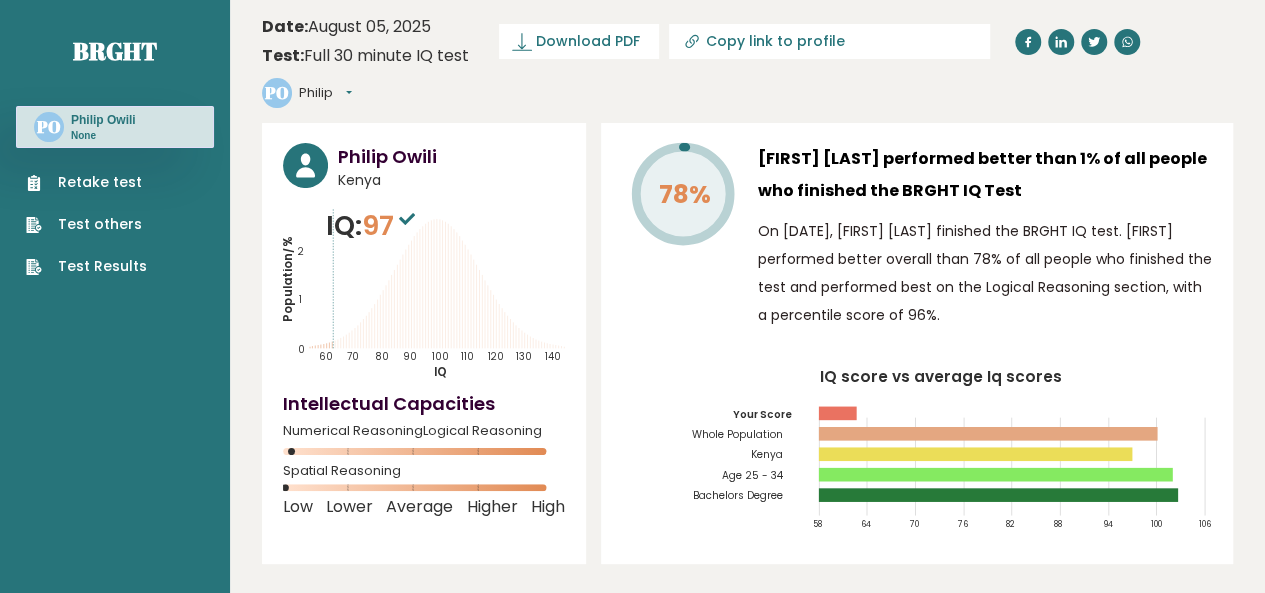click 